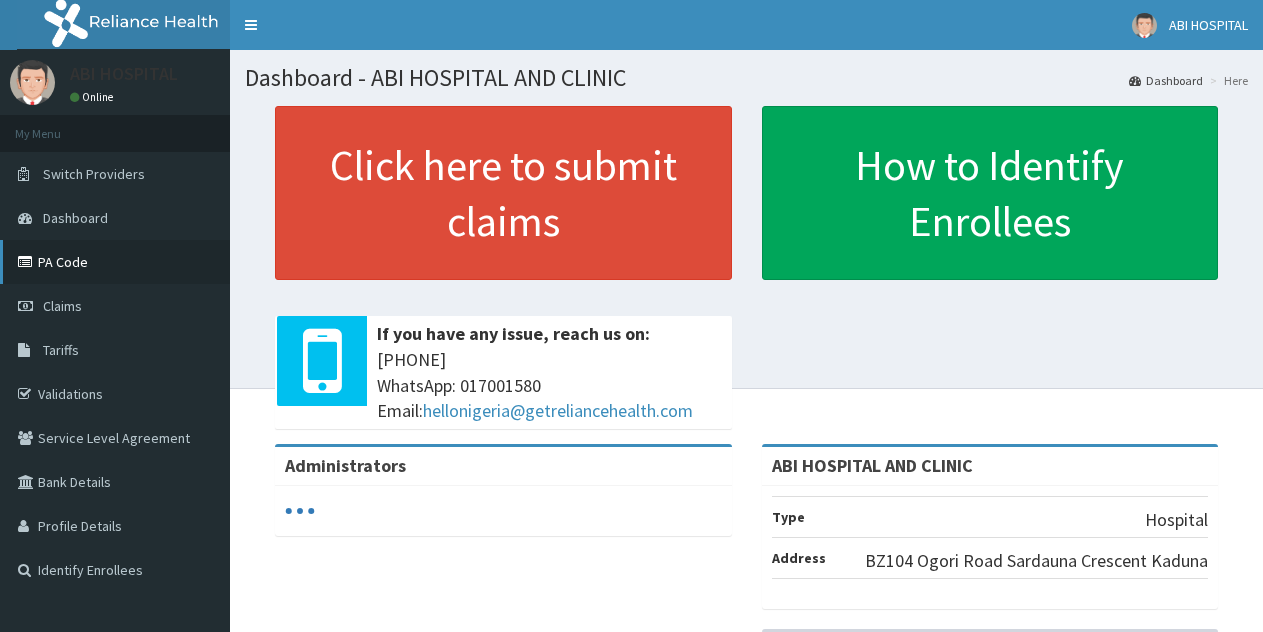 click on "PA Code" at bounding box center [115, 262] 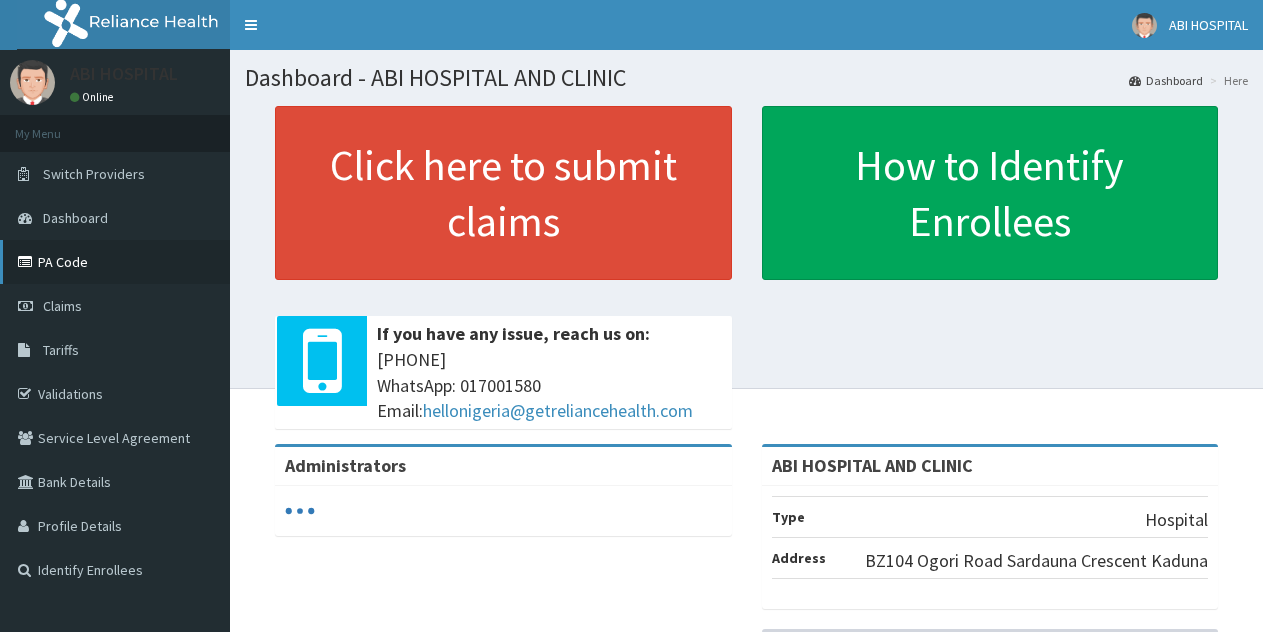 scroll, scrollTop: 0, scrollLeft: 0, axis: both 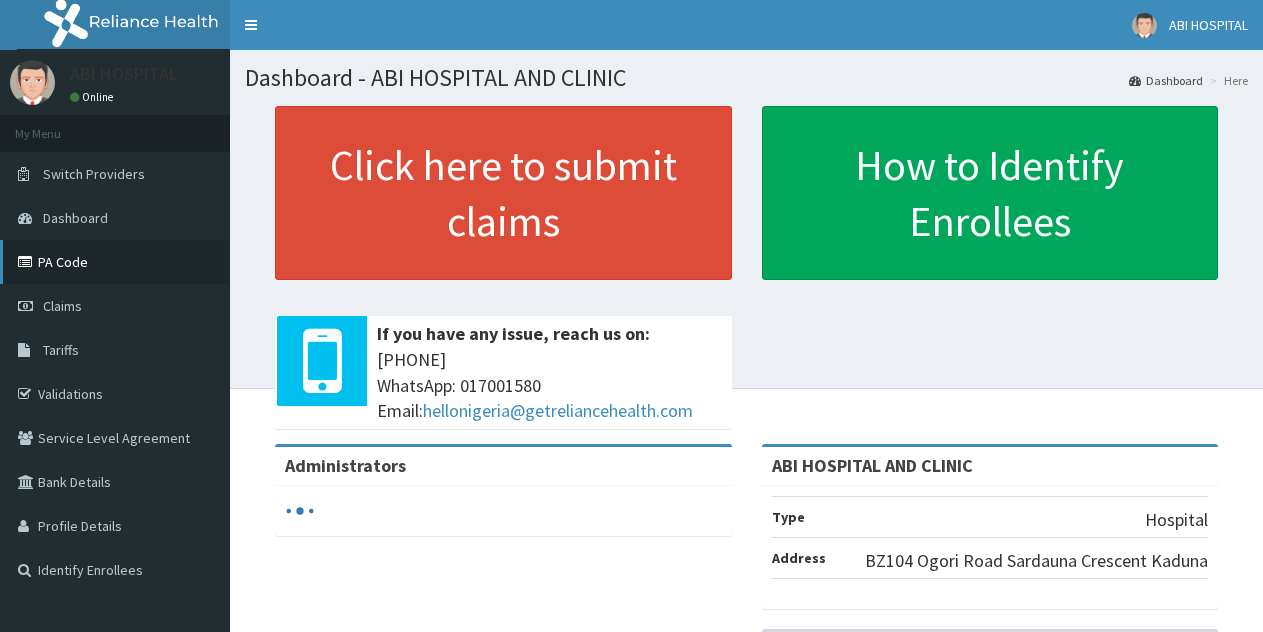 click on "PA Code" at bounding box center [115, 262] 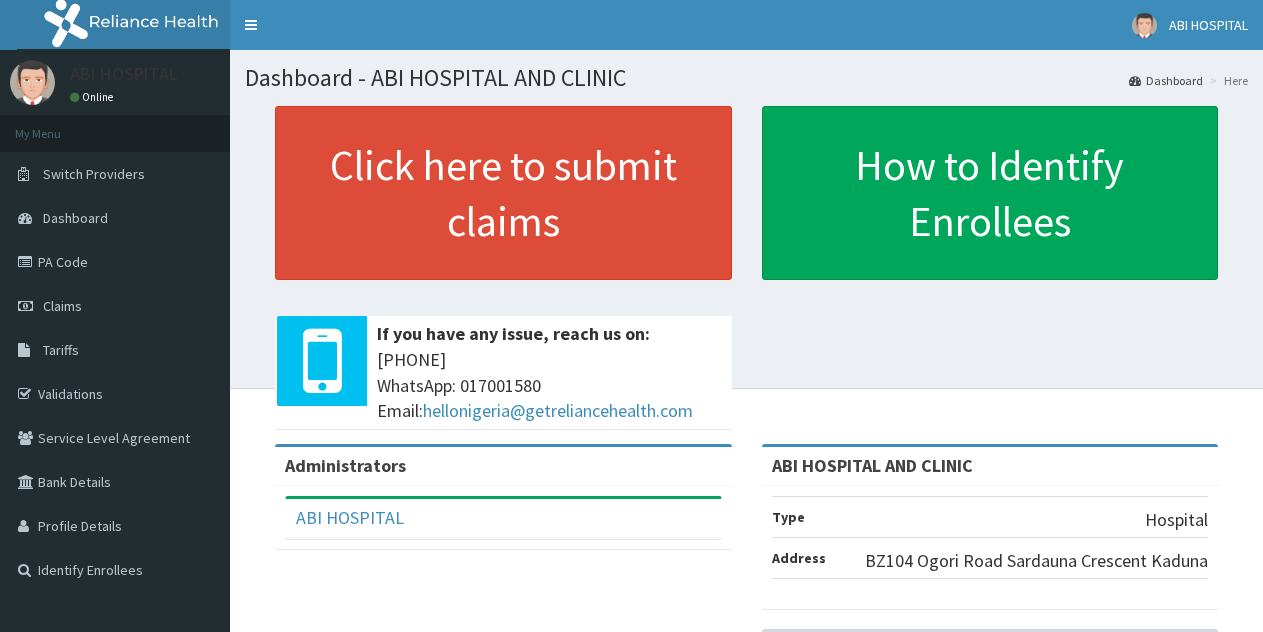 scroll, scrollTop: 0, scrollLeft: 0, axis: both 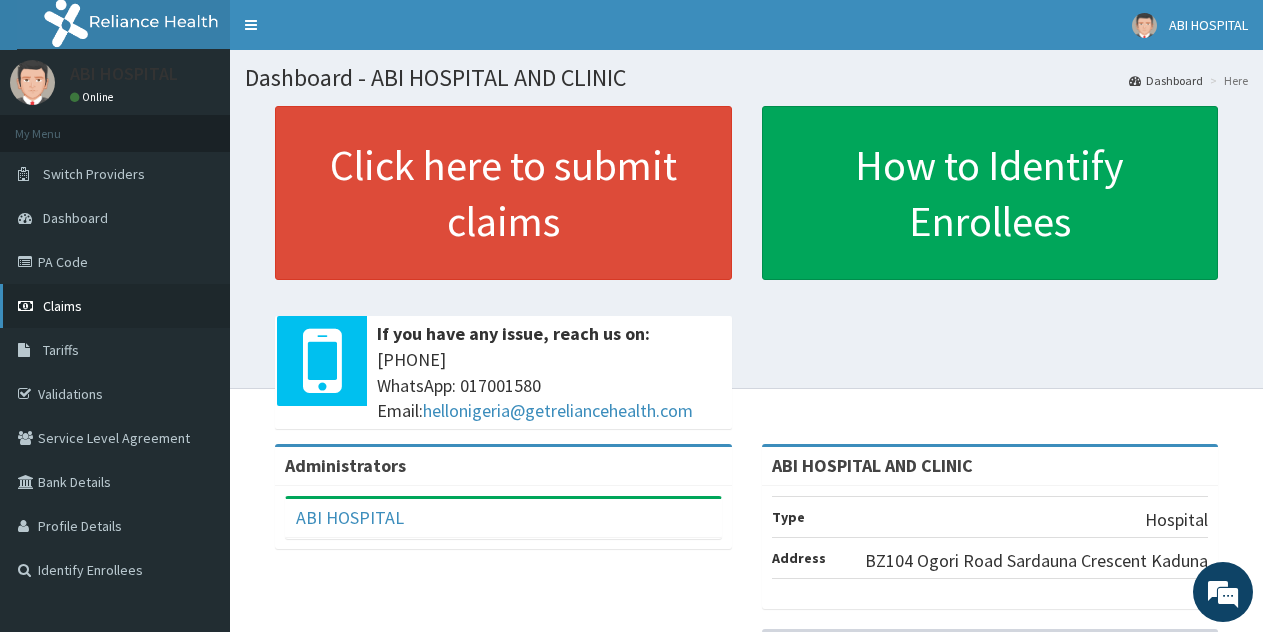 click on "Claims" at bounding box center [62, 306] 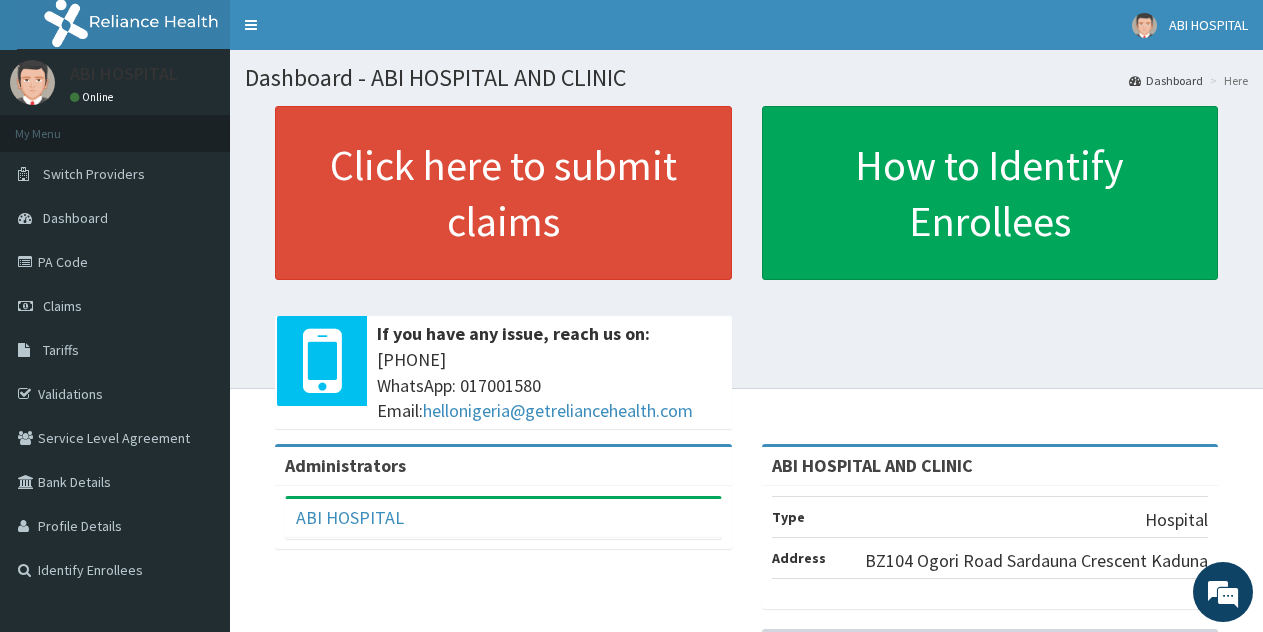 scroll, scrollTop: 0, scrollLeft: 0, axis: both 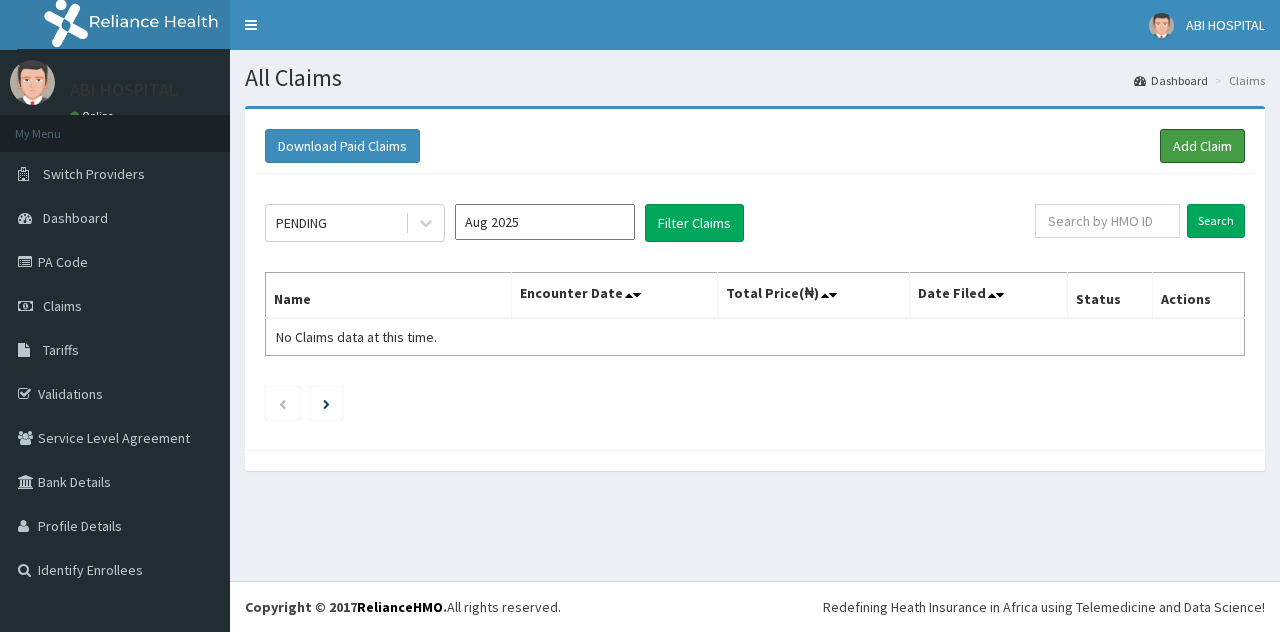 click on "Add Claim" at bounding box center (1202, 146) 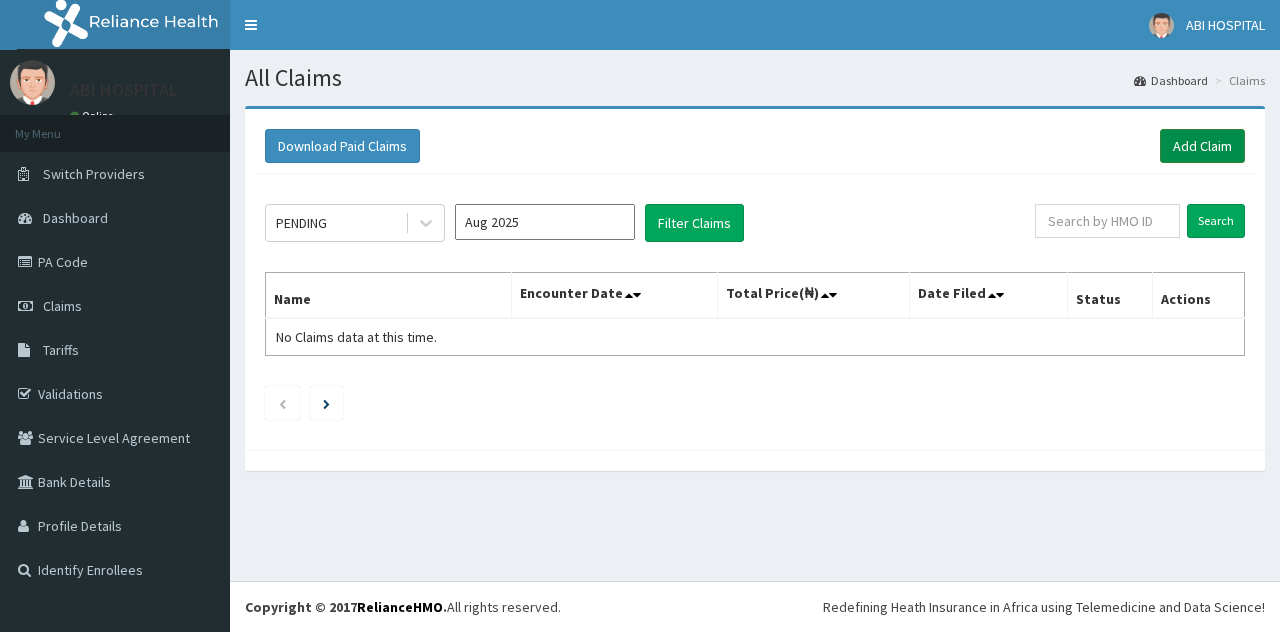 scroll, scrollTop: 0, scrollLeft: 0, axis: both 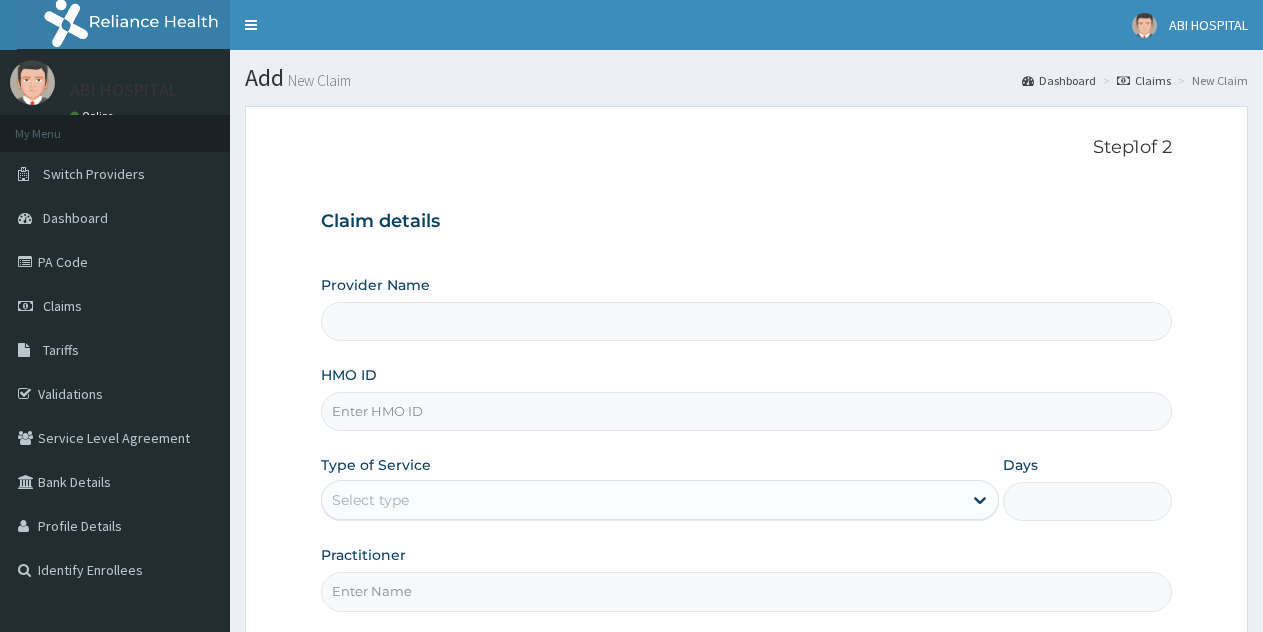 type on "ABI HOSPITAL AND CLINIC" 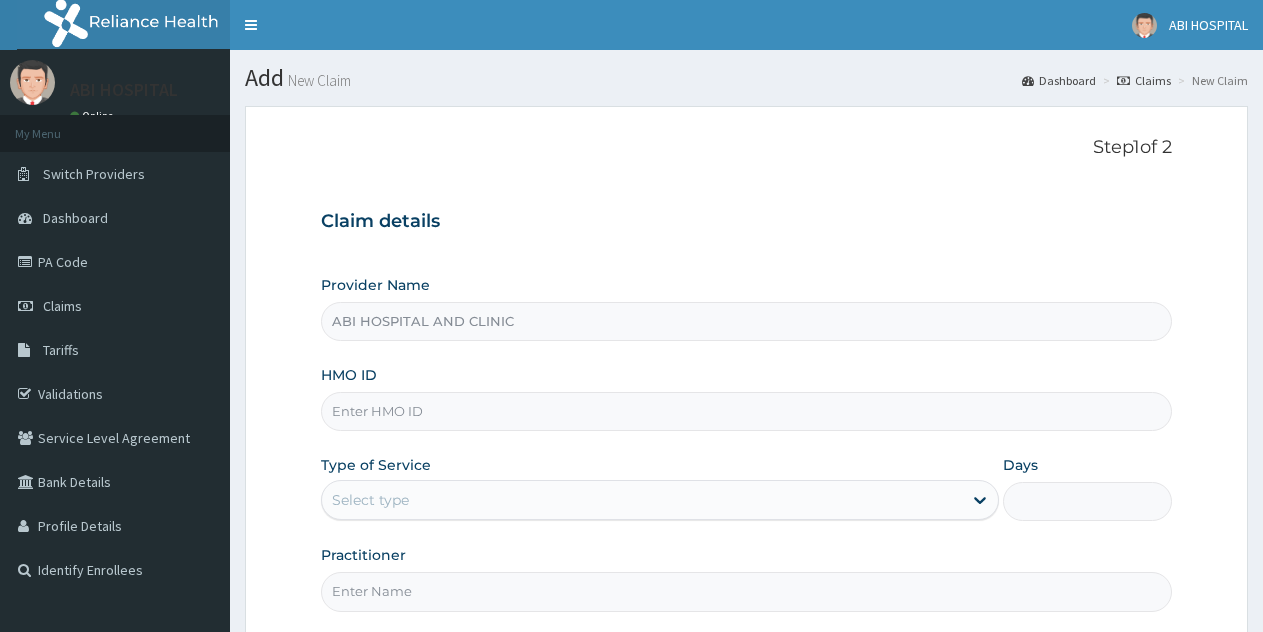 scroll, scrollTop: 0, scrollLeft: 0, axis: both 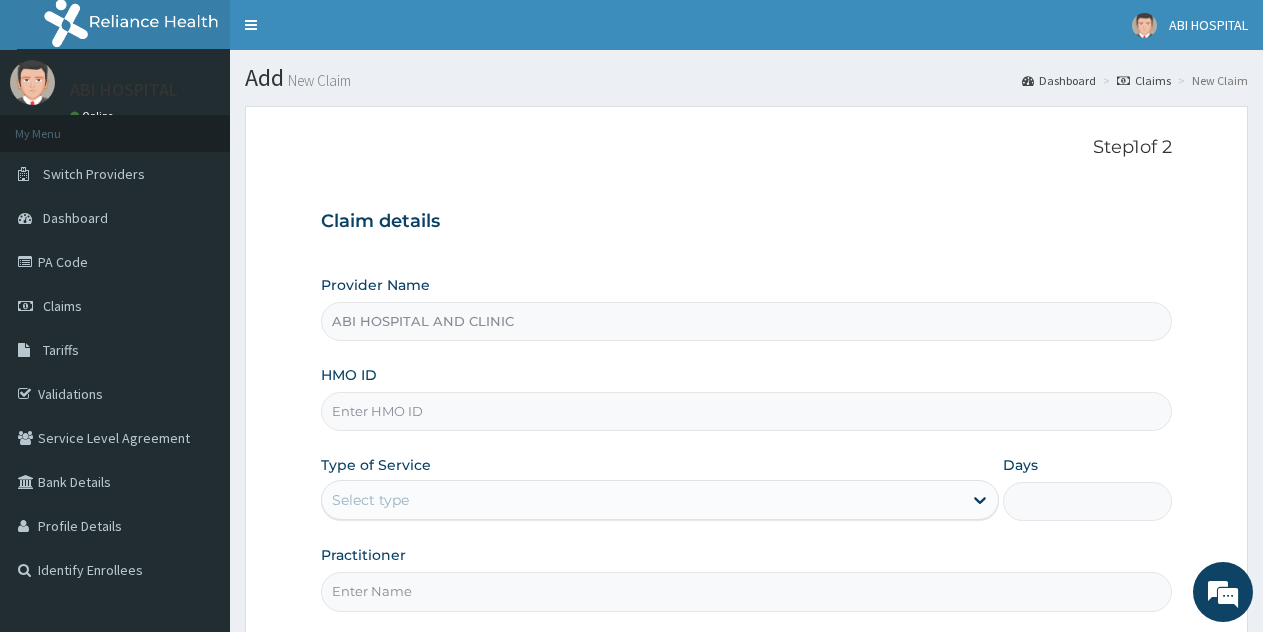 click on "HMO ID" at bounding box center (746, 411) 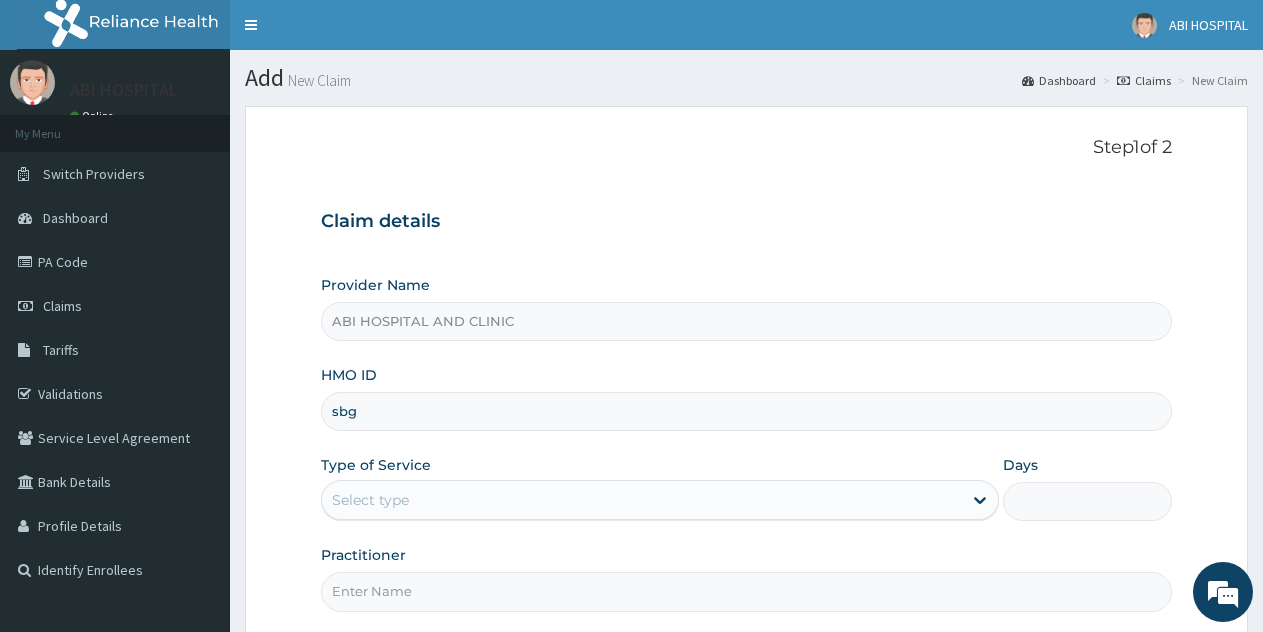 type on "SBG/10424/F" 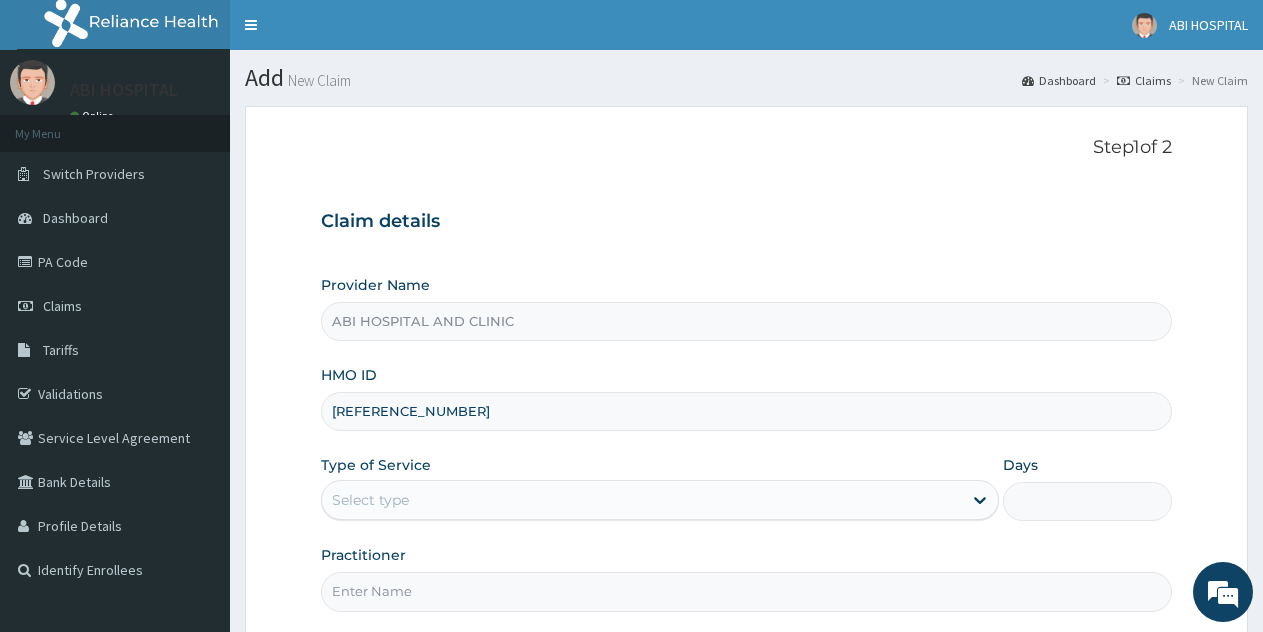 click on "Select type" at bounding box center (370, 500) 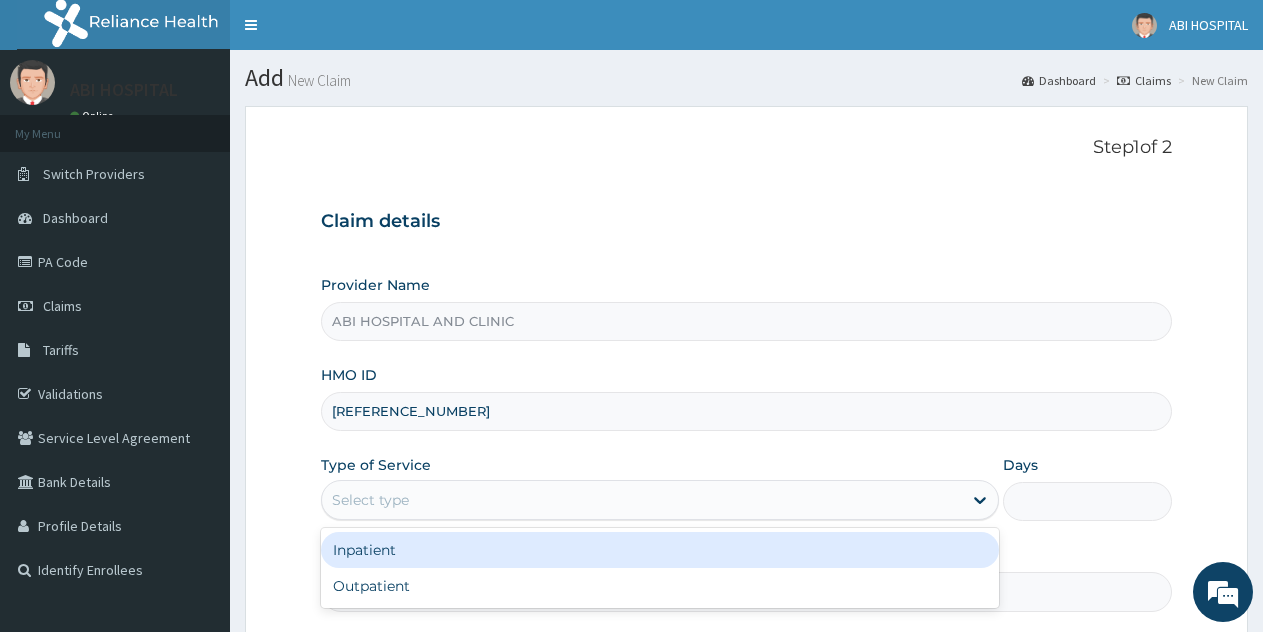 click on "Inpatient" at bounding box center (659, 550) 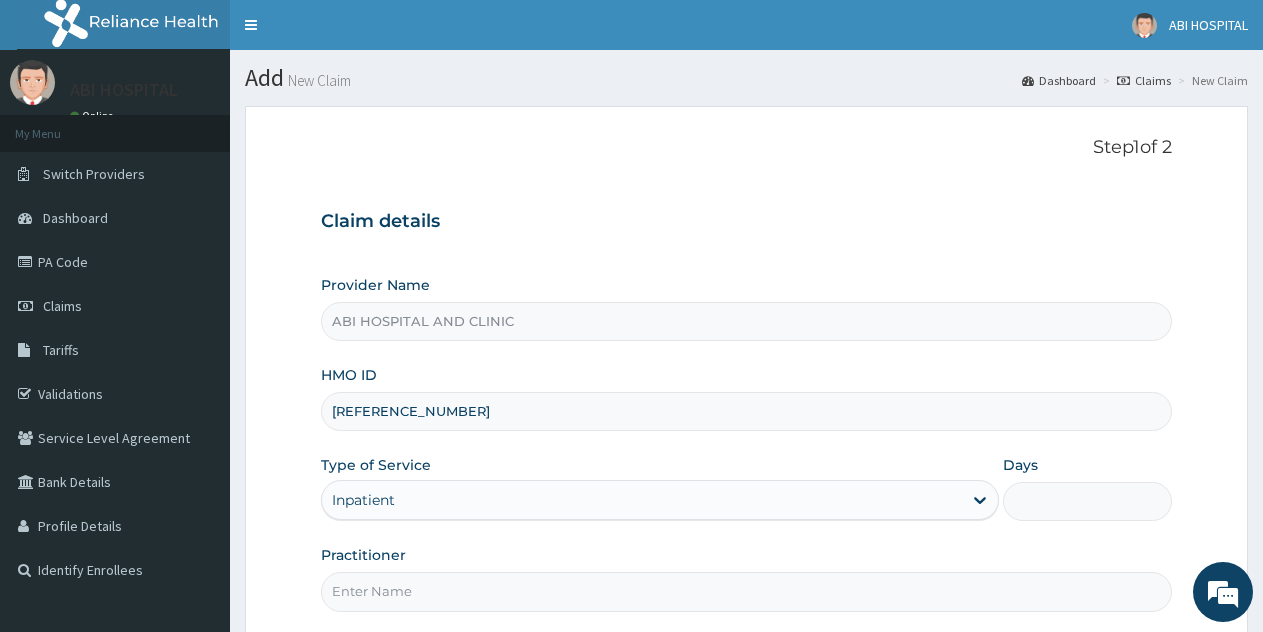click on "Days" at bounding box center [1087, 501] 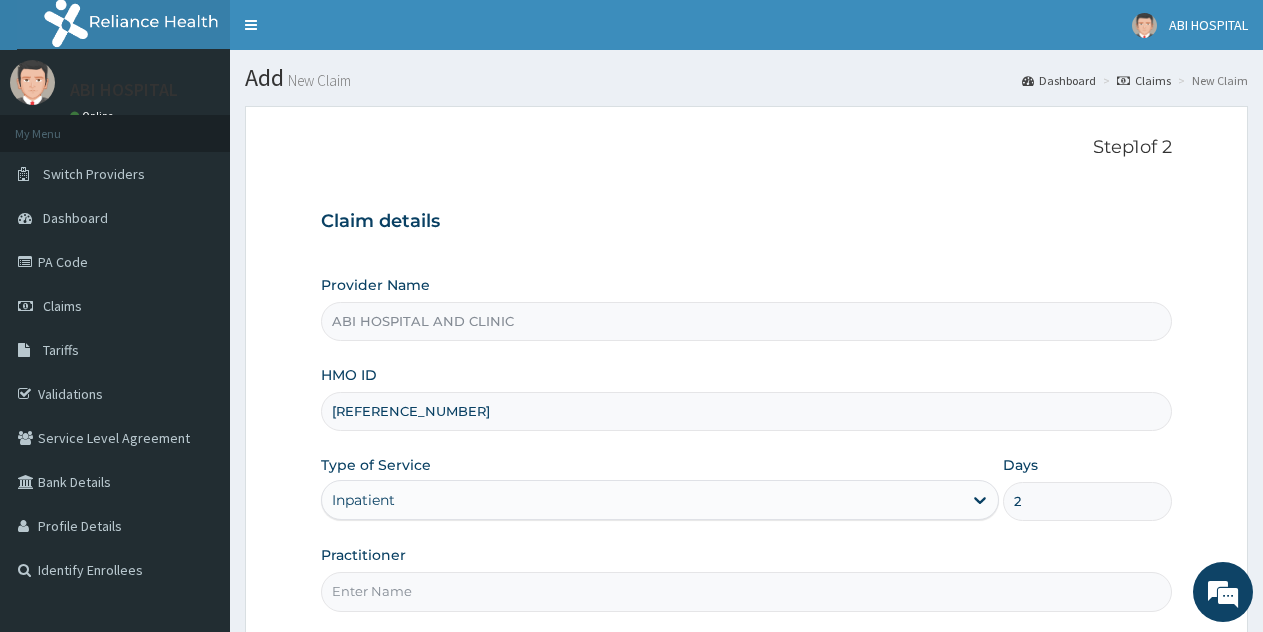 click on "Practitioner" at bounding box center (746, 591) 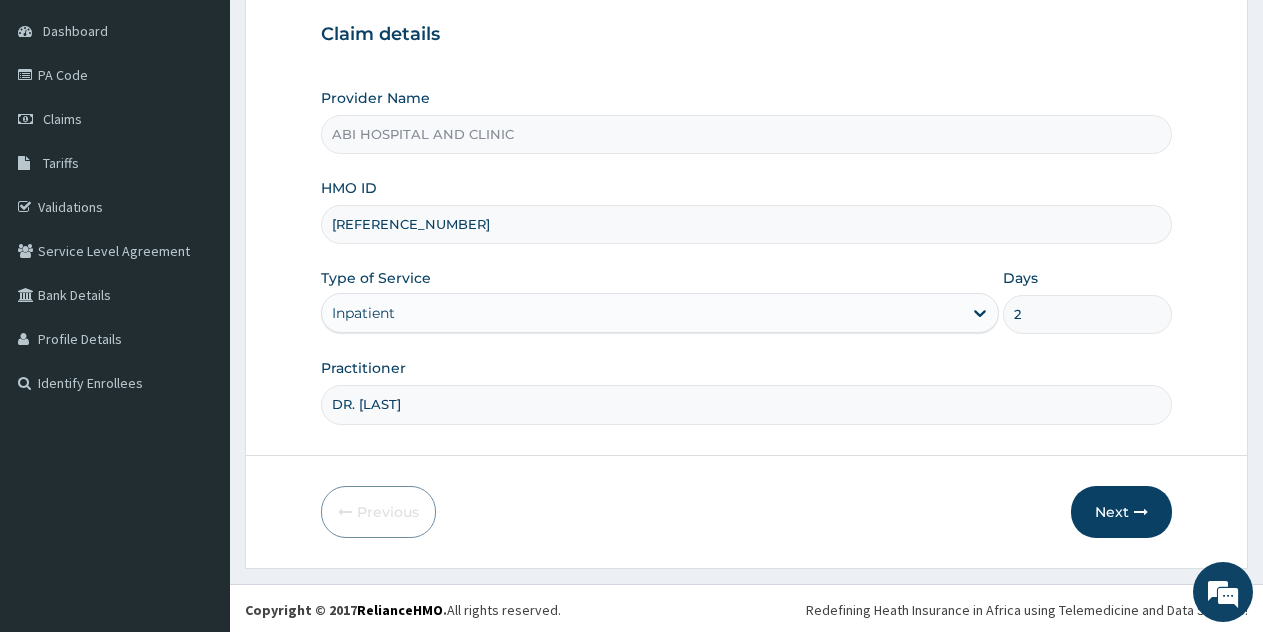 scroll, scrollTop: 190, scrollLeft: 0, axis: vertical 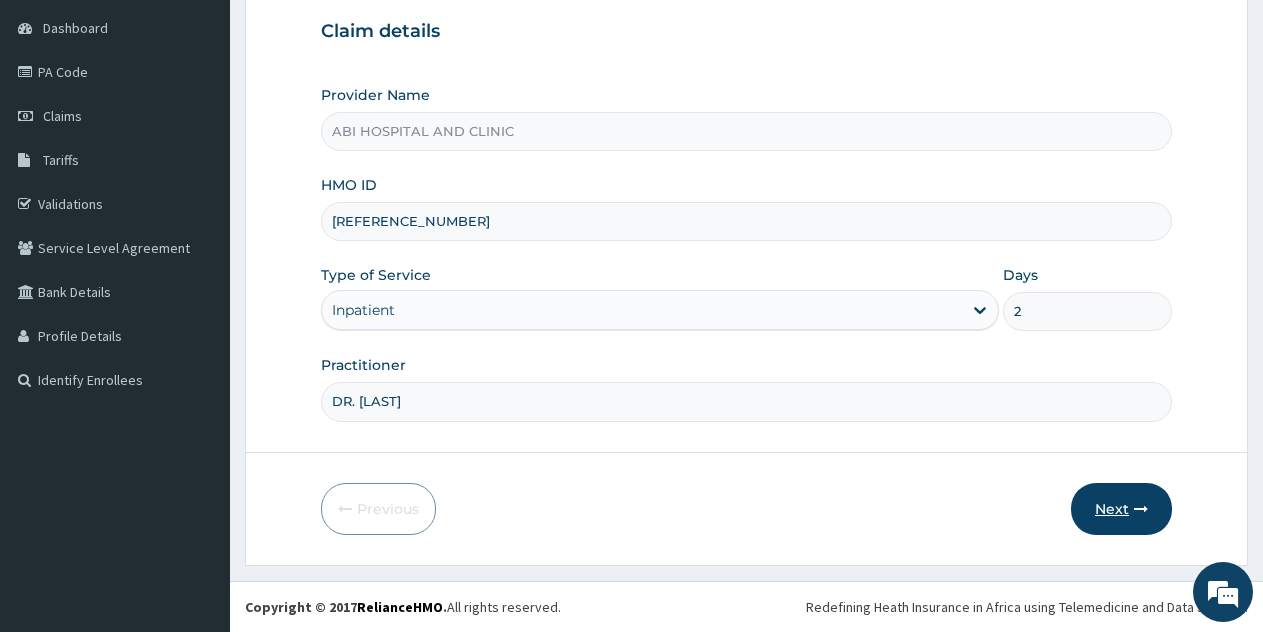 click on "Next" at bounding box center (1121, 509) 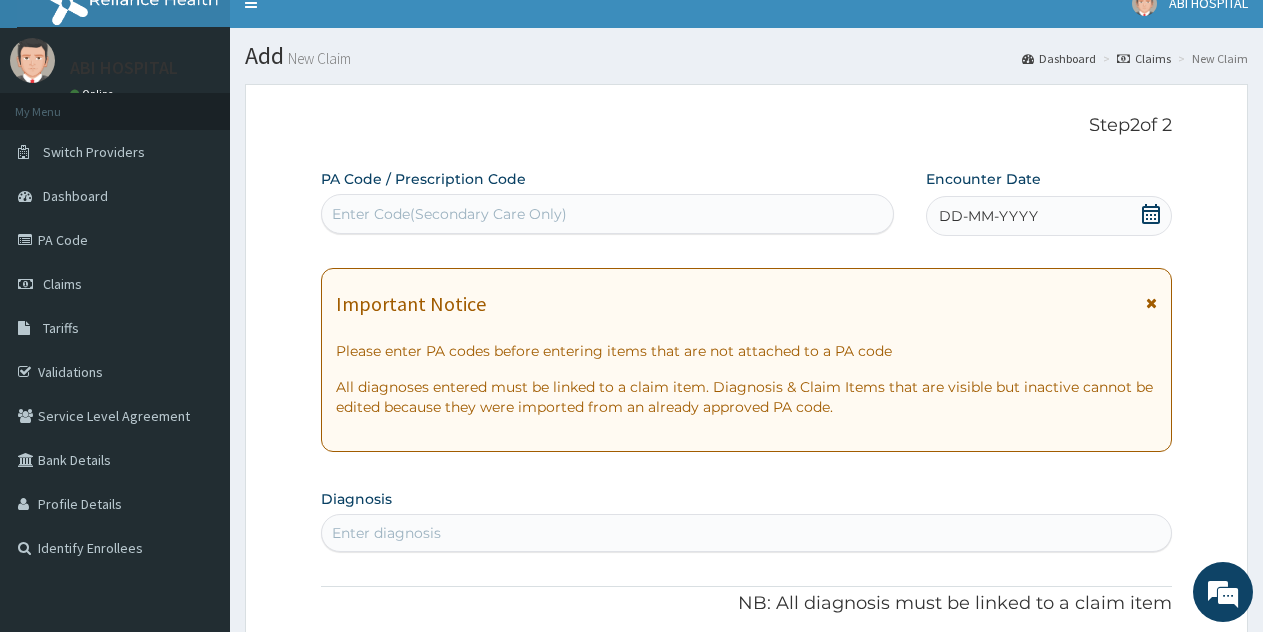 scroll, scrollTop: 0, scrollLeft: 0, axis: both 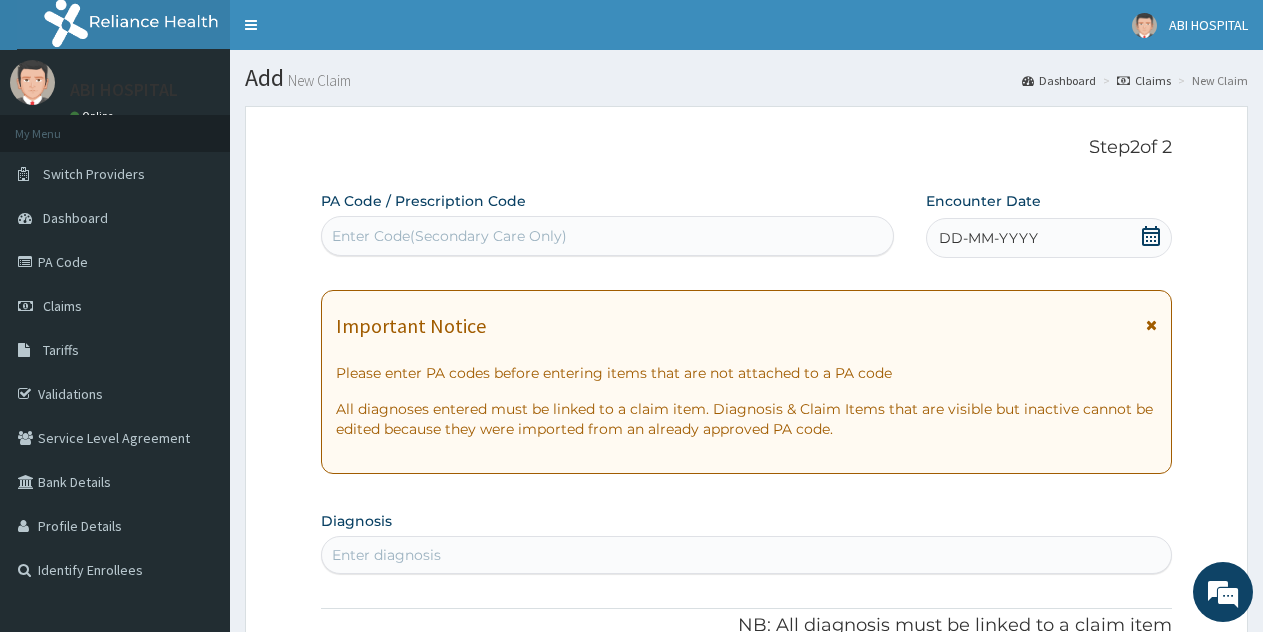 drag, startPoint x: 489, startPoint y: 234, endPoint x: 432, endPoint y: 240, distance: 57.31492 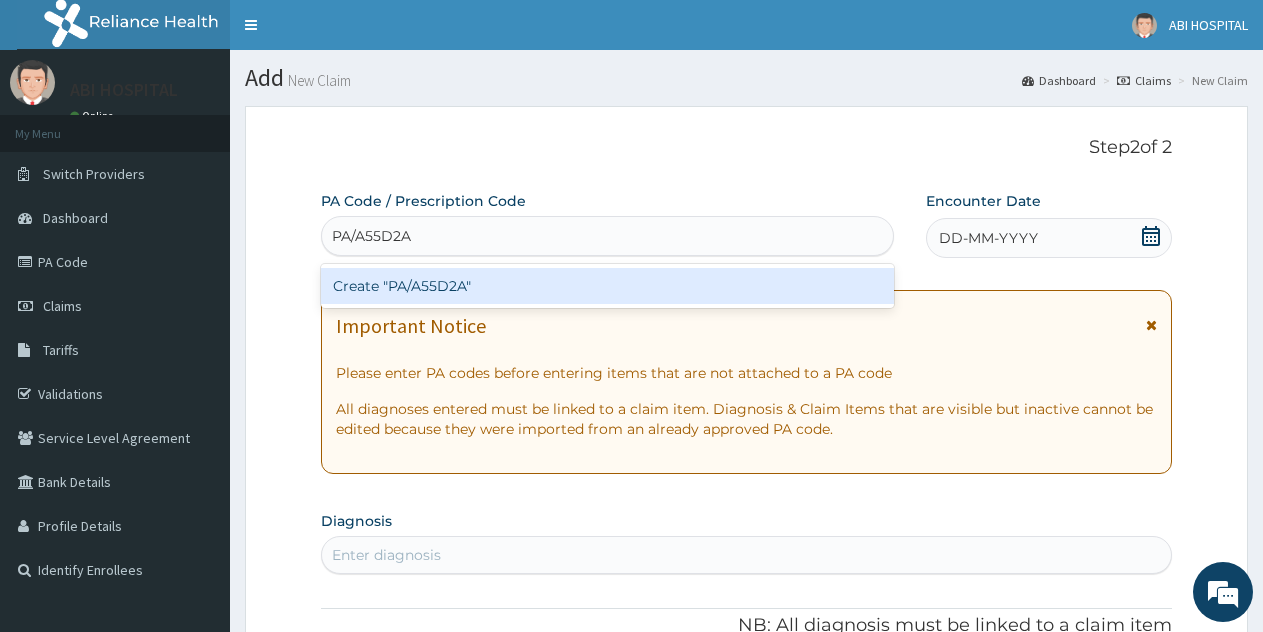 click on "Create "PA/A55D2A"" at bounding box center (607, 286) 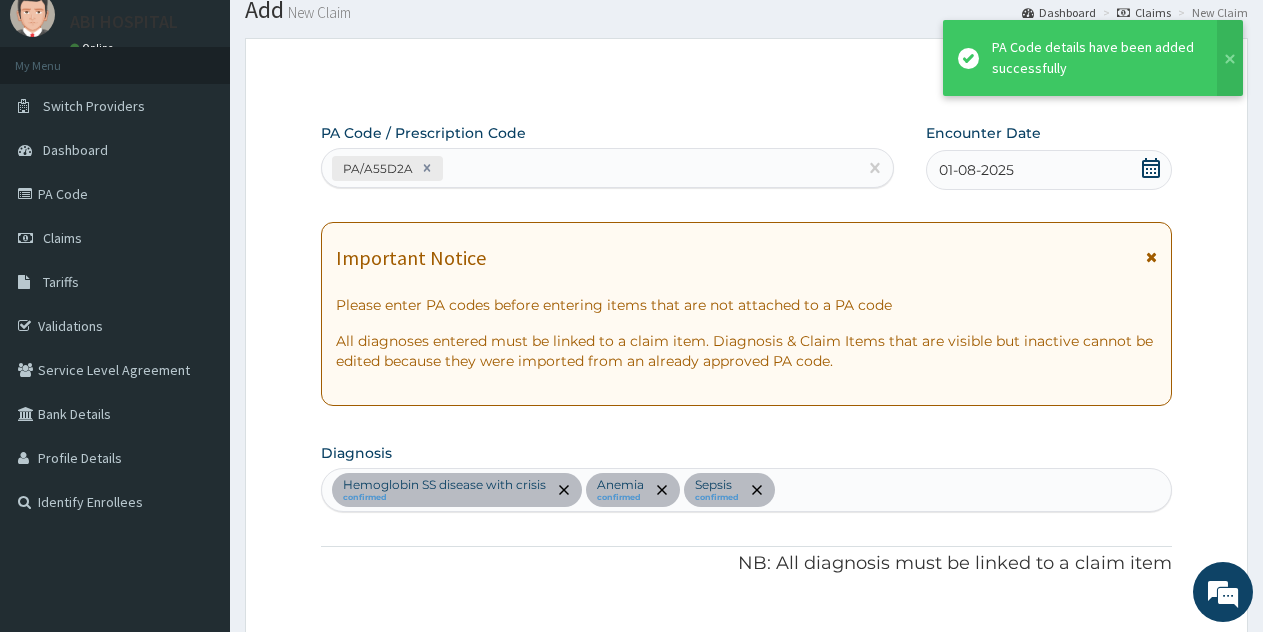 scroll, scrollTop: 100, scrollLeft: 0, axis: vertical 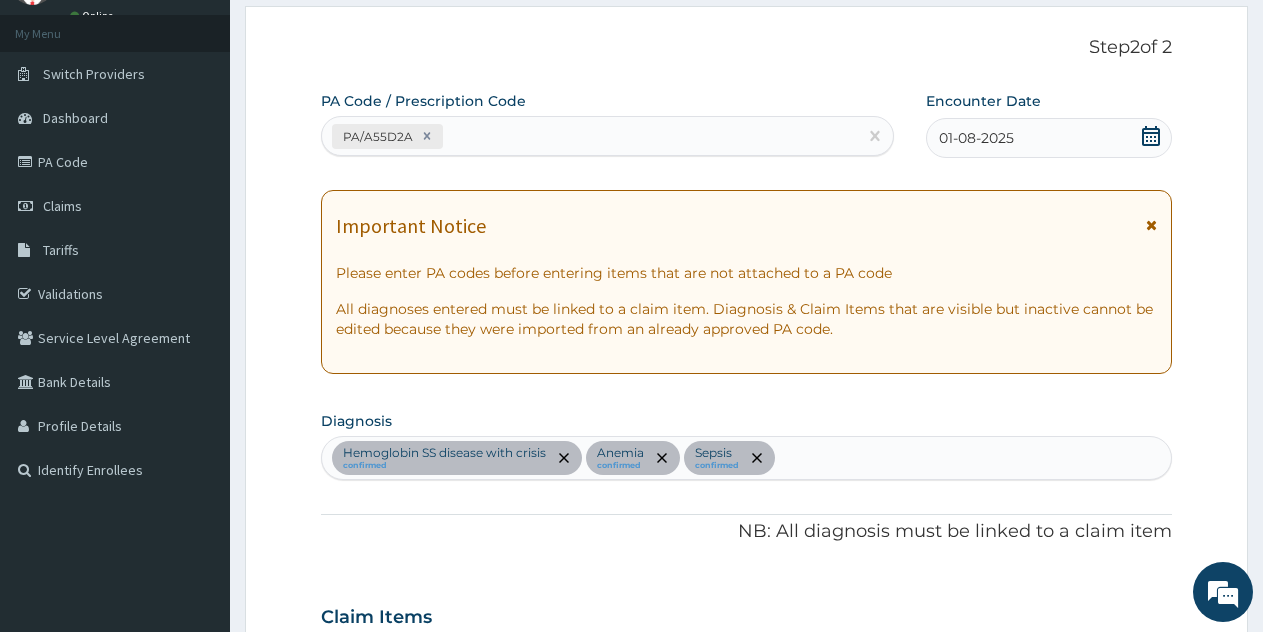 click on "Step  2  of 2 PA Code / Prescription Code PA/A55D2A Encounter Date 01-08-2025 Important Notice Please enter PA codes before entering items that are not attached to a PA code   All diagnoses entered must be linked to a claim item. Diagnosis & Claim Items that are visible but inactive cannot be edited because they were imported from an already approved PA code. Diagnosis Hemoglobin SS disease with crisis confirmed Anemia confirmed Sepsis confirmed NB: All diagnosis must be linked to a claim item Claim Items Type Name Quantity Unit Price Total Price Pair Diagnosis Actions Procedures blood transfusion rhesus positve 1 30000 30000.00 Hemoglobin SS disease with cri...  + 1 Delete Laboratory fbc cbc-complete blood count (haemogram) - [blood] 1 3000 3000.00 Hemoglobin SS disease with cri... Delete Laboratory blood group (abo & rh typing) 1 2000 2000.00 Hemoglobin SS disease with cri...  + 1 Delete Procedures private ward single bedded 2 10000 20000.00 Hemoglobin SS disease with cri...  + 1 Delete Types Select Type 0" at bounding box center [746, 715] 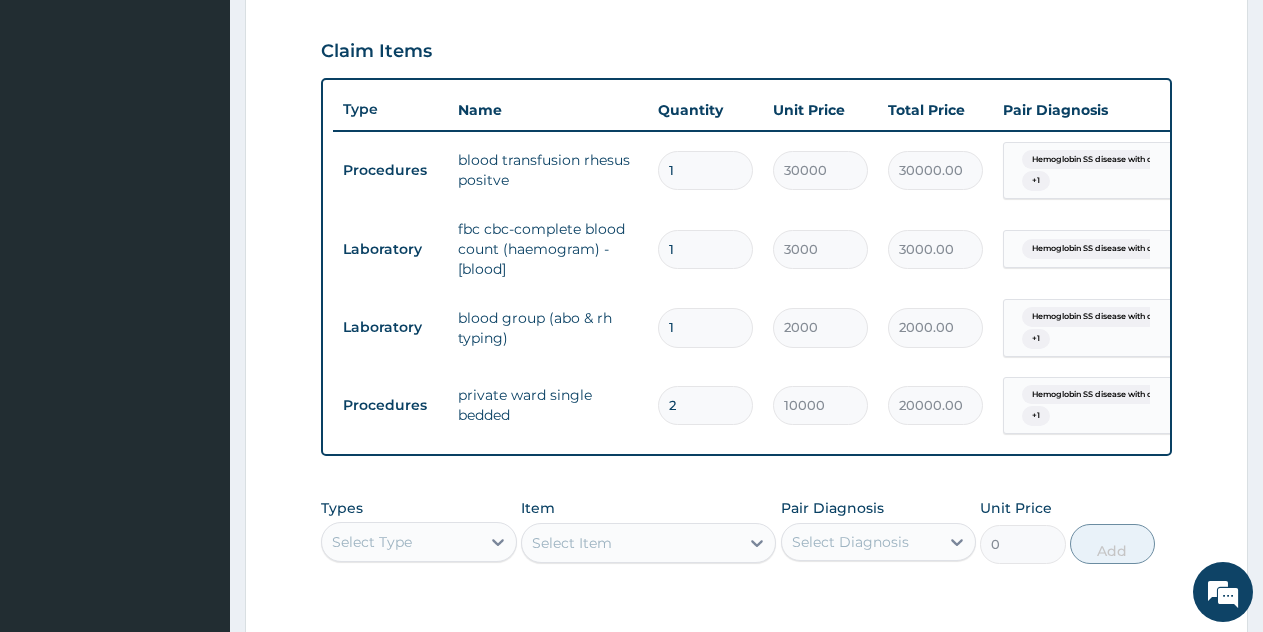 scroll, scrollTop: 700, scrollLeft: 0, axis: vertical 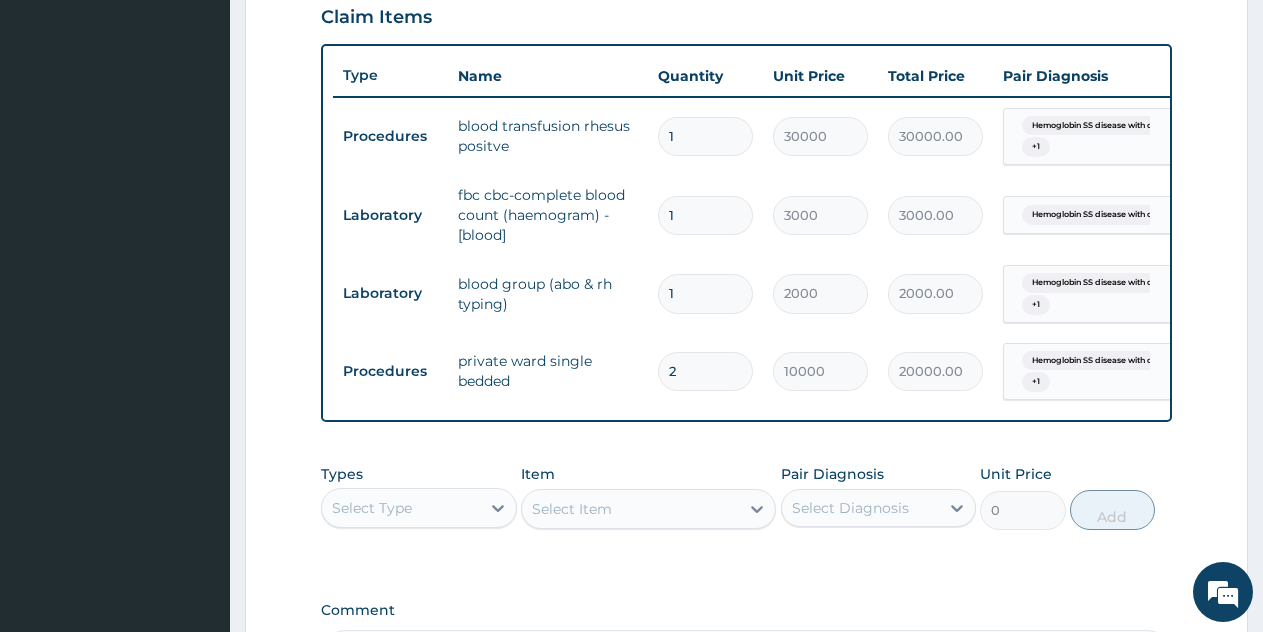 drag, startPoint x: 907, startPoint y: 420, endPoint x: 1105, endPoint y: 459, distance: 201.80437 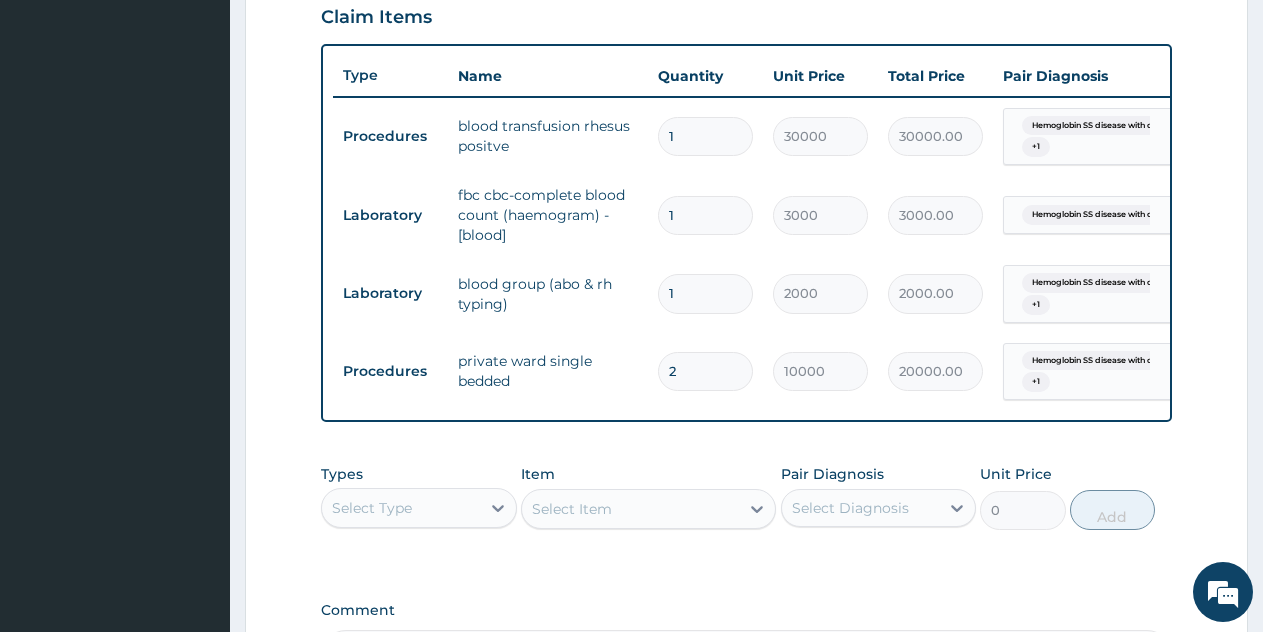 click on "PA Code / Prescription Code PA/A55D2A Encounter Date 01-08-2025 Important Notice Please enter PA codes before entering items that are not attached to a PA code   All diagnoses entered must be linked to a claim item. Diagnosis & Claim Items that are visible but inactive cannot be edited because they were imported from an already approved PA code. Diagnosis Hemoglobin SS disease with crisis confirmed Anemia confirmed Sepsis confirmed NB: All diagnosis must be linked to a claim item Claim Items Type Name Quantity Unit Price Total Price Pair Diagnosis Actions Procedures blood transfusion rhesus positve 1 30000 30000.00 Hemoglobin SS disease with cri...  + 1 Delete Laboratory fbc cbc-complete blood count (haemogram) - [blood] 1 3000 3000.00 Hemoglobin SS disease with cri... Delete Laboratory blood group (abo & rh typing) 1 2000 2000.00 Hemoglobin SS disease with cri...  + 1 Delete Procedures private ward single bedded 2 10000 20000.00 Hemoglobin SS disease with cri...  + 1 Delete Types Select Type Item Select Item" at bounding box center (746, 85) 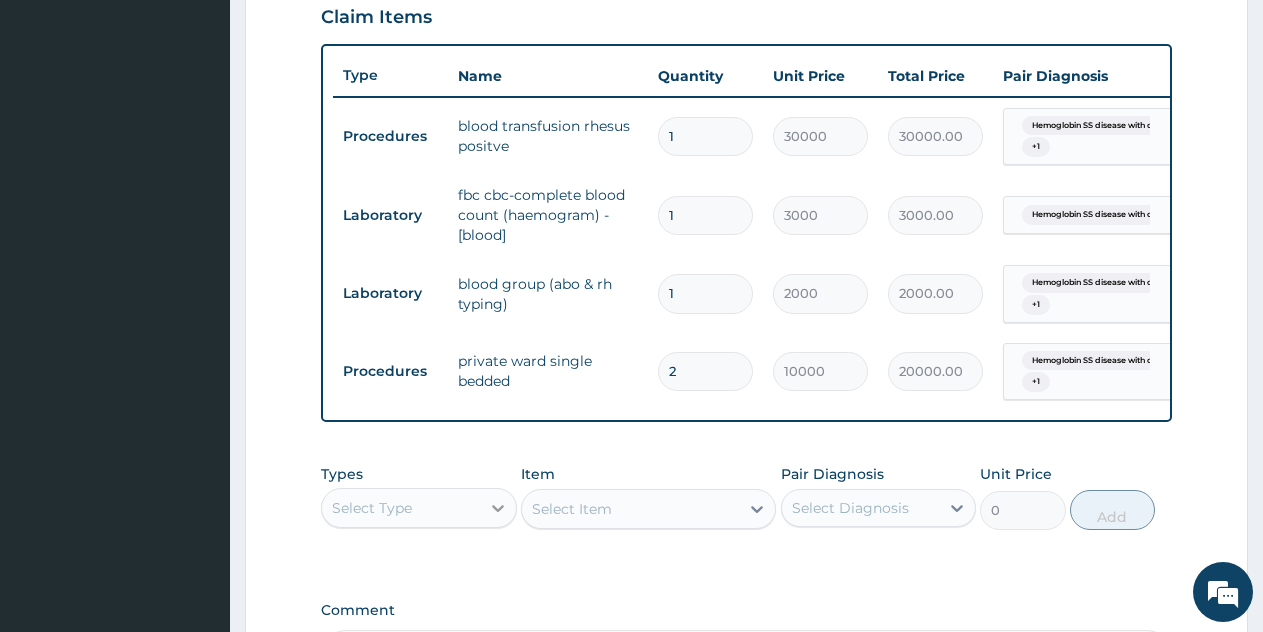 click 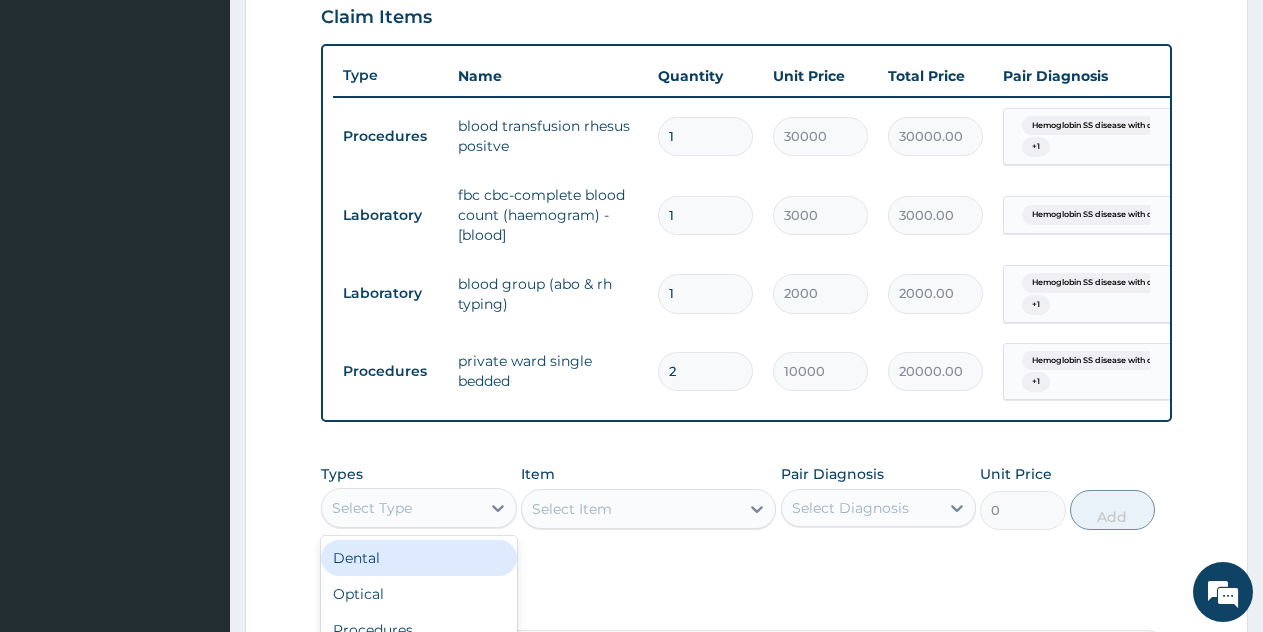 scroll, scrollTop: 68, scrollLeft: 0, axis: vertical 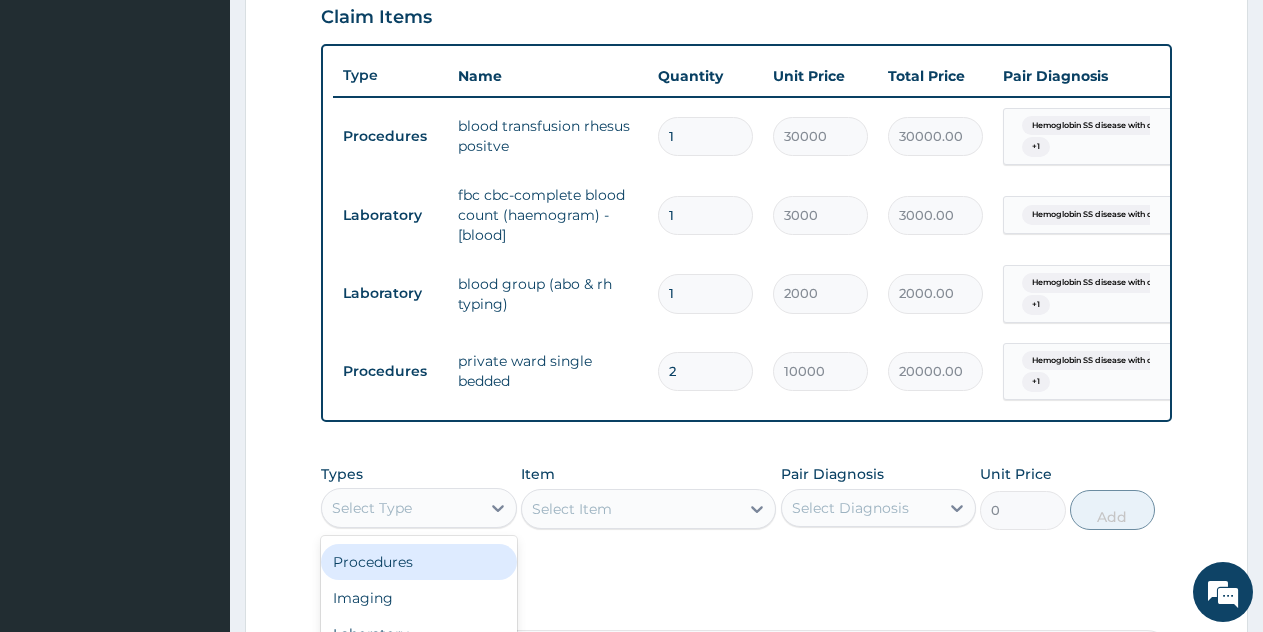 click on "Procedures" at bounding box center (419, 562) 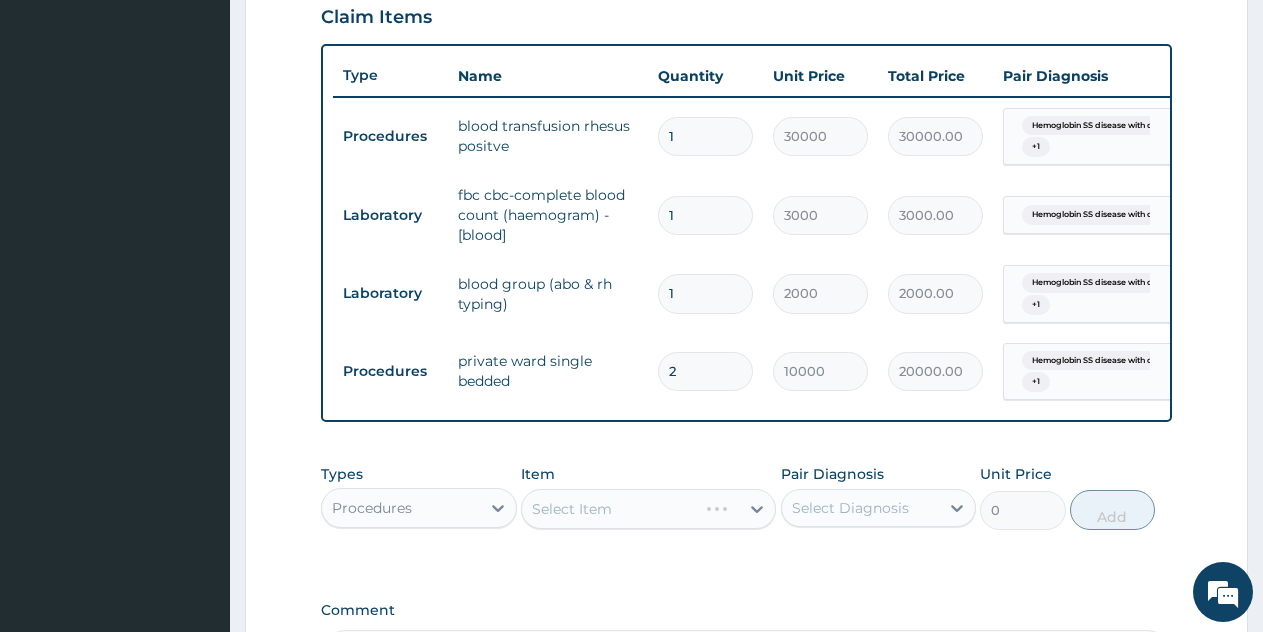 click on "Select Item" at bounding box center (648, 509) 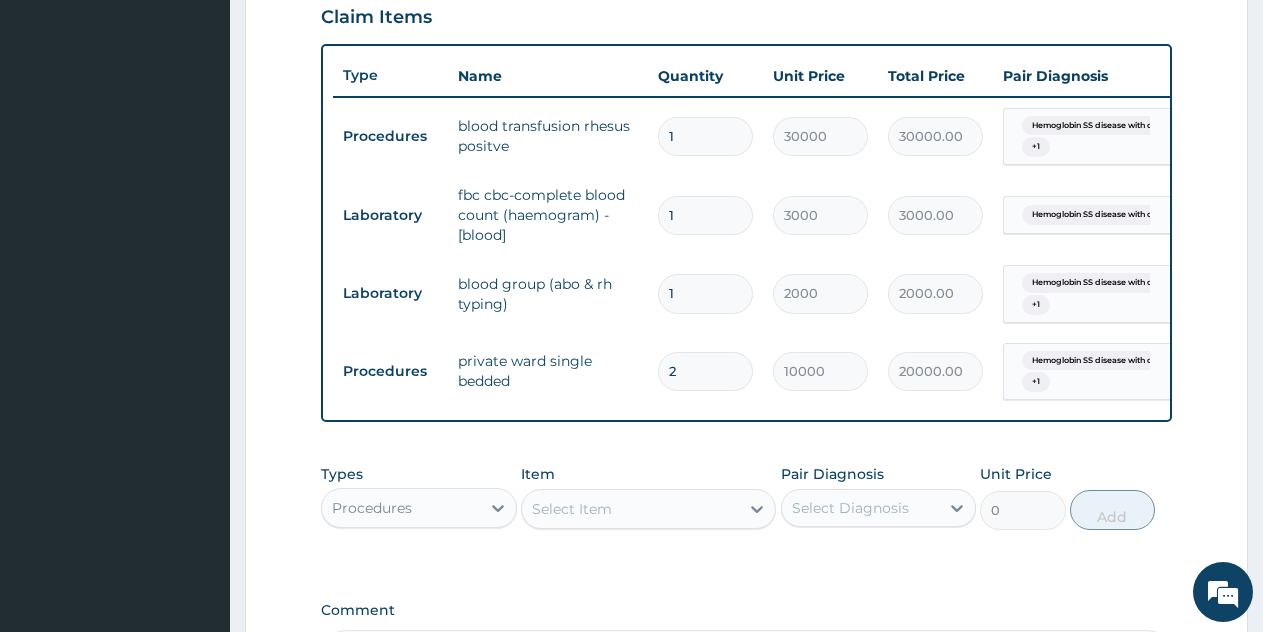 click on "Select Item" at bounding box center [630, 509] 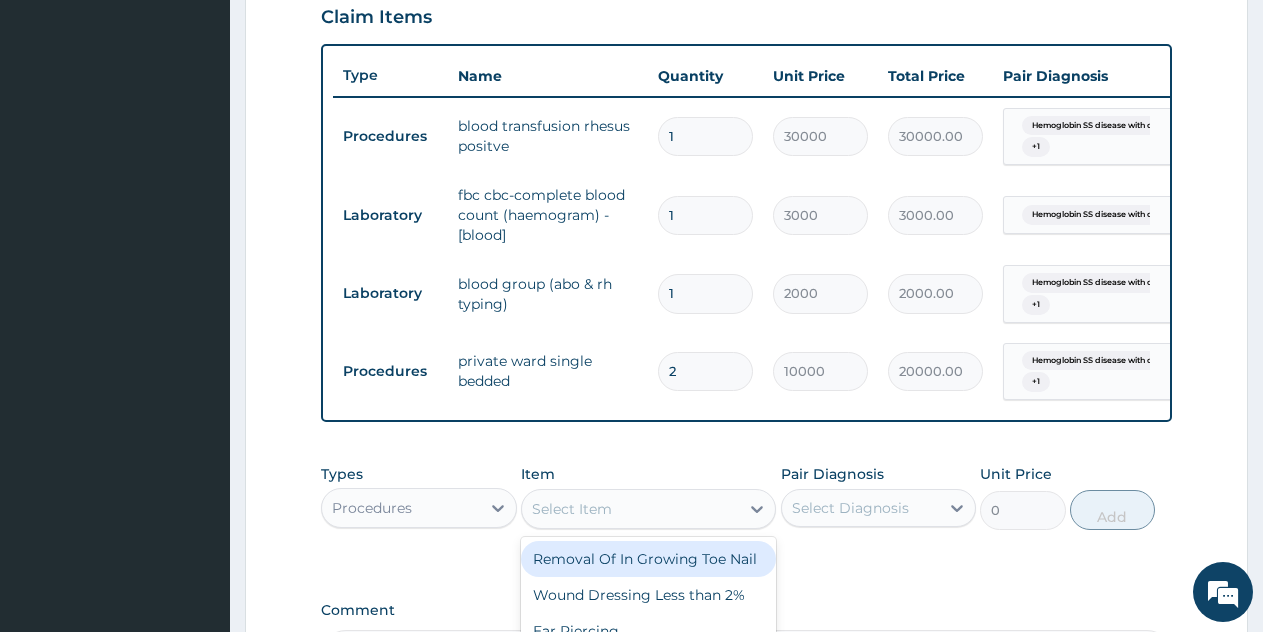 scroll, scrollTop: 100, scrollLeft: 0, axis: vertical 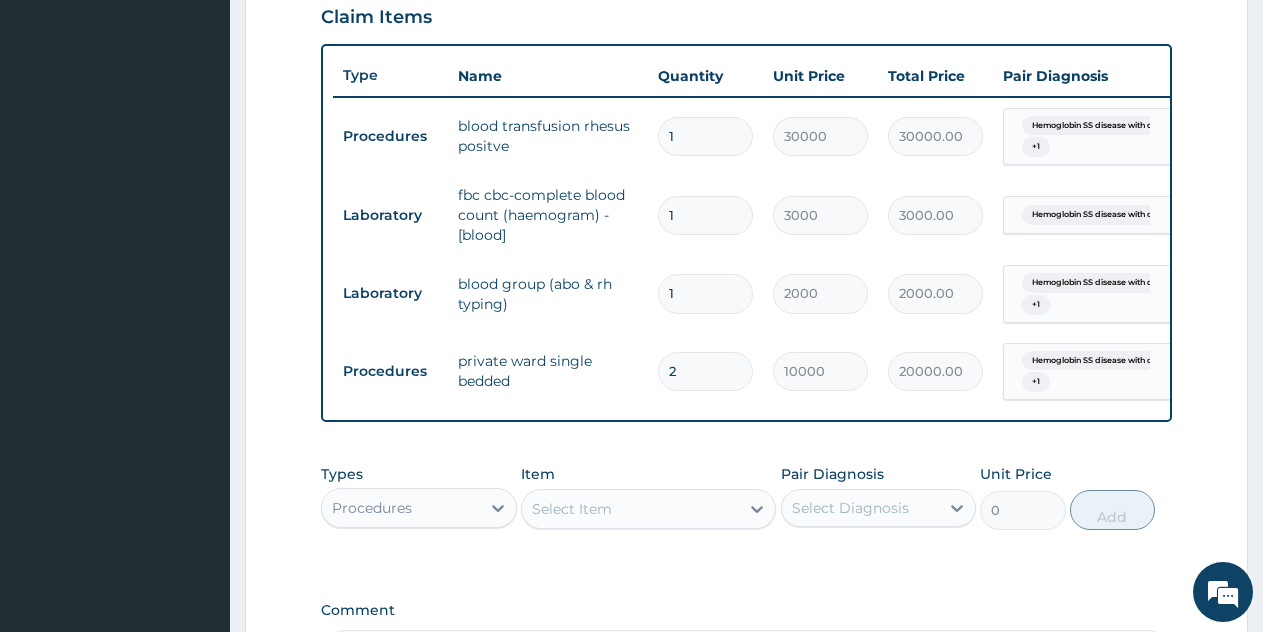 click on "PA Code / Prescription Code PA/A55D2A Encounter Date 01-08-2025 Important Notice Please enter PA codes before entering items that are not attached to a PA code   All diagnoses entered must be linked to a claim item. Diagnosis & Claim Items that are visible but inactive cannot be edited because they were imported from an already approved PA code. Diagnosis Hemoglobin SS disease with crisis confirmed Anemia confirmed Sepsis confirmed NB: All diagnosis must be linked to a claim item Claim Items Type Name Quantity Unit Price Total Price Pair Diagnosis Actions Procedures blood transfusion rhesus positve 1 30000 30000.00 Hemoglobin SS disease with cri...  + 1 Delete Laboratory fbc cbc-complete blood count (haemogram) - [blood] 1 3000 3000.00 Hemoglobin SS disease with cri... Delete Laboratory blood group (abo & rh typing) 1 2000 2000.00 Hemoglobin SS disease with cri...  + 1 Delete Procedures private ward single bedded 2 10000 20000.00 Hemoglobin SS disease with cri...  + 1 Delete Types Procedures Item Select Item" at bounding box center [746, 85] 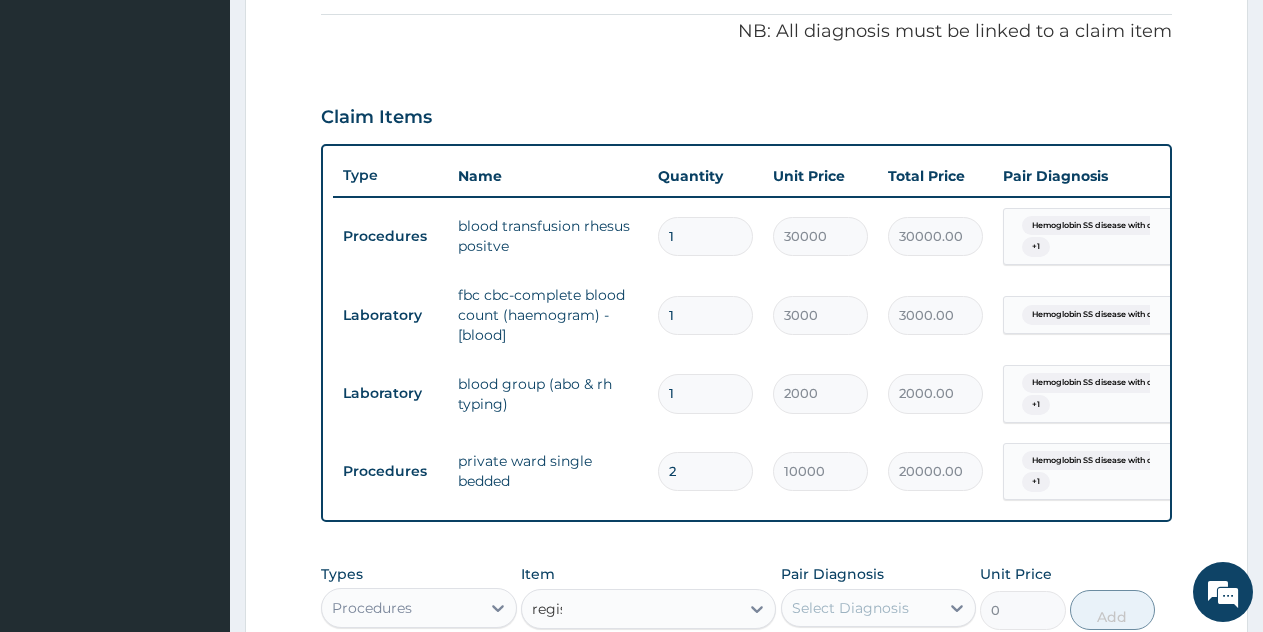 type on "registr" 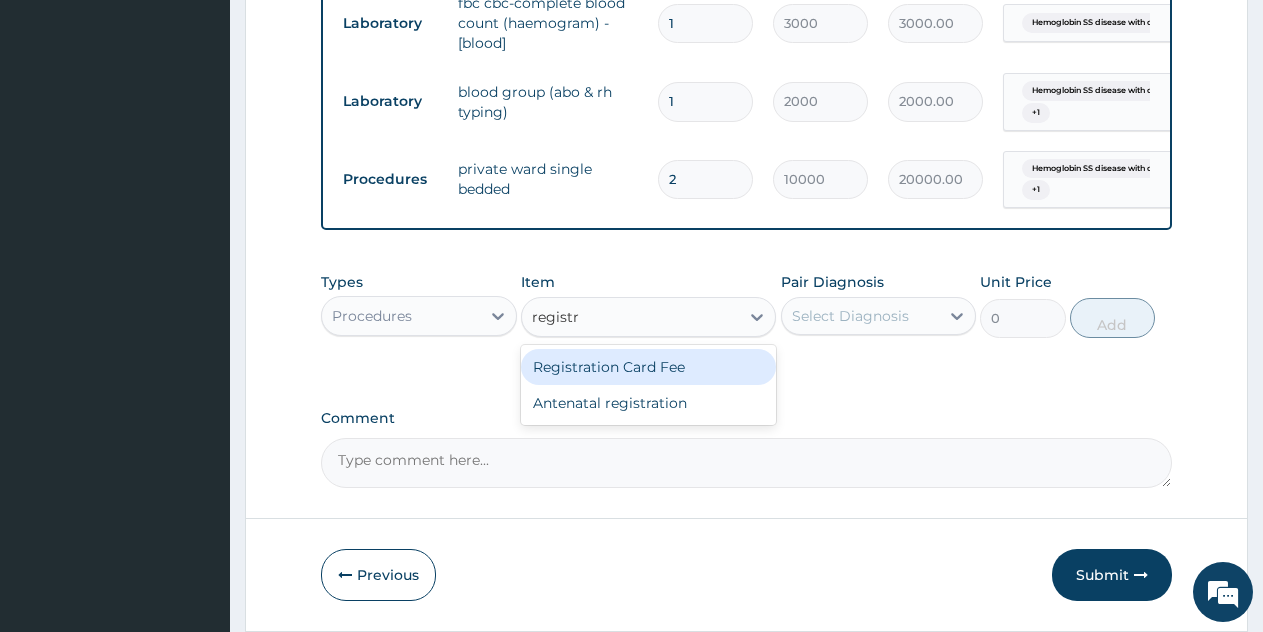 scroll, scrollTop: 904, scrollLeft: 0, axis: vertical 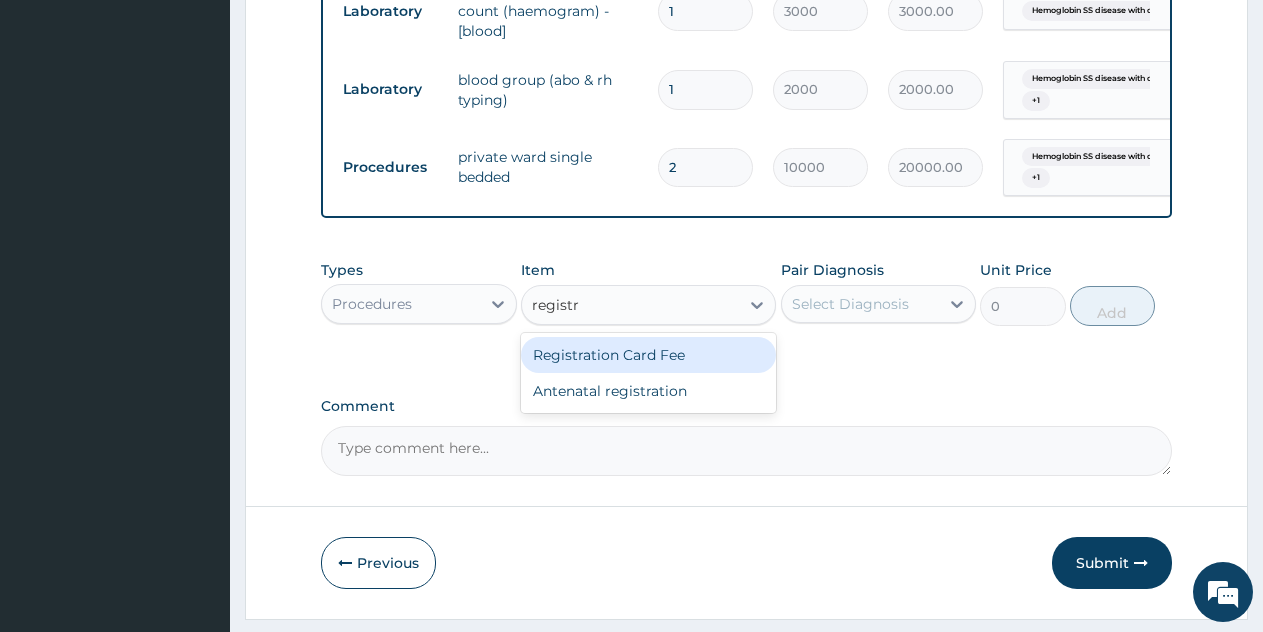 click on "Registration Card Fee" at bounding box center (648, 355) 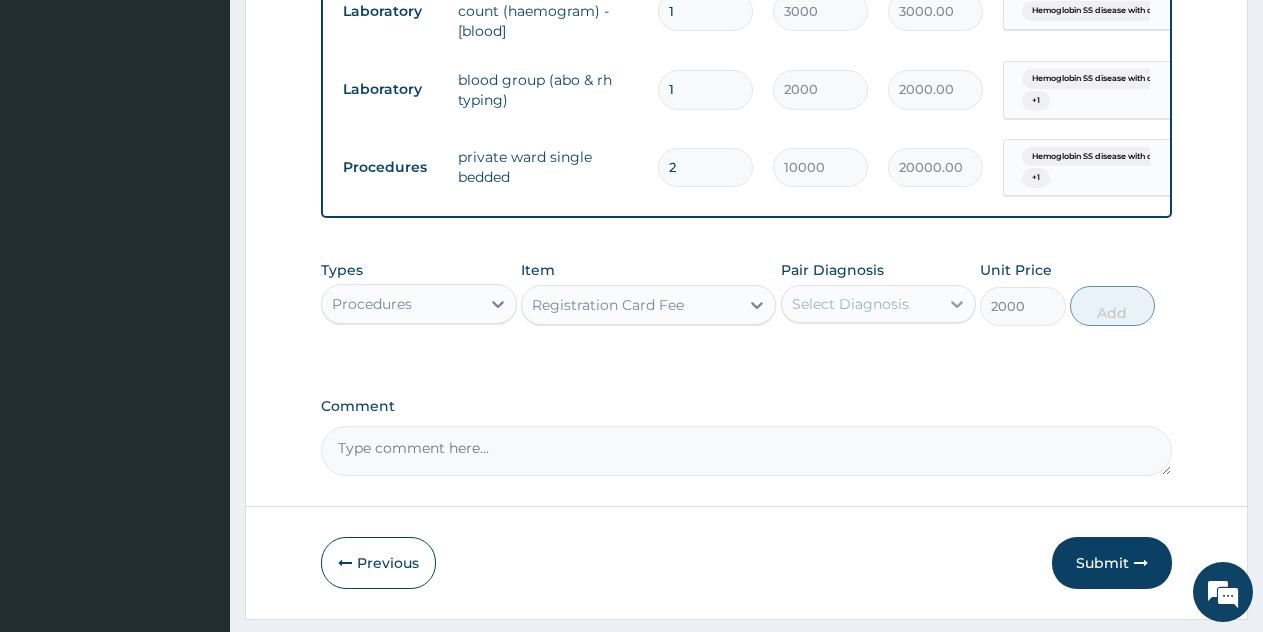 click 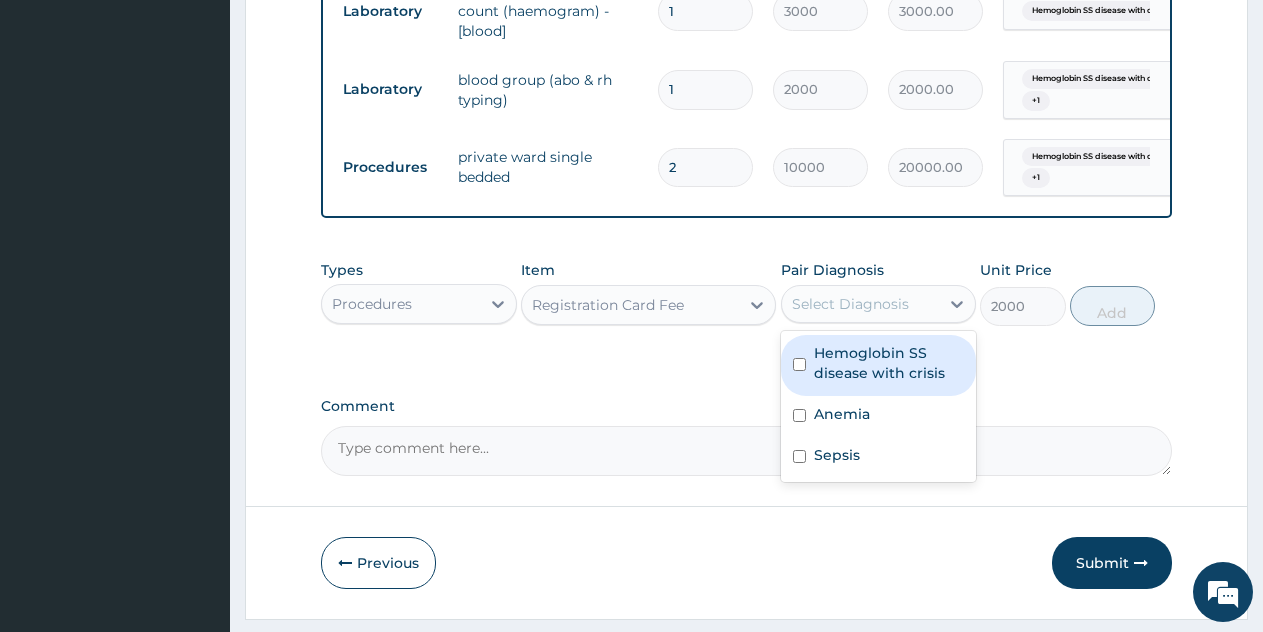 drag, startPoint x: 886, startPoint y: 374, endPoint x: 1057, endPoint y: 355, distance: 172.05232 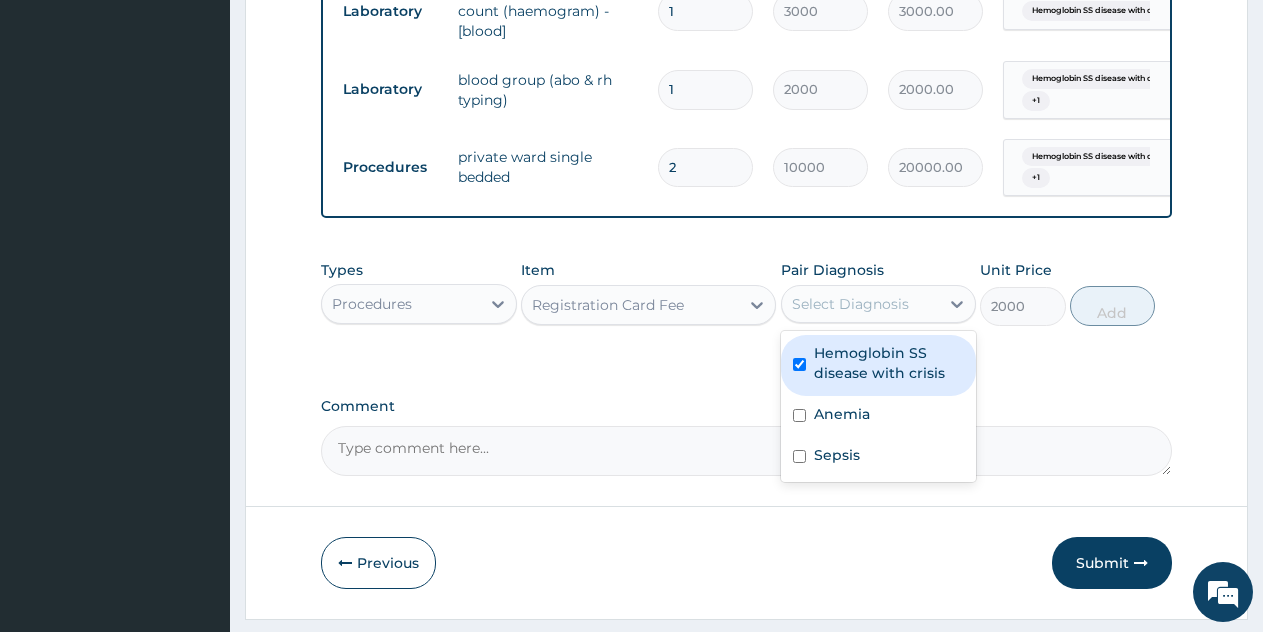 checkbox on "true" 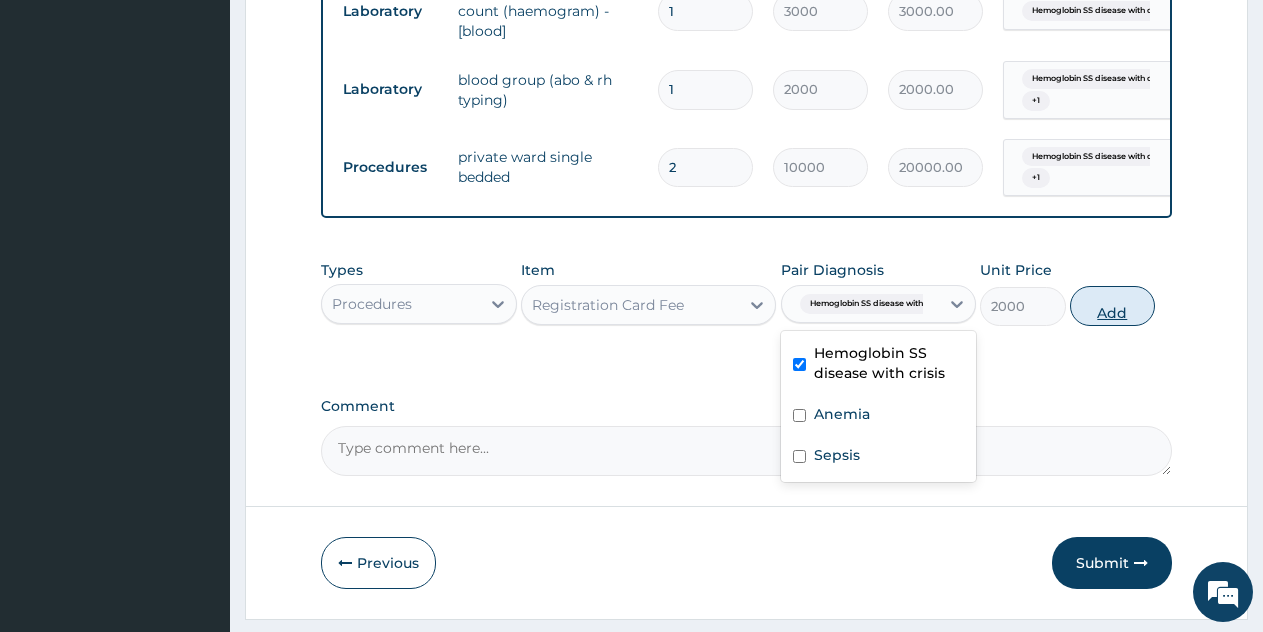 click on "Add" at bounding box center [1112, 306] 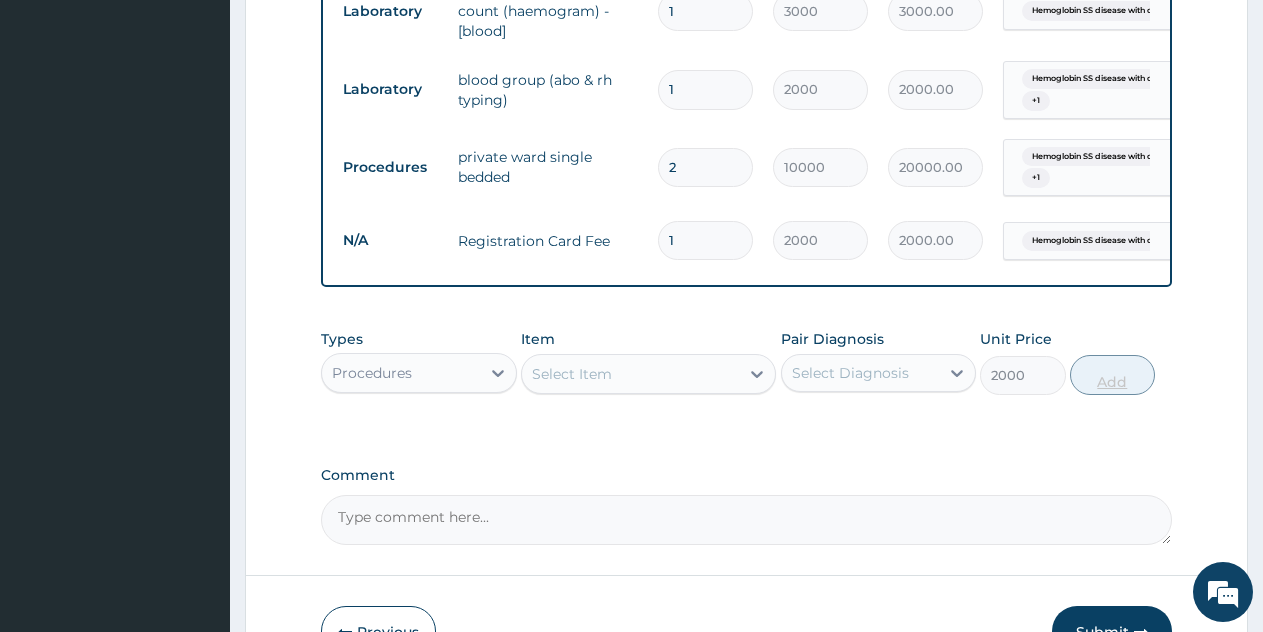 type on "0" 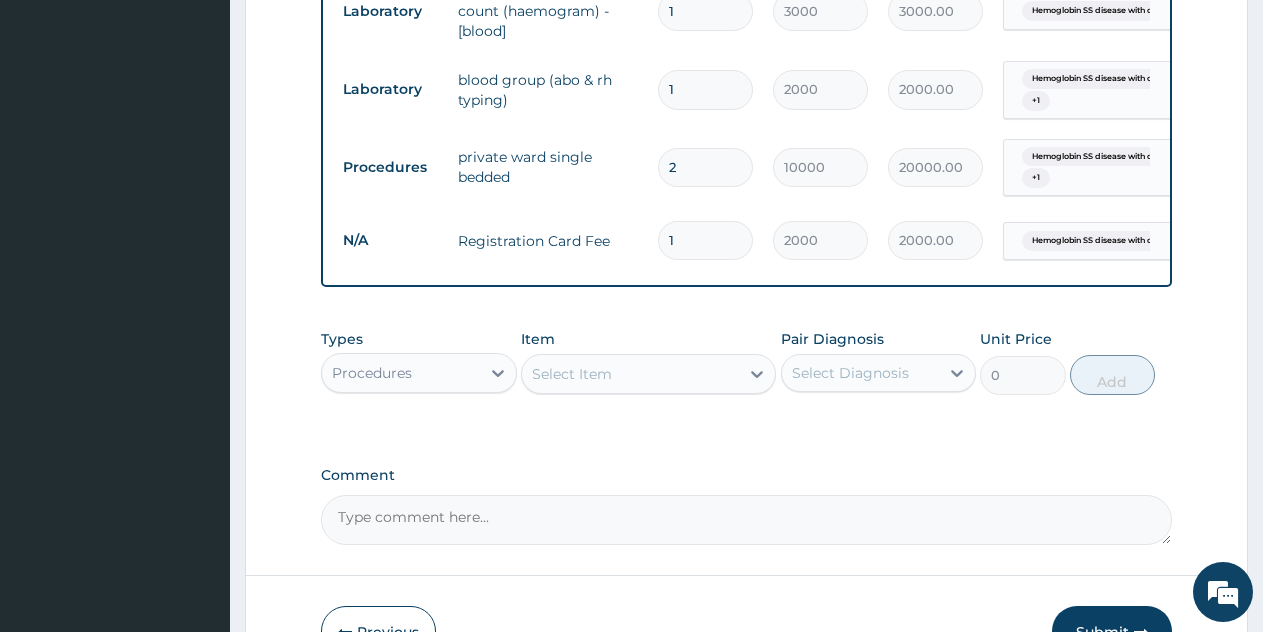 click on "Select Item" at bounding box center [572, 374] 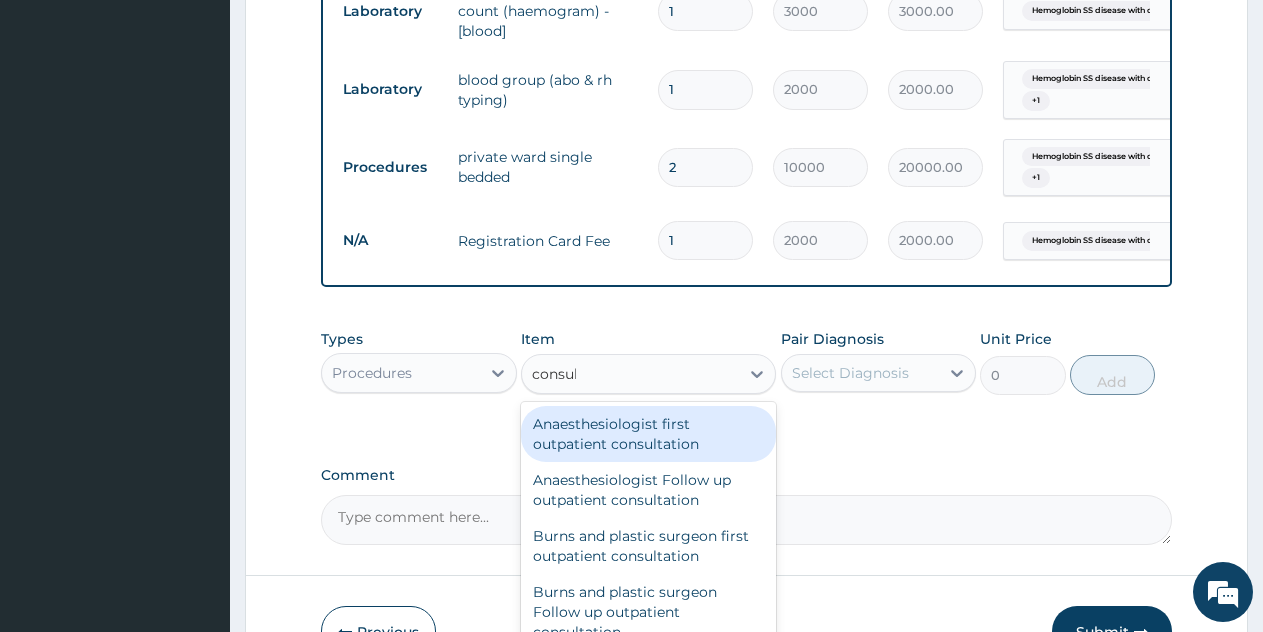 type on "consult" 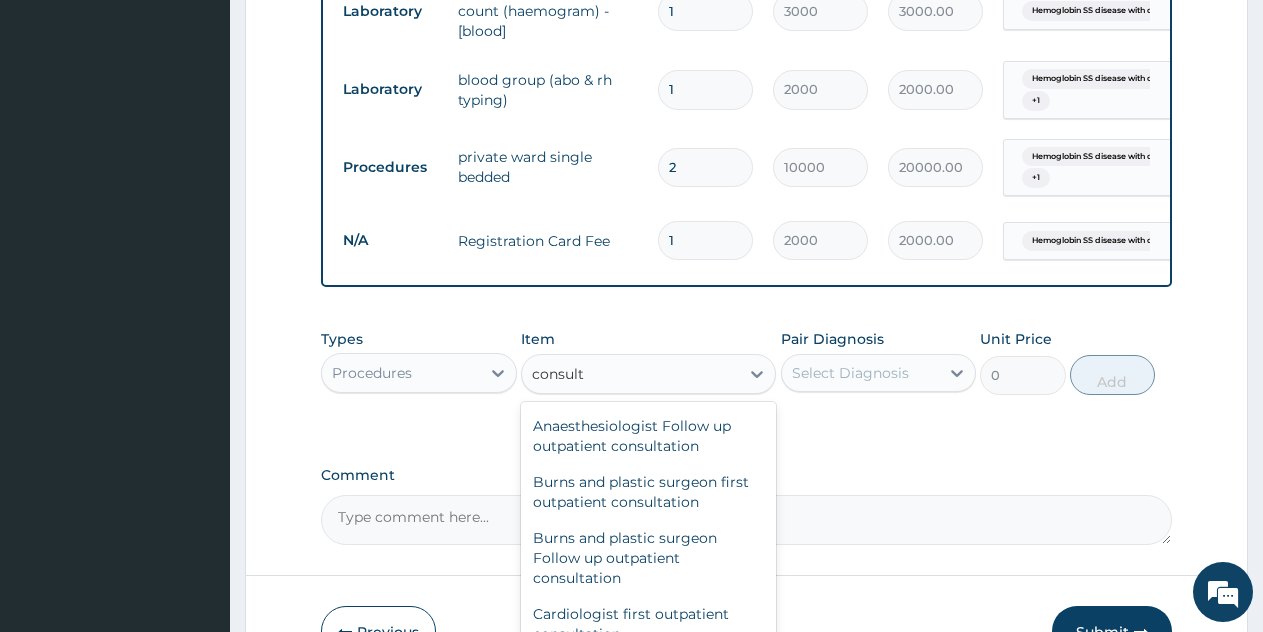 scroll, scrollTop: 400, scrollLeft: 0, axis: vertical 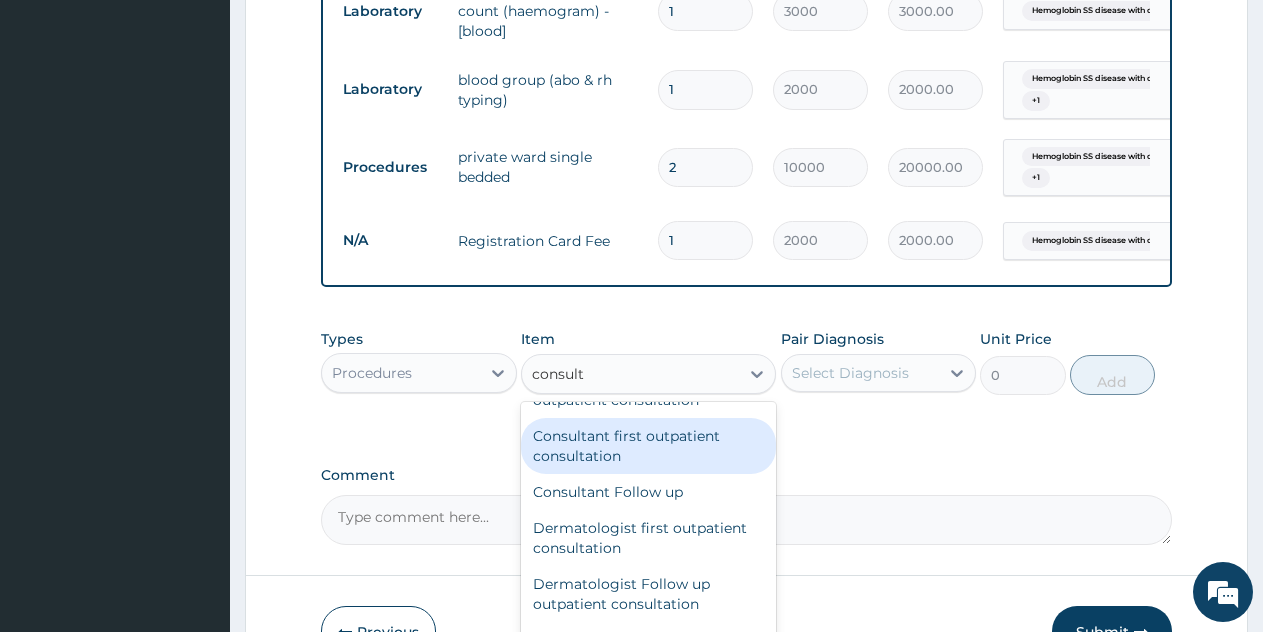 click on "Consultant first outpatient consultation" at bounding box center [648, 446] 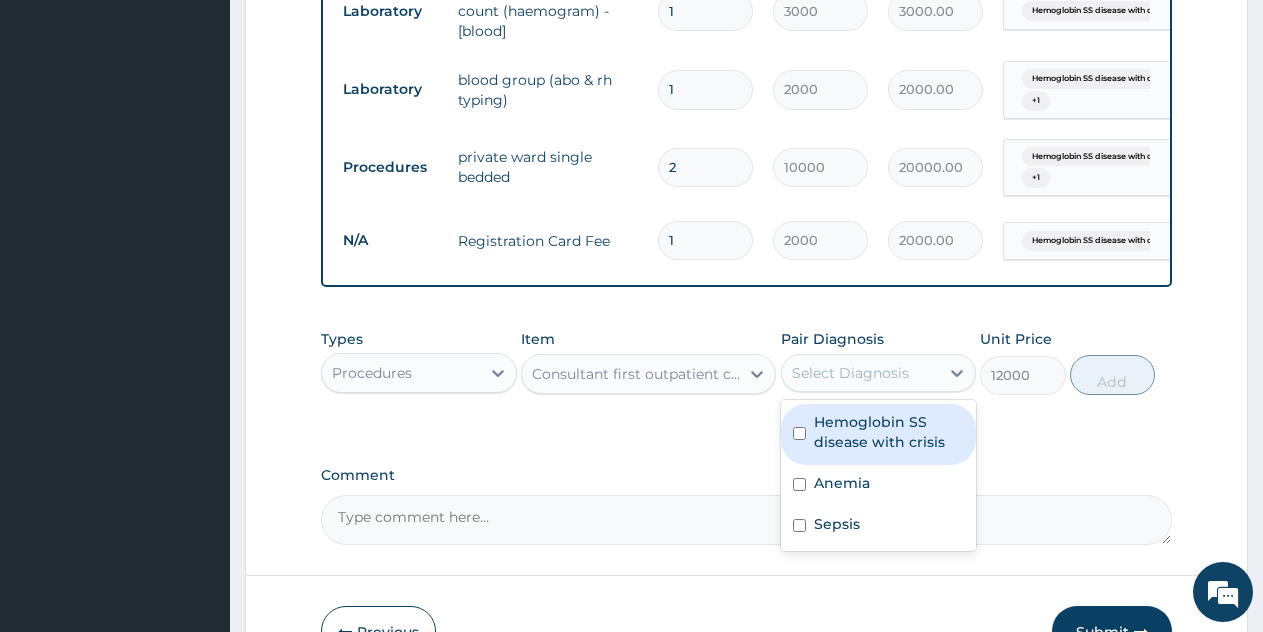 click on "Select Diagnosis" at bounding box center (850, 373) 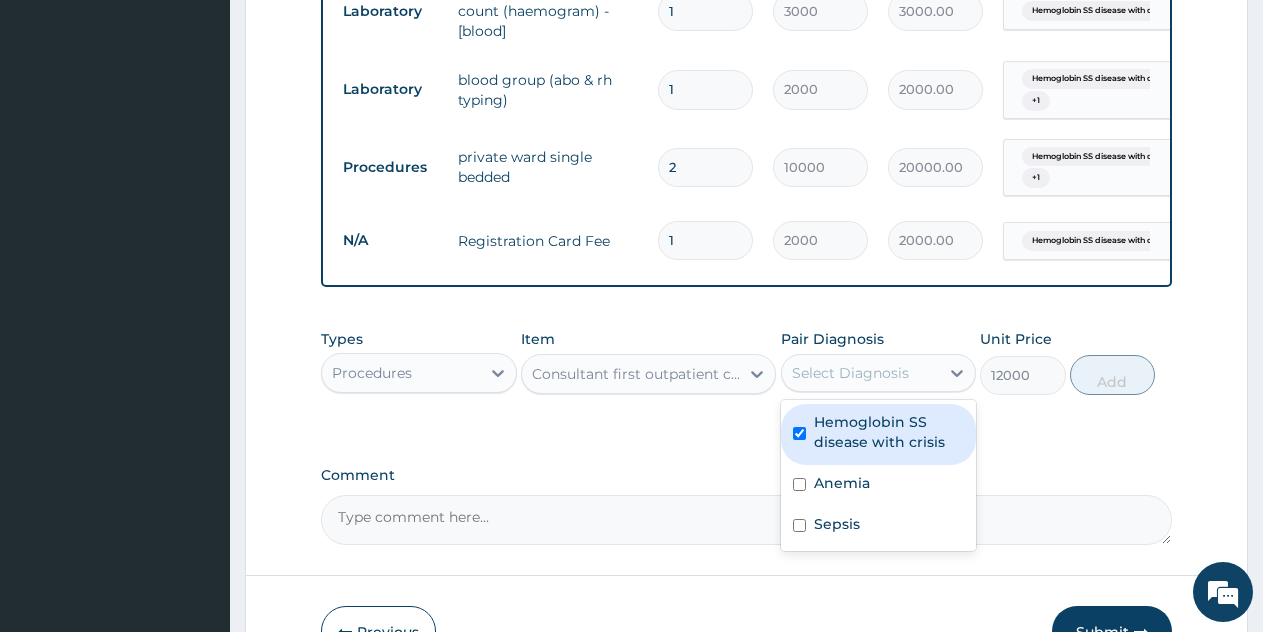 checkbox on "true" 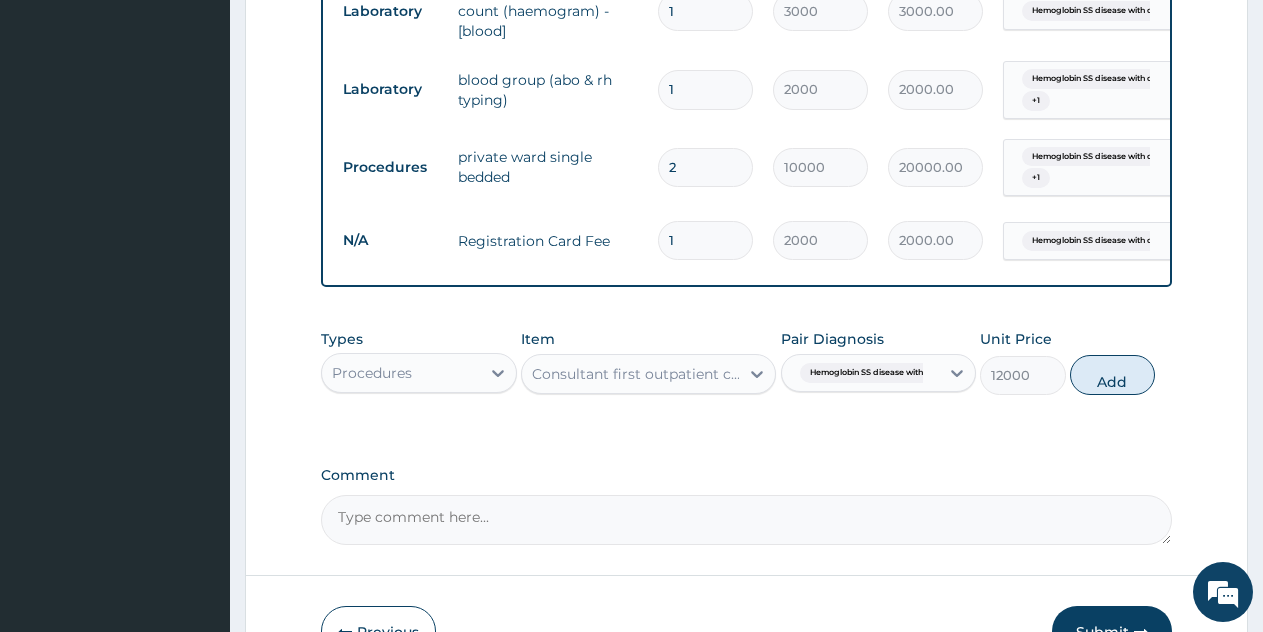 drag, startPoint x: 1111, startPoint y: 396, endPoint x: 820, endPoint y: 408, distance: 291.2473 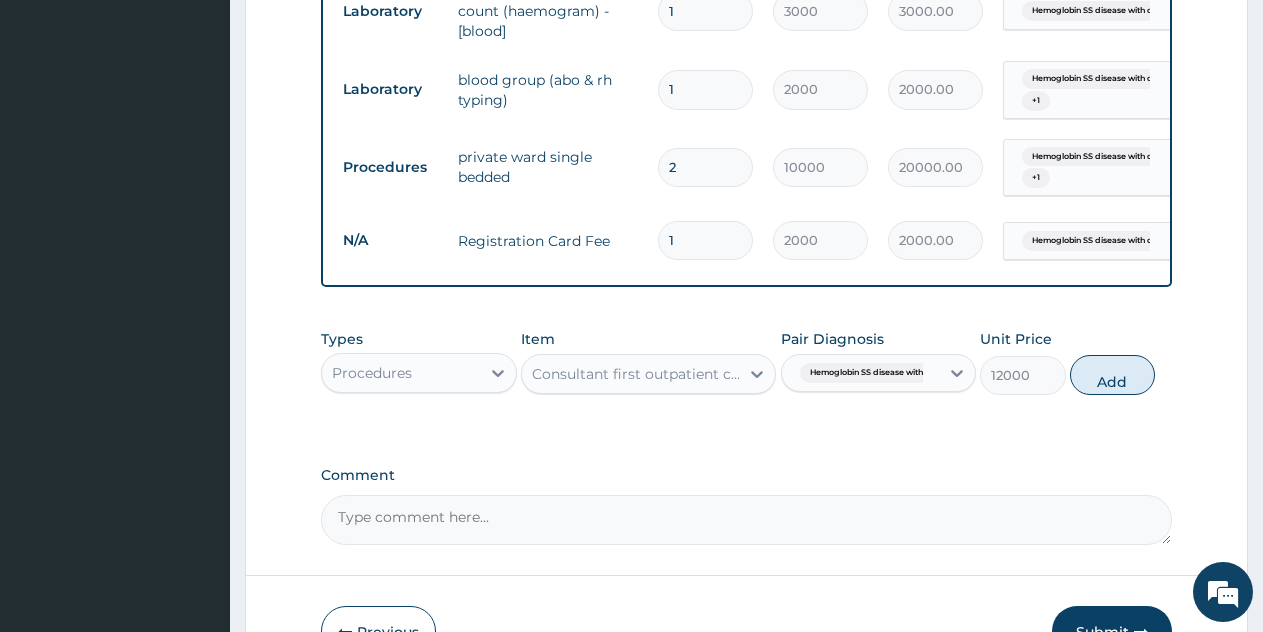 click on "Types Procedures Item Consultant first outpatient consultation Pair Diagnosis Hemoglobin SS disease with cri... Unit Price 12000 Add" at bounding box center [746, 362] 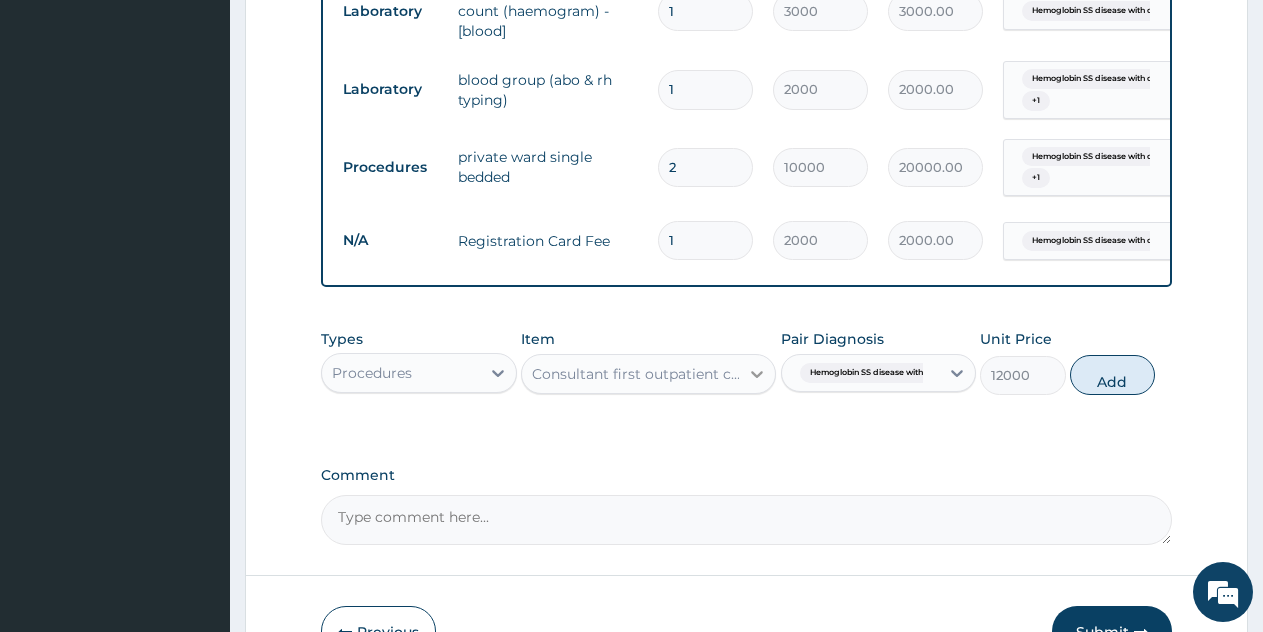 click 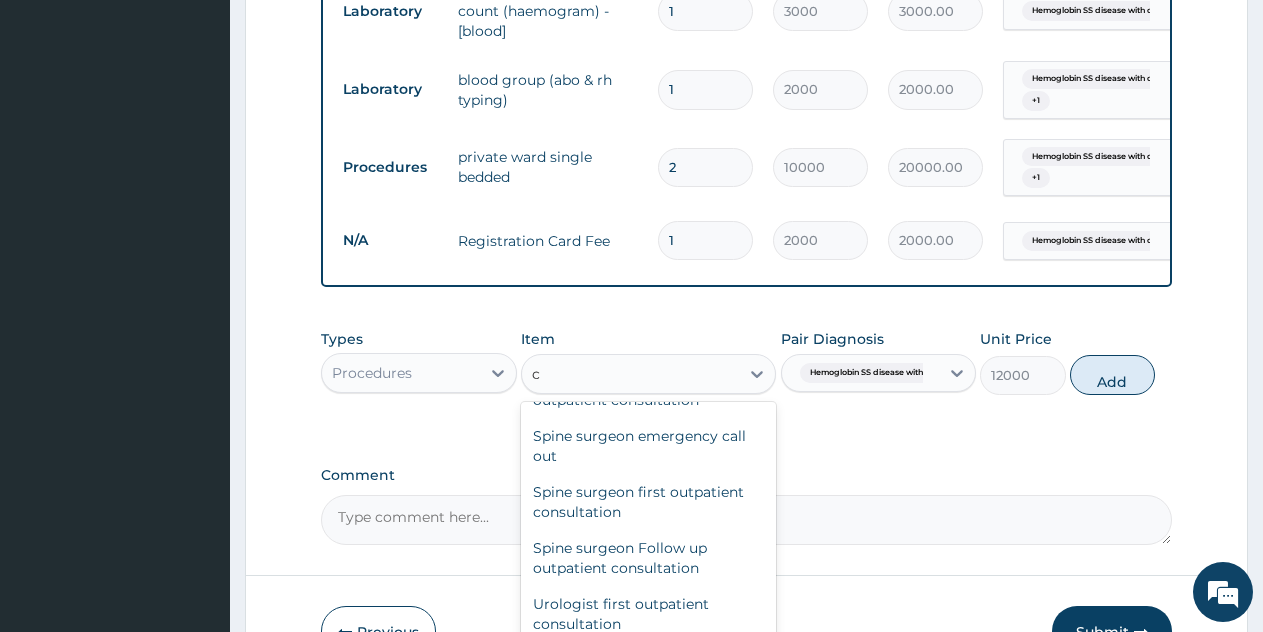 scroll, scrollTop: 75994, scrollLeft: 0, axis: vertical 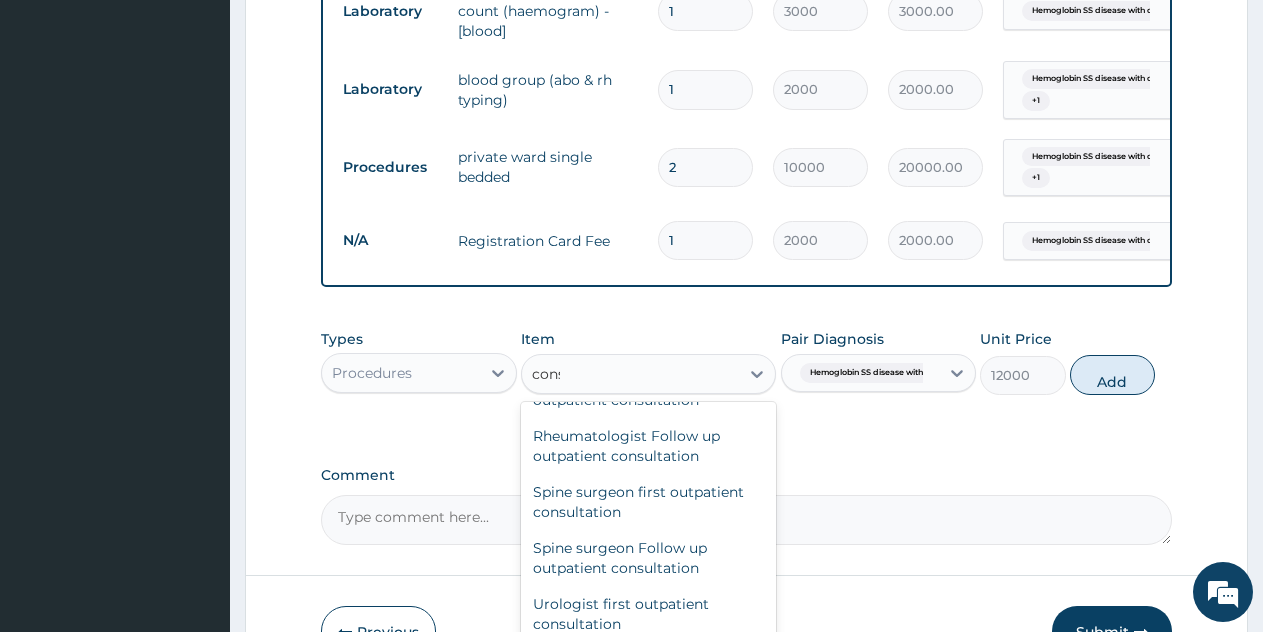 type on "consul" 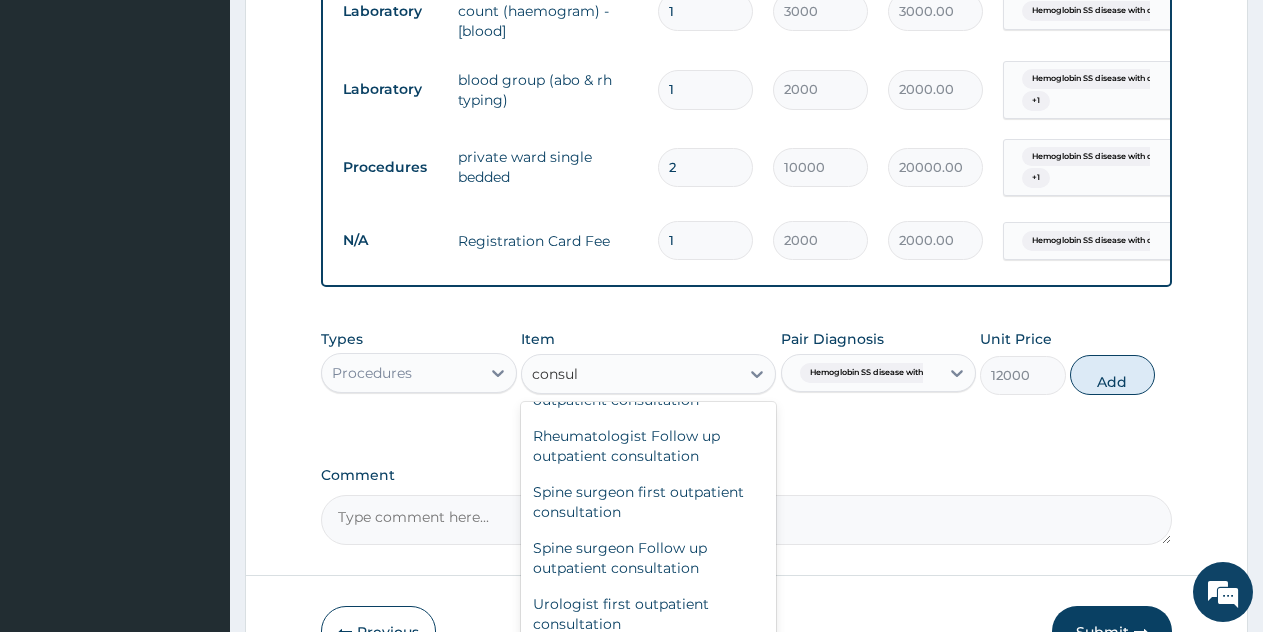 scroll, scrollTop: 302, scrollLeft: 0, axis: vertical 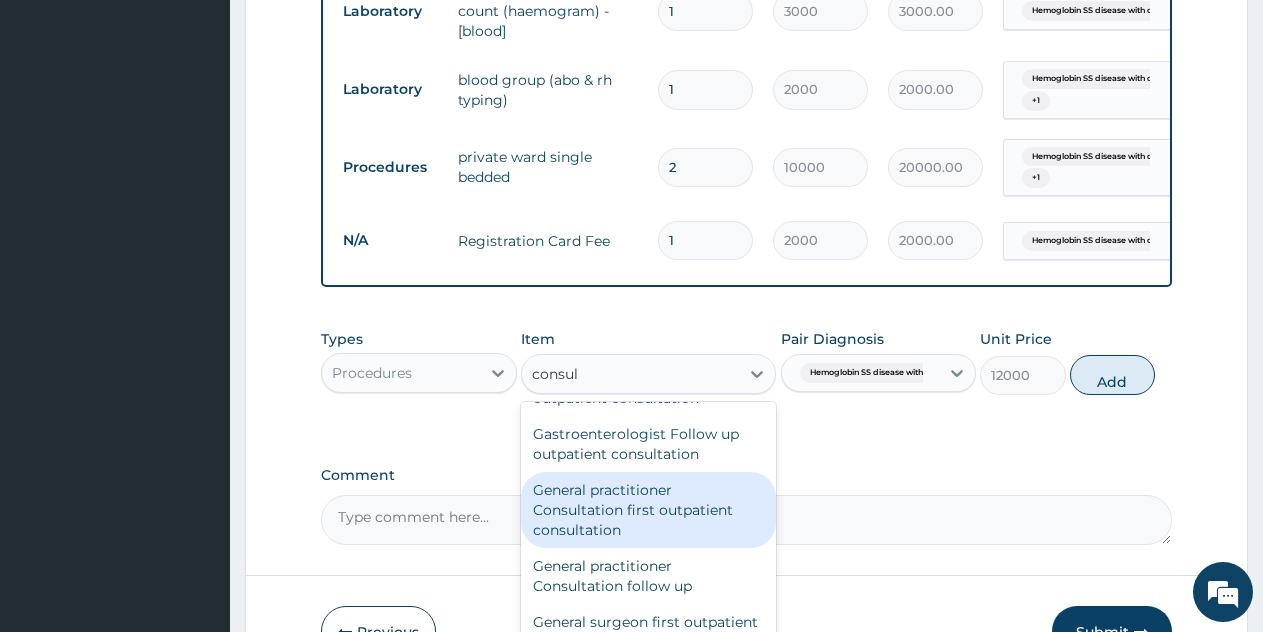 click on "General practitioner Consultation first outpatient consultation" at bounding box center (648, 510) 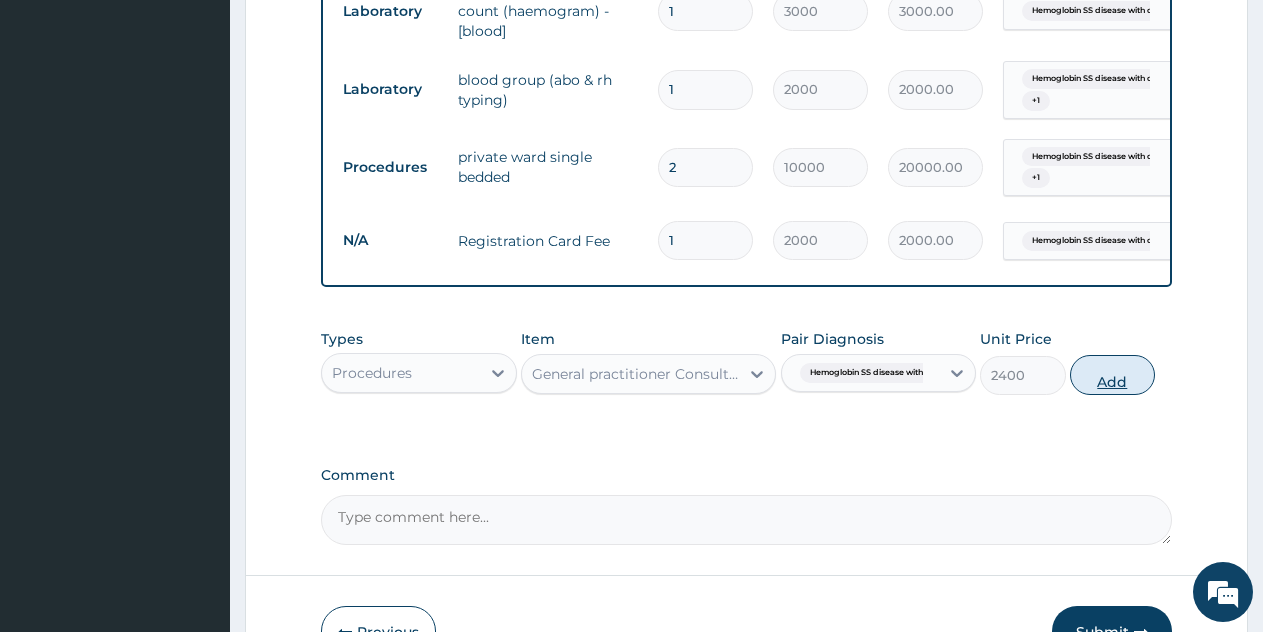 click on "Add" at bounding box center [1112, 375] 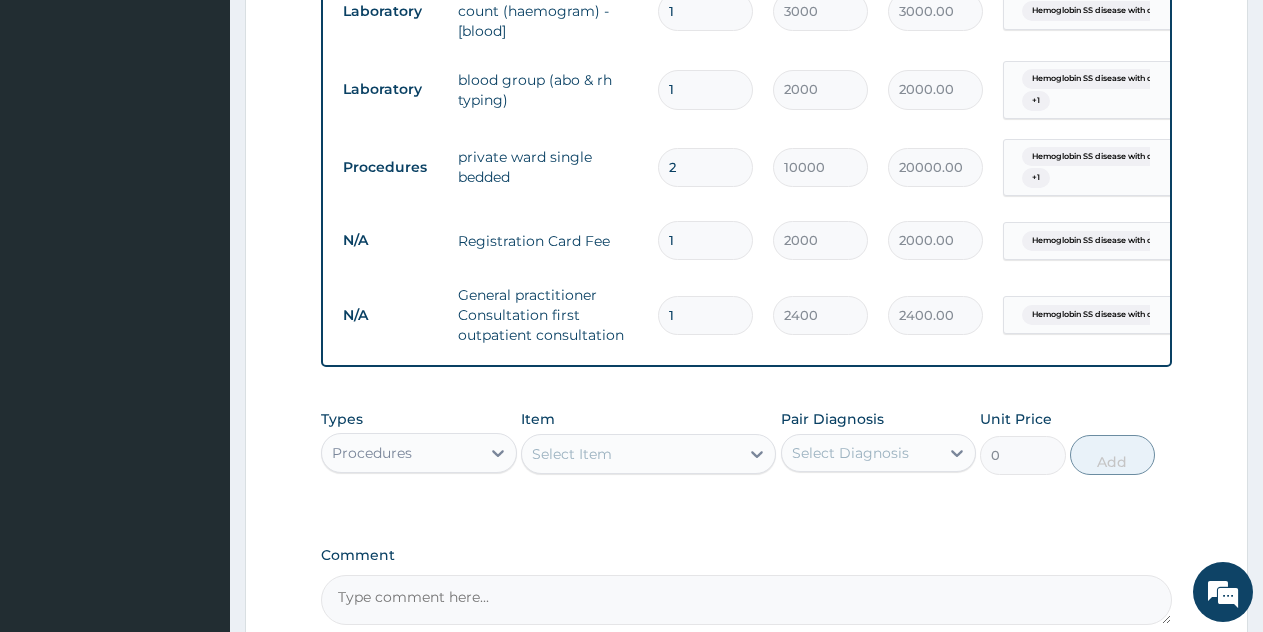 click on "Select Item" at bounding box center [630, 454] 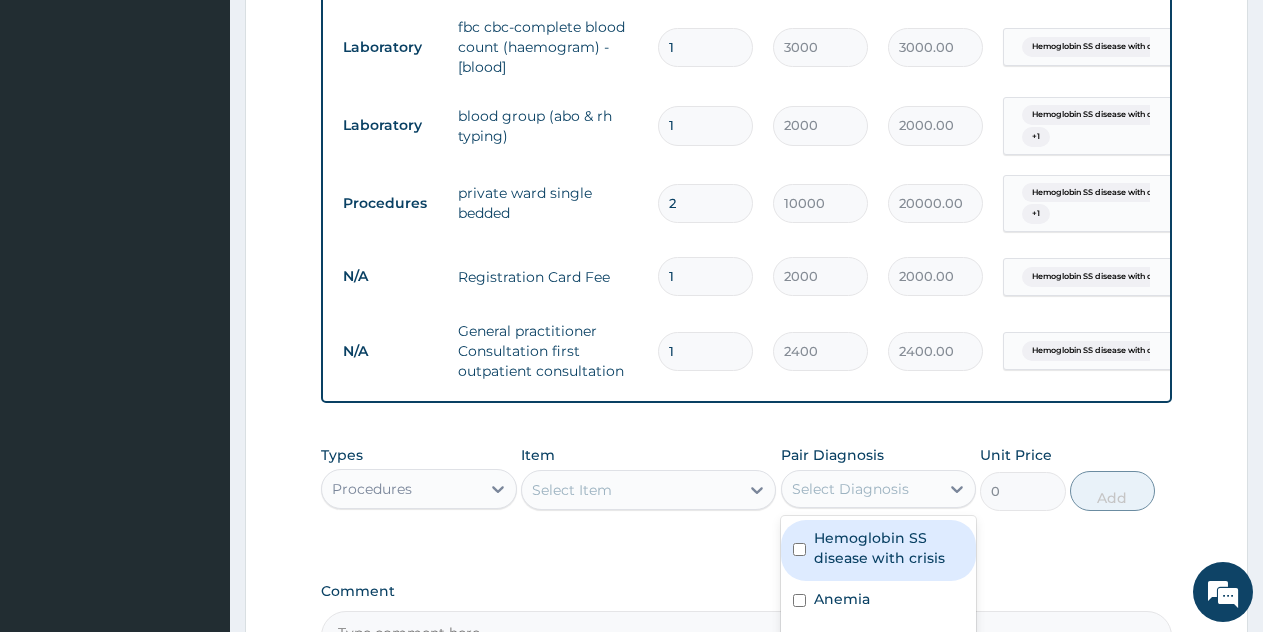 click on "Pair Diagnosis option Hemoglobin SS disease with crisis, selected. option Hemoglobin SS disease with crisis focused, 1 of 3. 3 results available. Use Up and Down to choose options, press Enter to select the currently focused option, press Escape to exit the menu, press Tab to select the option and exit the menu. Select Diagnosis Hemoglobin SS disease with crisis Anemia Sepsis" at bounding box center [879, 478] 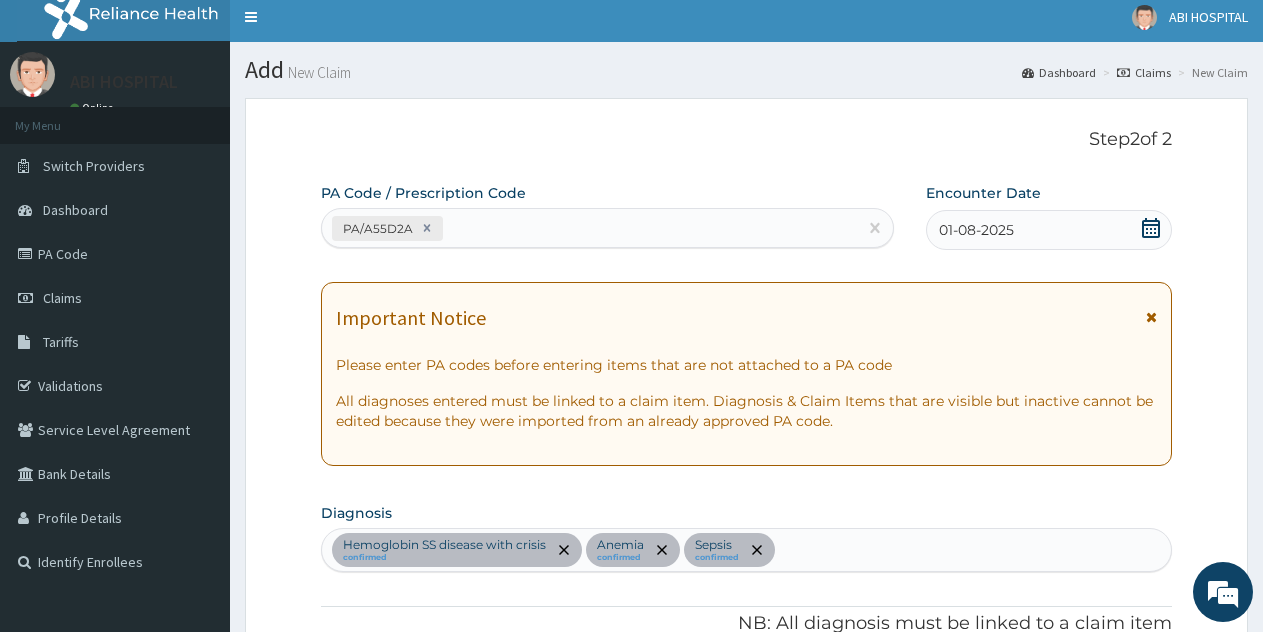 scroll, scrollTop: 4, scrollLeft: 0, axis: vertical 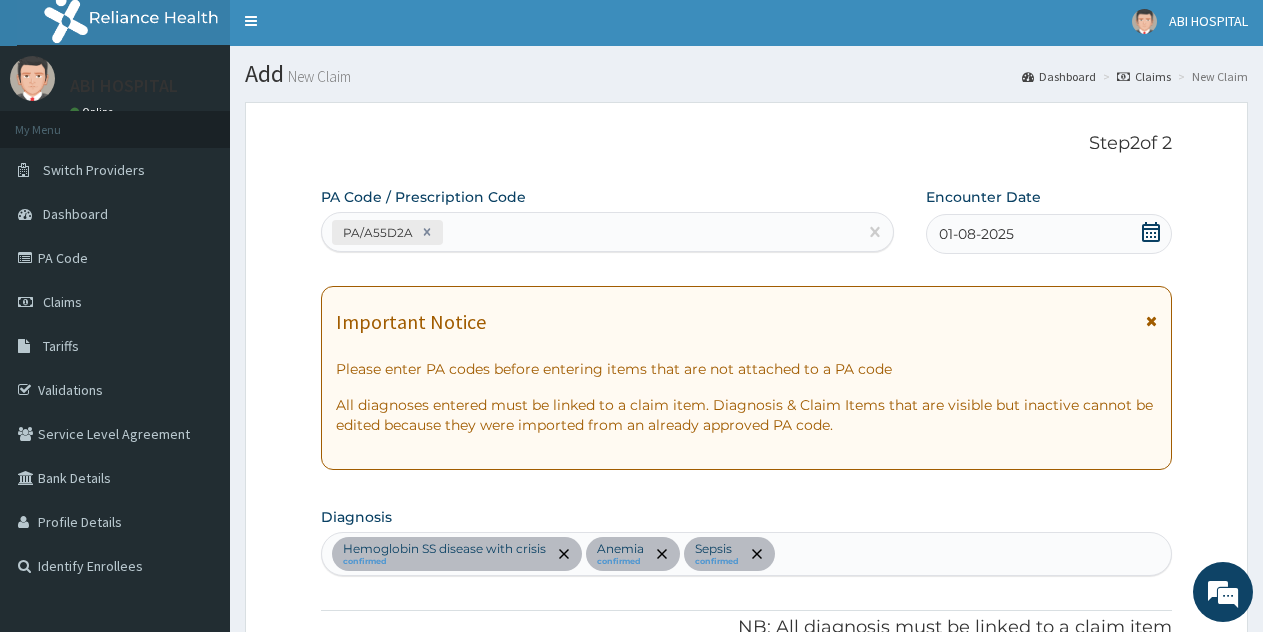 click on "Hemoglobin SS disease with crisis confirmed Anemia confirmed Sepsis confirmed" at bounding box center (746, 554) 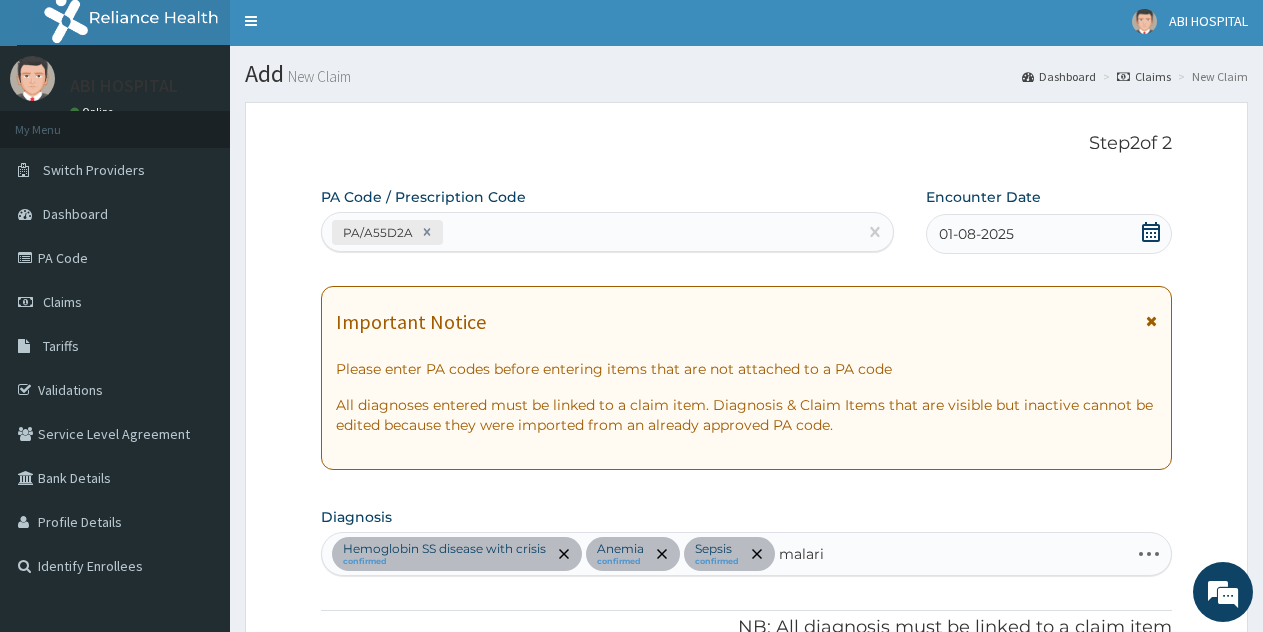 type on "malaria" 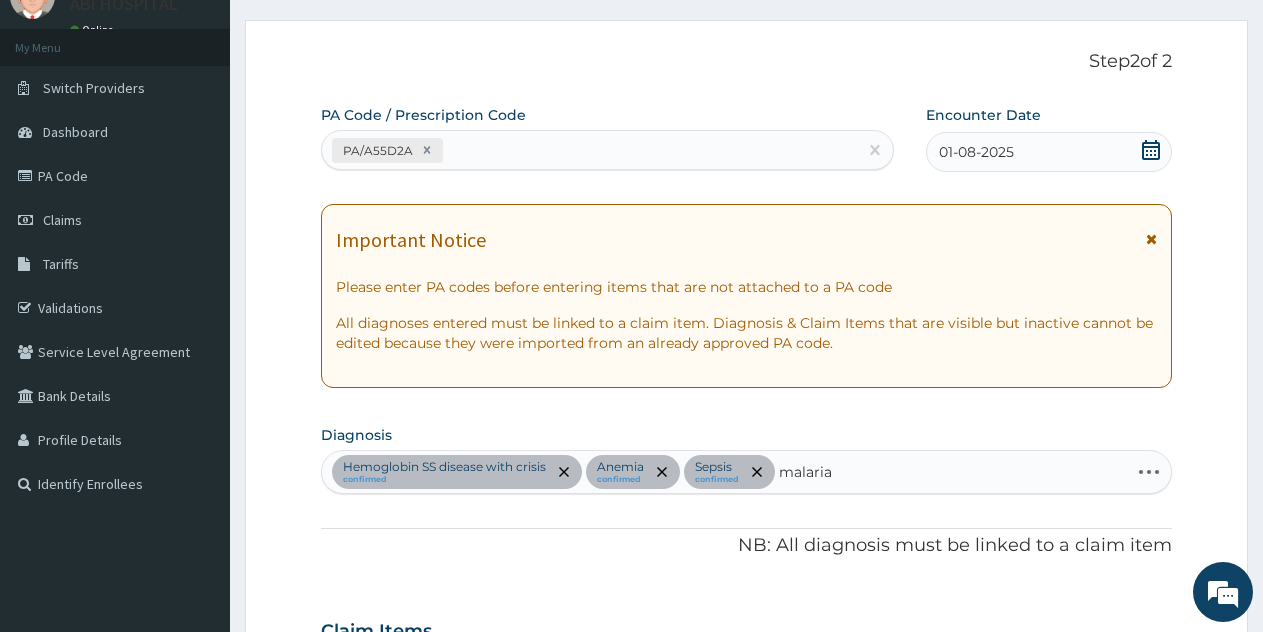 scroll, scrollTop: 204, scrollLeft: 0, axis: vertical 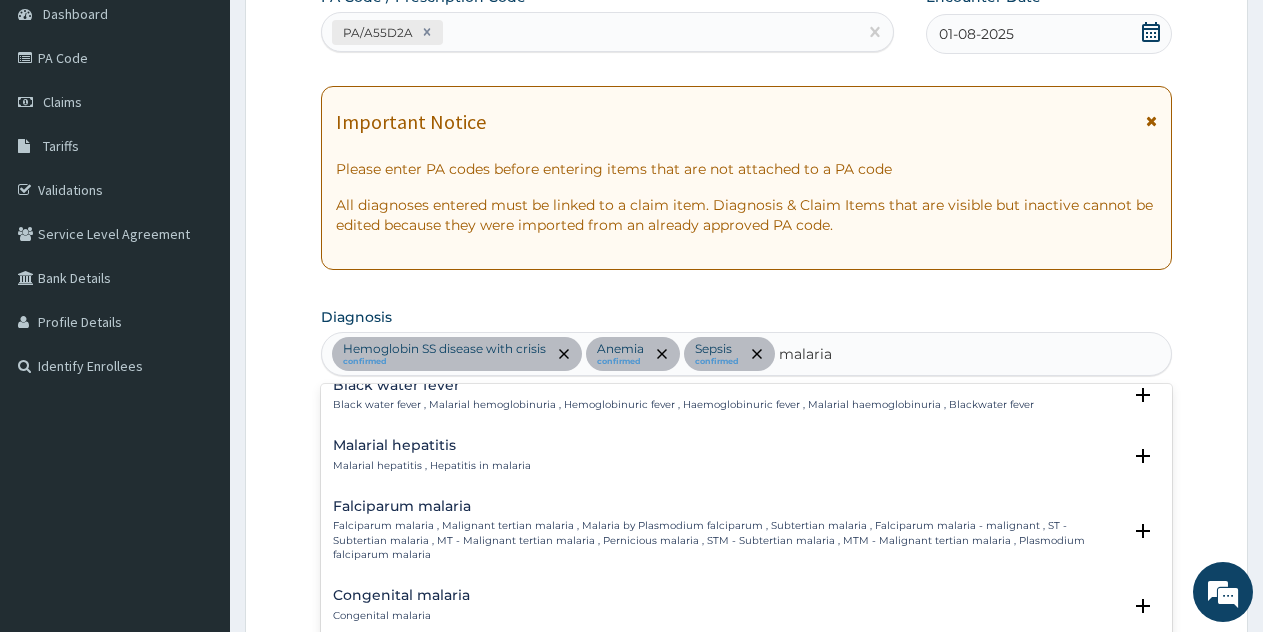 click on "Falciparum malaria Falciparum malaria , Malignant tertian malaria , Malaria by Plasmodium falciparum , Subtertian malaria , Falciparum malaria - malignant , ST - Subtertian malaria , MT - Malignant tertian malaria , Pernicious malaria , STM - Subtertian malaria , MTM - Malignant tertian malaria , Plasmodium falciparum malaria" at bounding box center (727, 530) 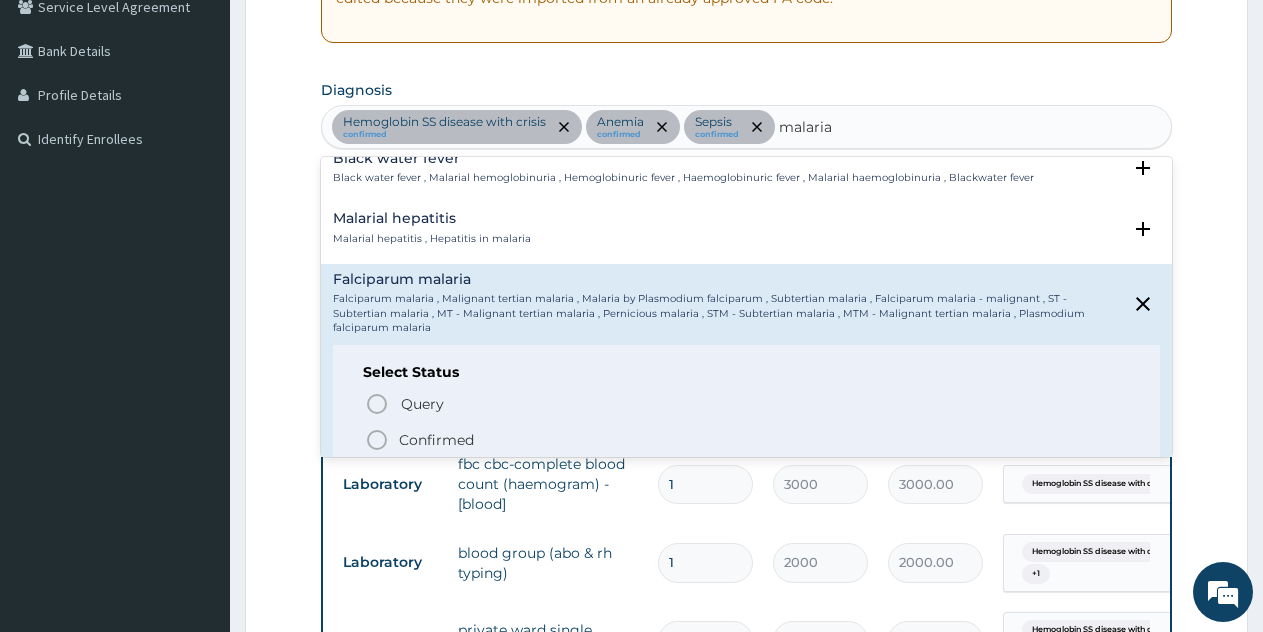 scroll, scrollTop: 444, scrollLeft: 0, axis: vertical 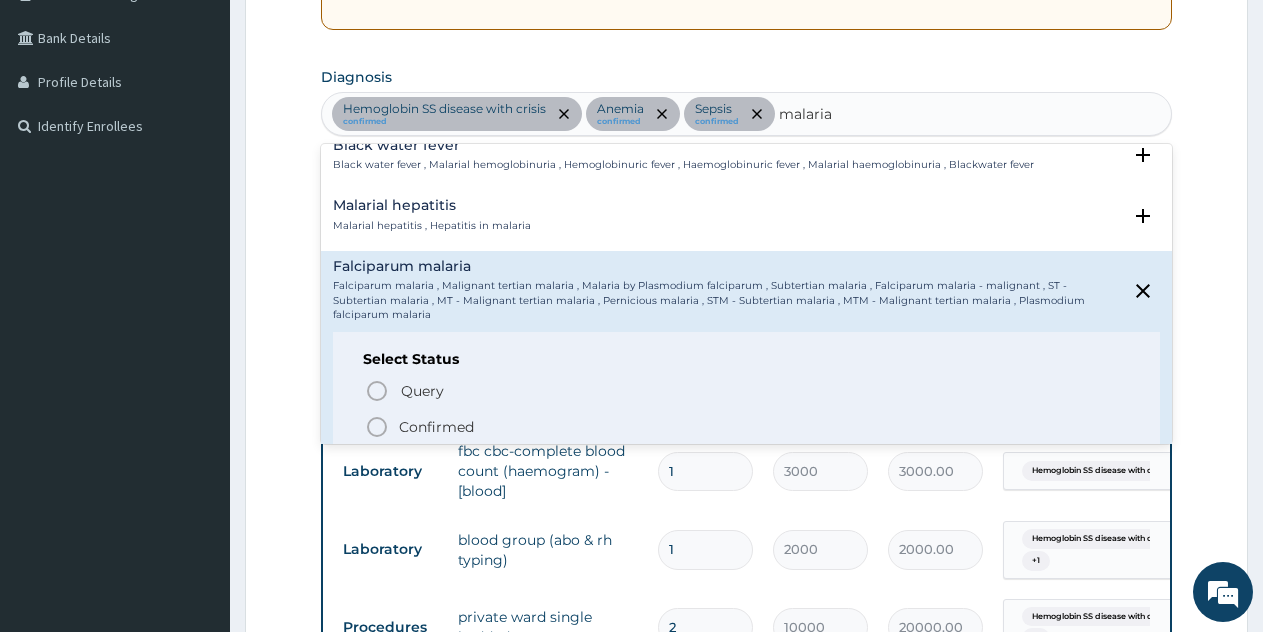 click 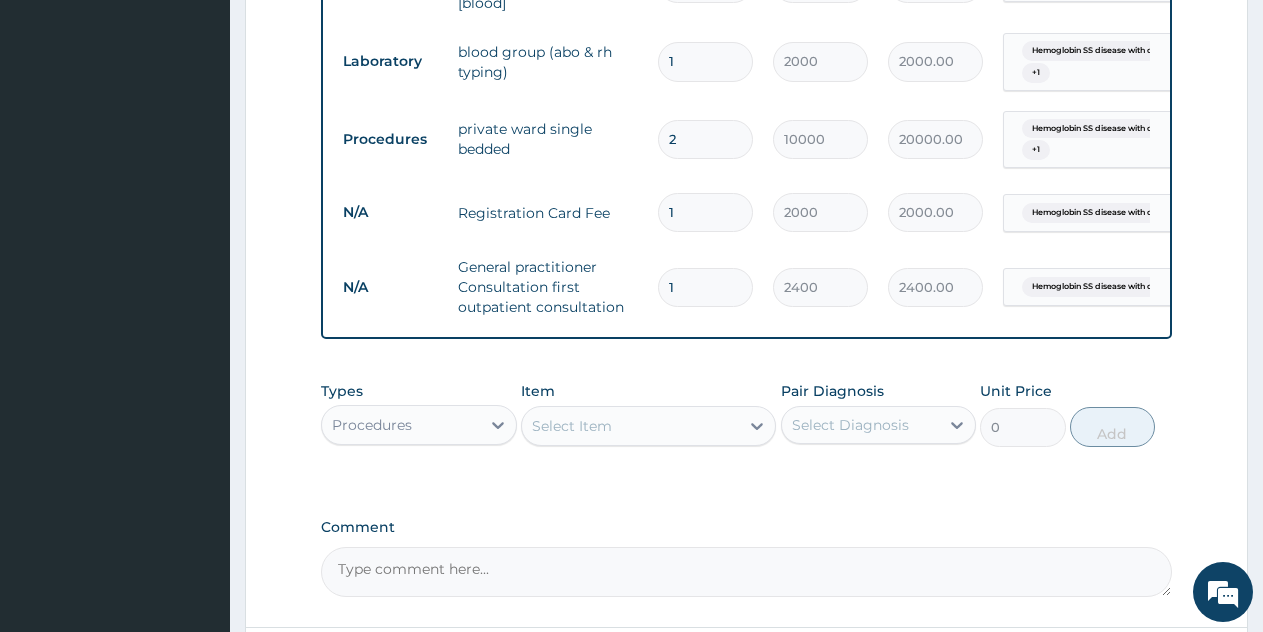 scroll, scrollTop: 944, scrollLeft: 0, axis: vertical 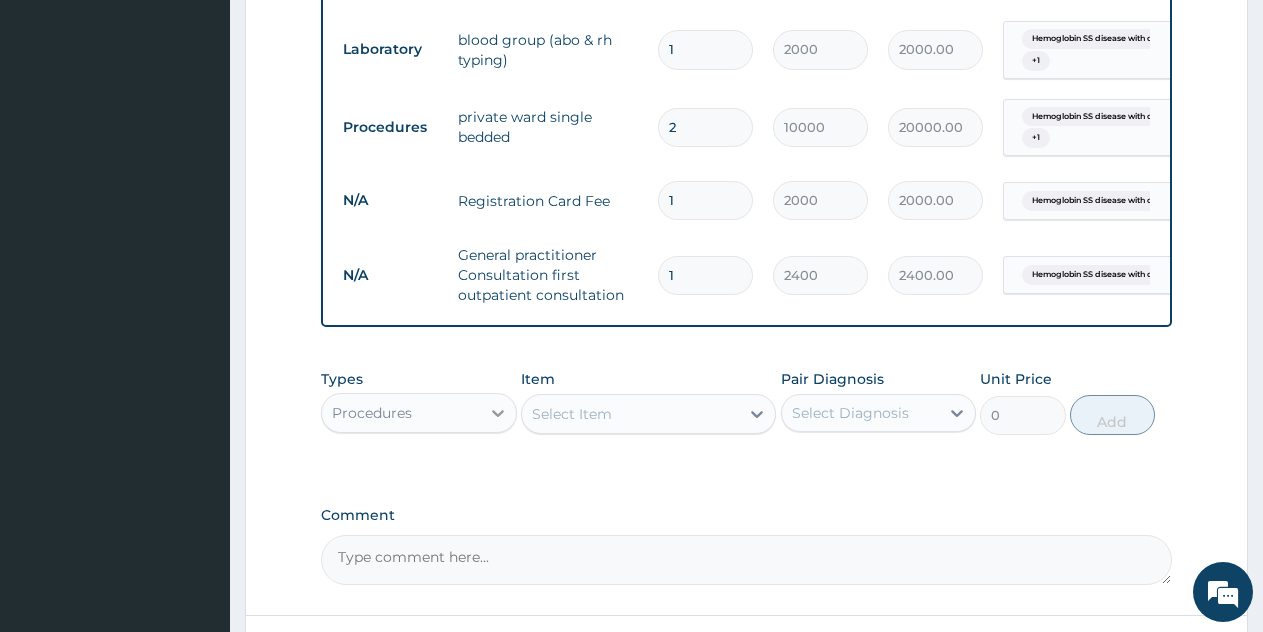 click 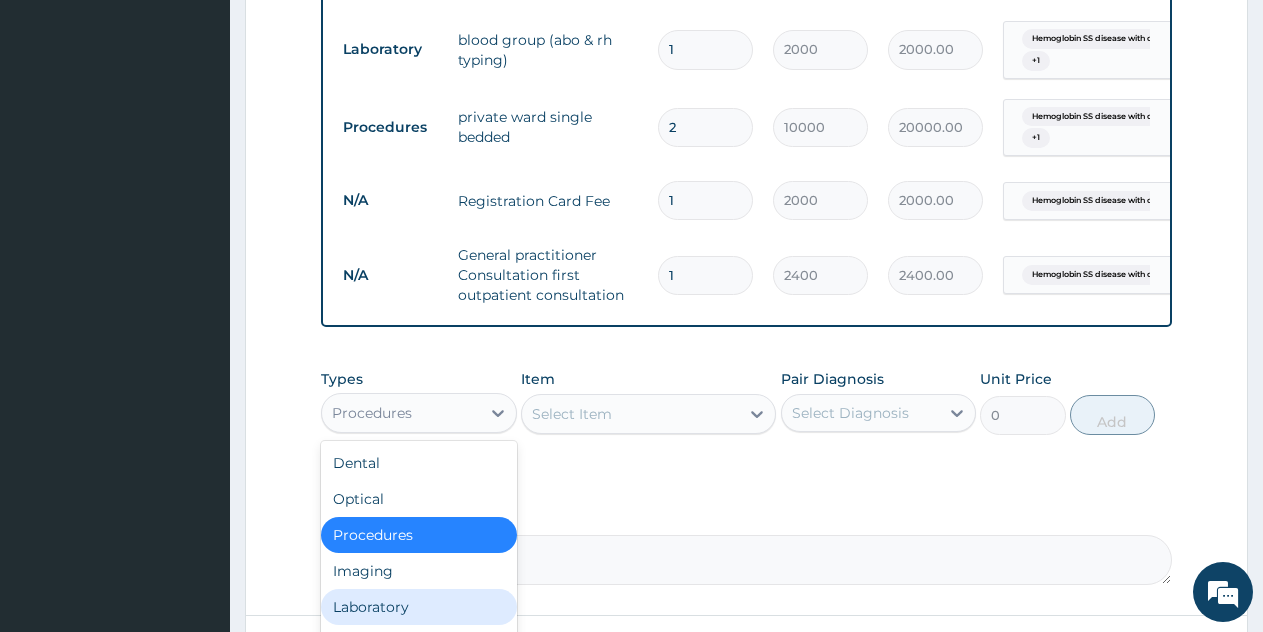 click on "Laboratory" at bounding box center (419, 607) 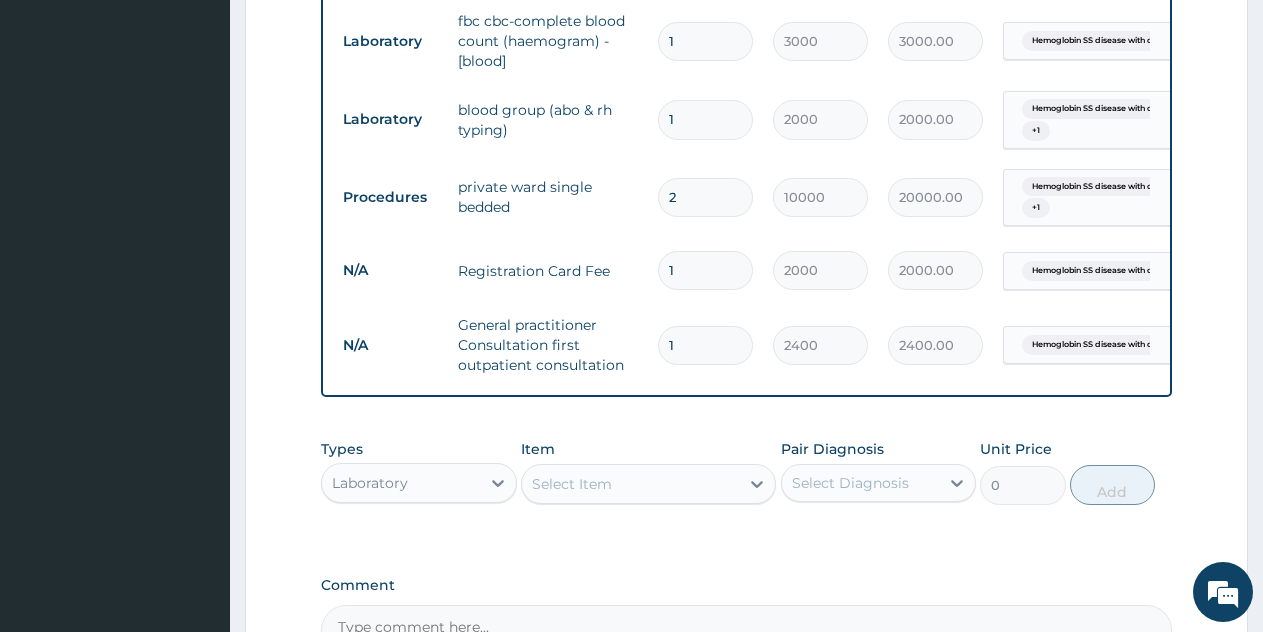 scroll, scrollTop: 944, scrollLeft: 0, axis: vertical 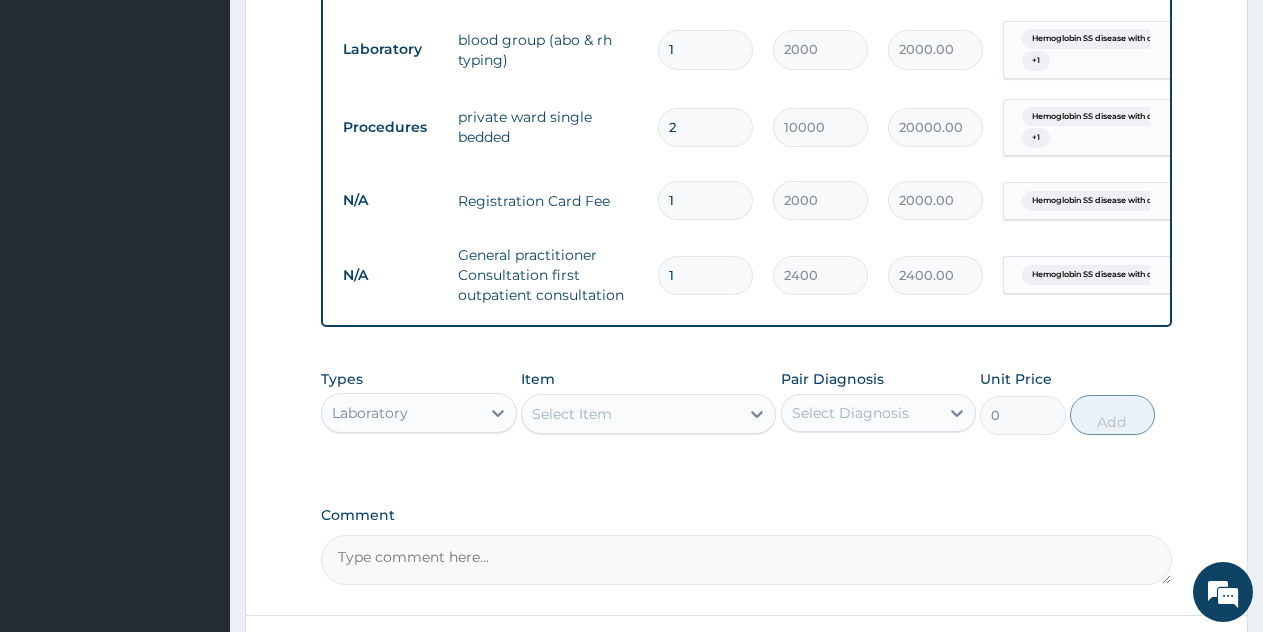 click on "Select Item" at bounding box center [572, 414] 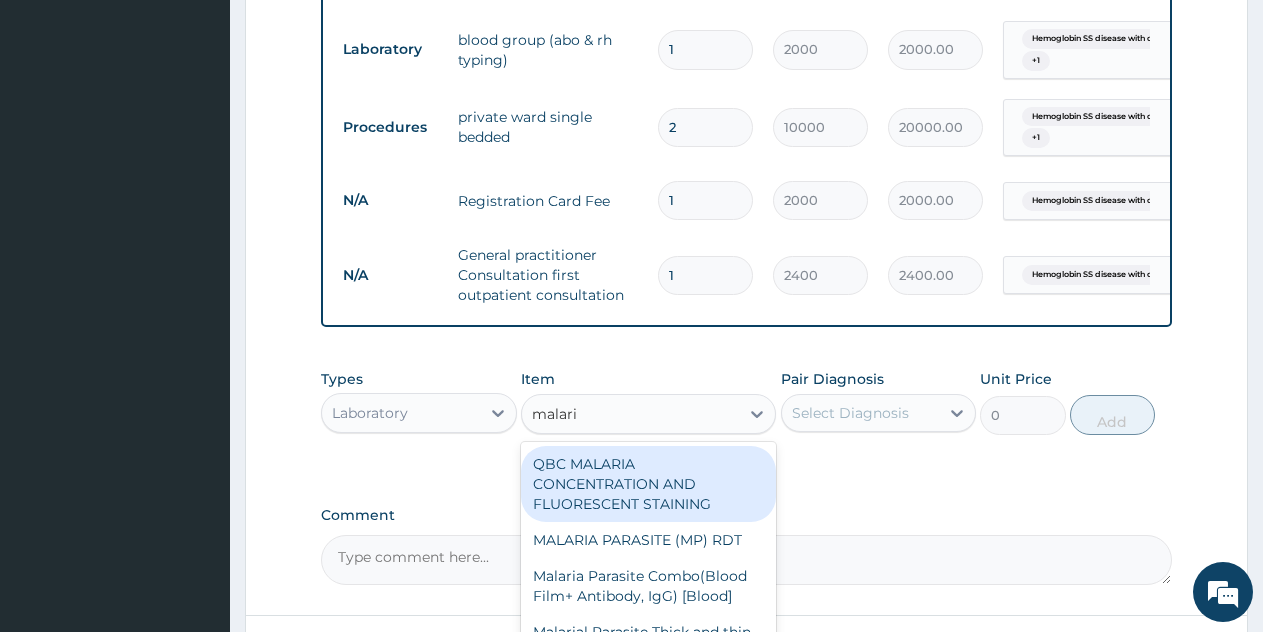 type on "malaria" 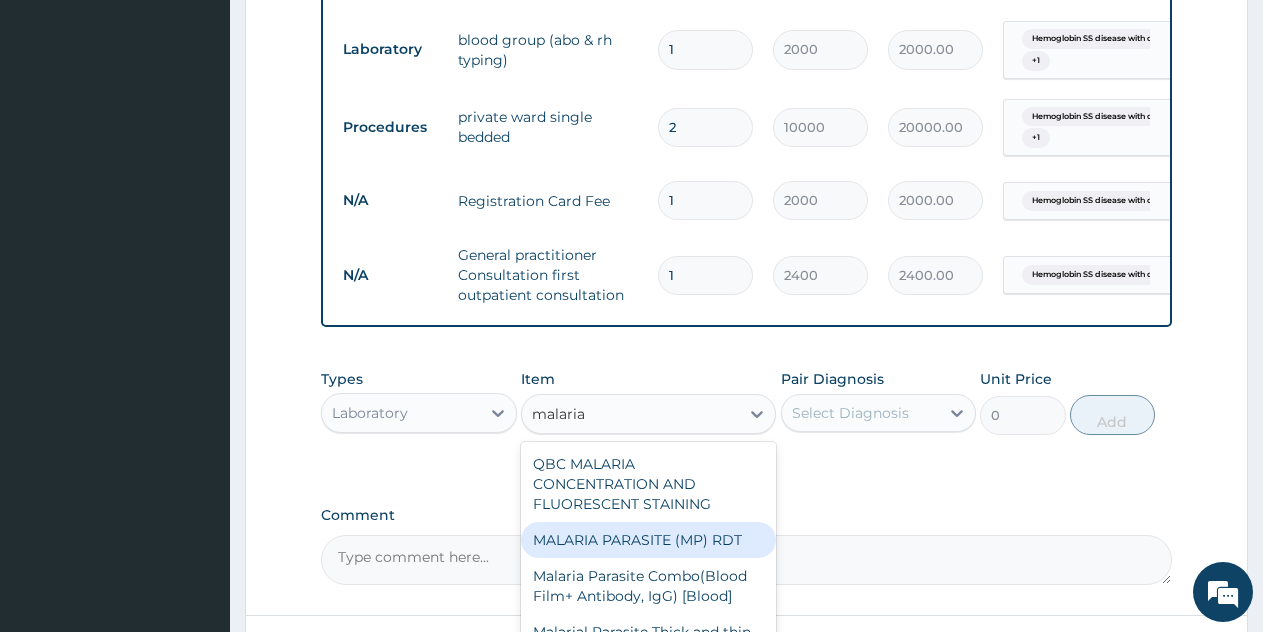drag, startPoint x: 673, startPoint y: 543, endPoint x: 678, endPoint y: 562, distance: 19.646883 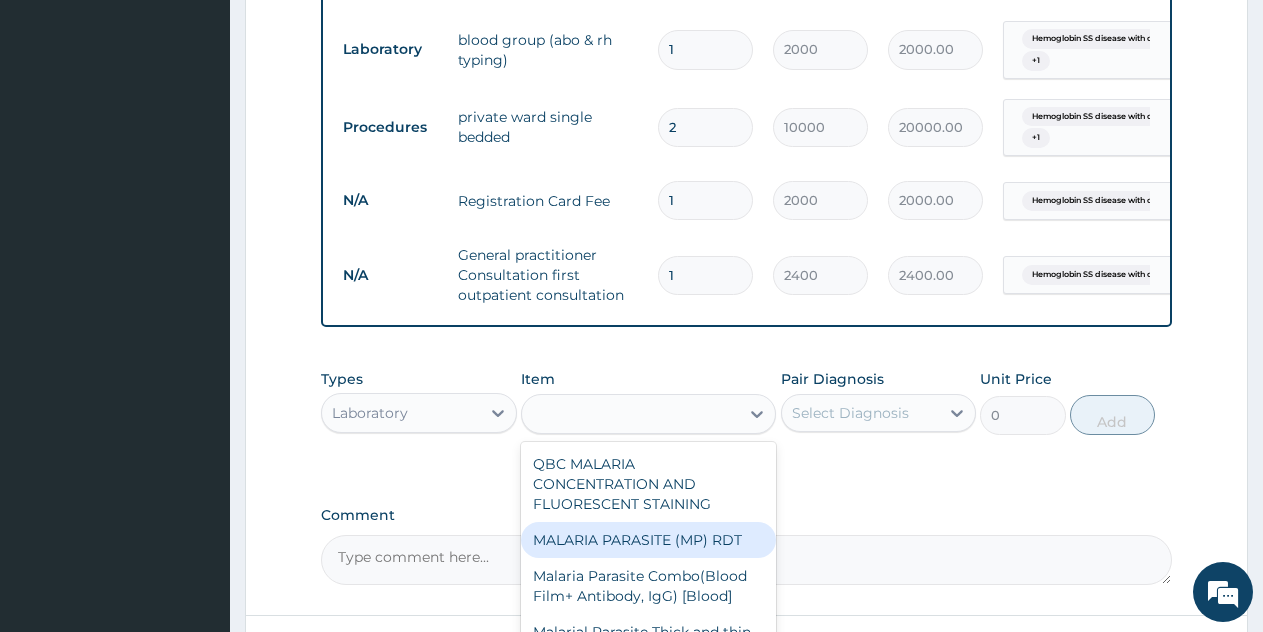 type on "1500" 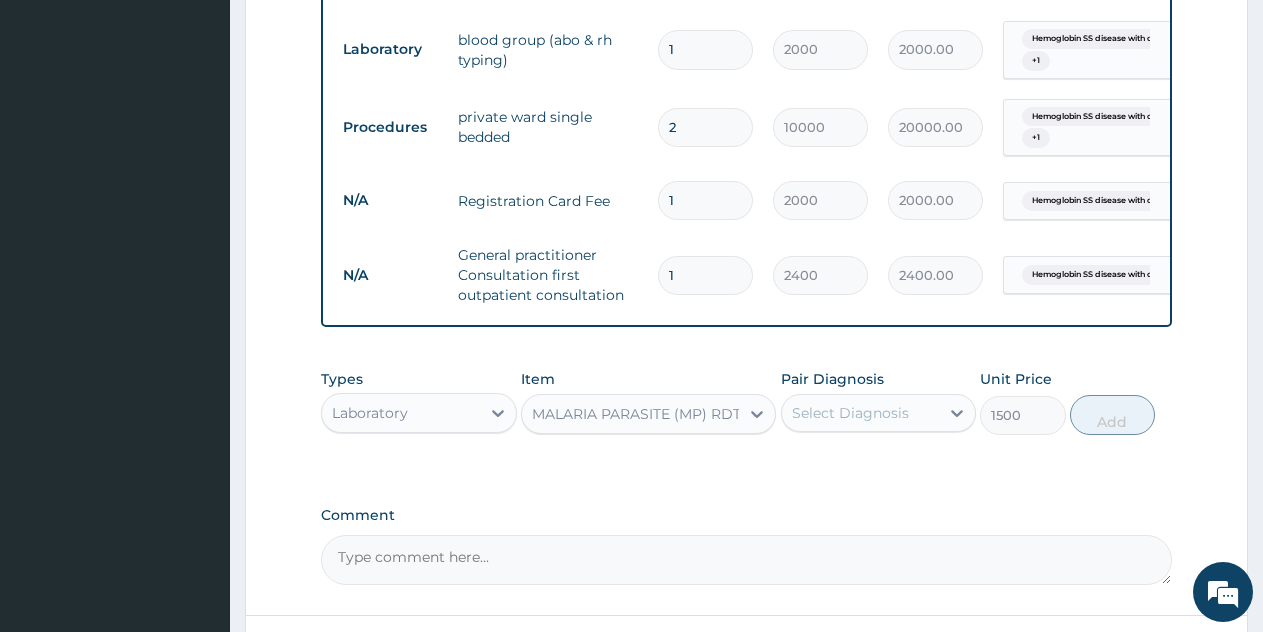 click on "Select Diagnosis" at bounding box center (850, 413) 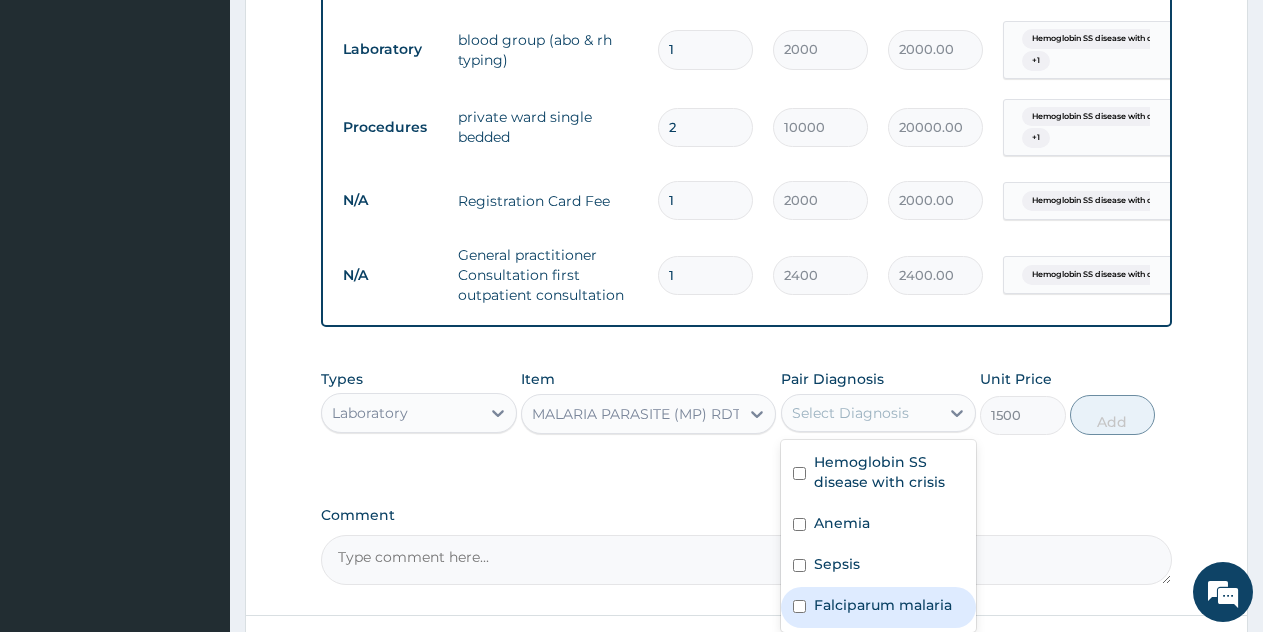 click on "Falciparum malaria" at bounding box center [883, 605] 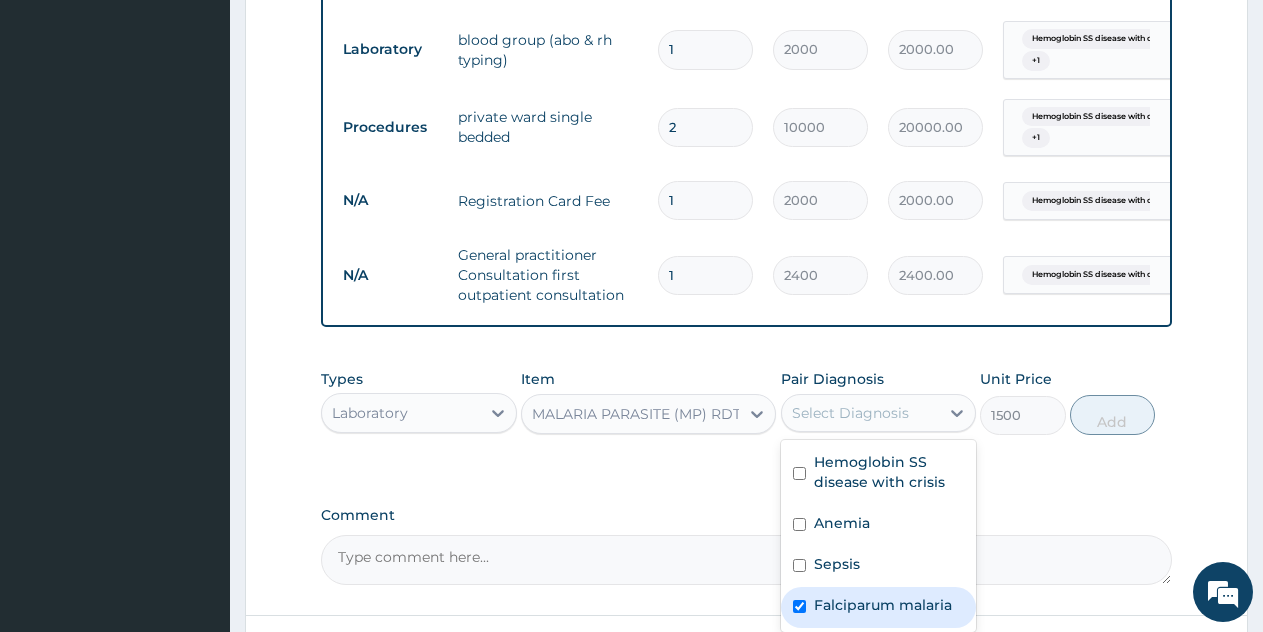 checkbox on "true" 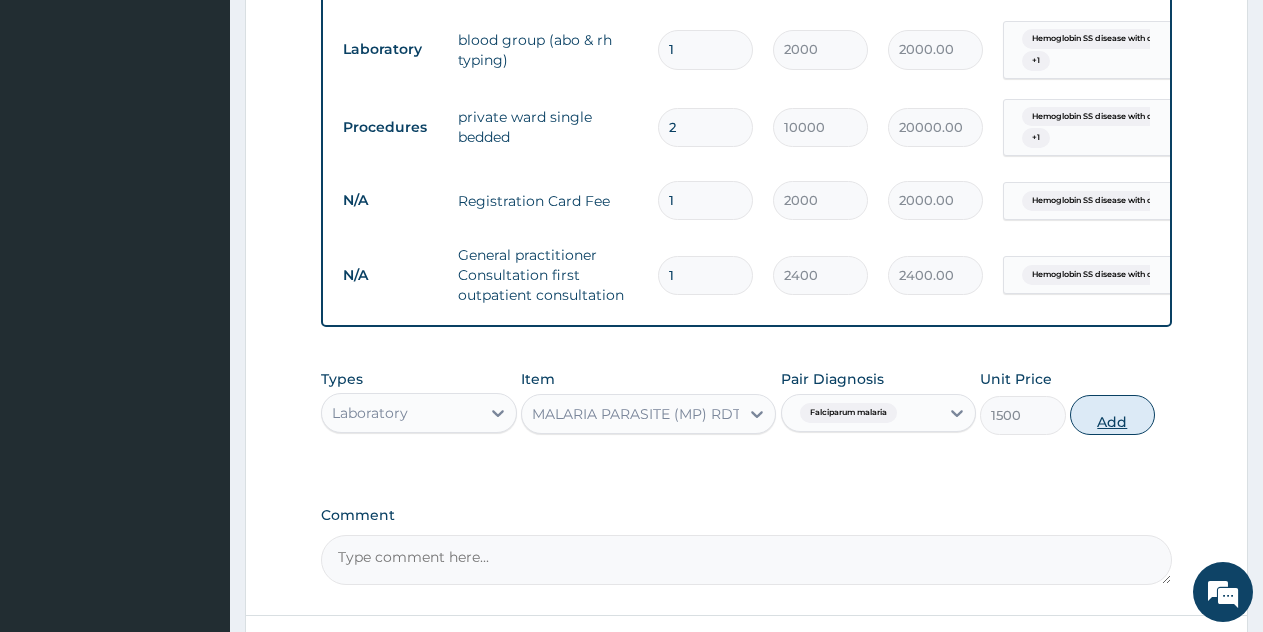 click on "Add" at bounding box center (1112, 415) 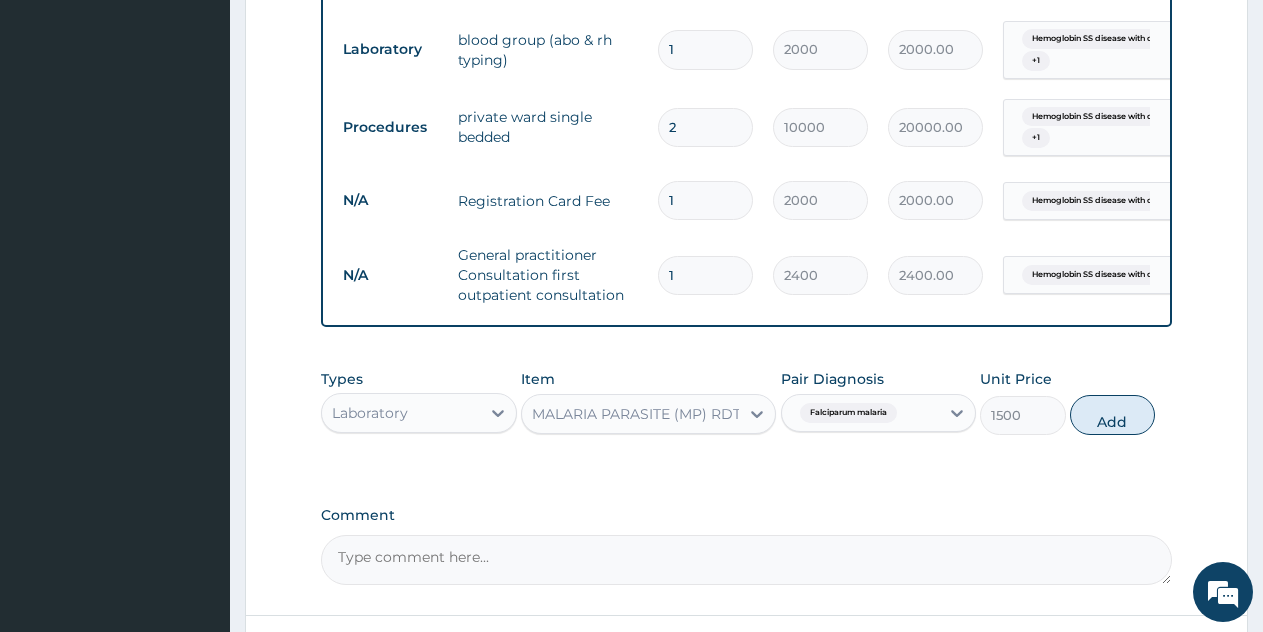 type on "0" 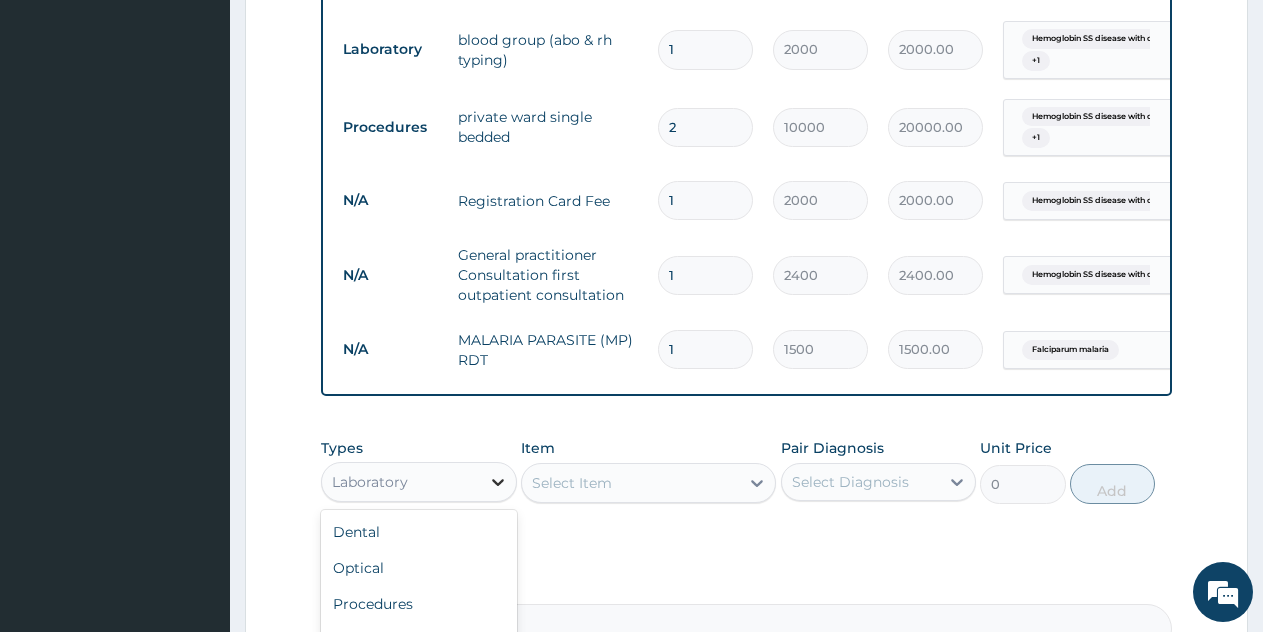 click at bounding box center (498, 482) 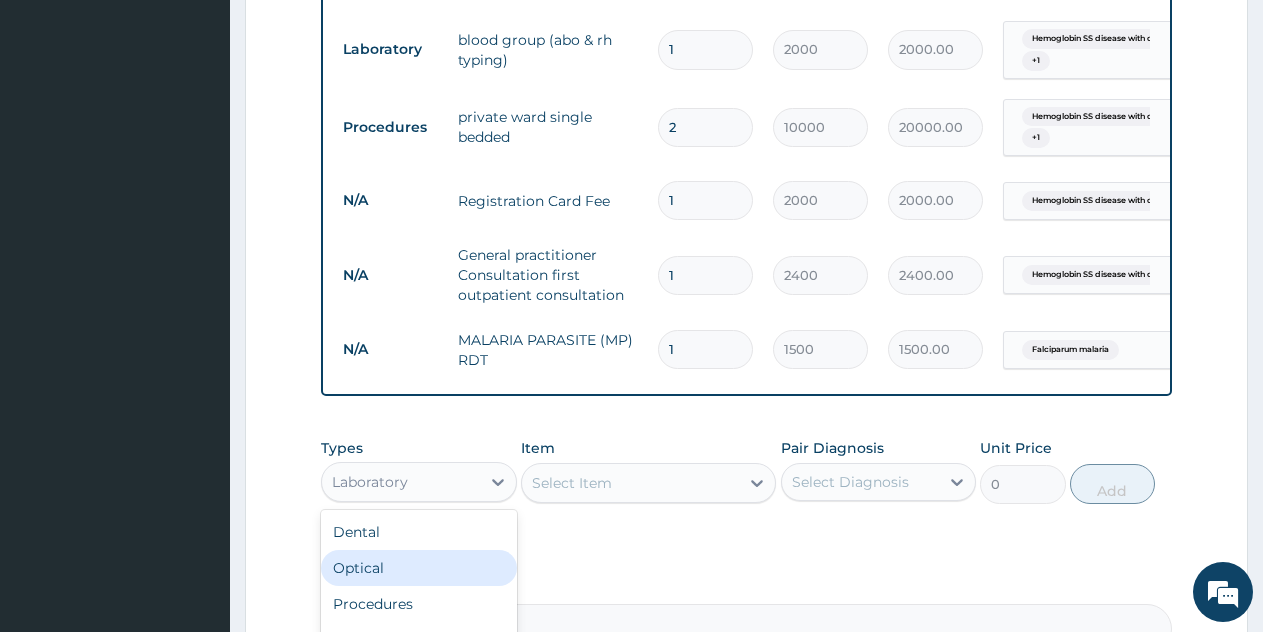 scroll, scrollTop: 68, scrollLeft: 0, axis: vertical 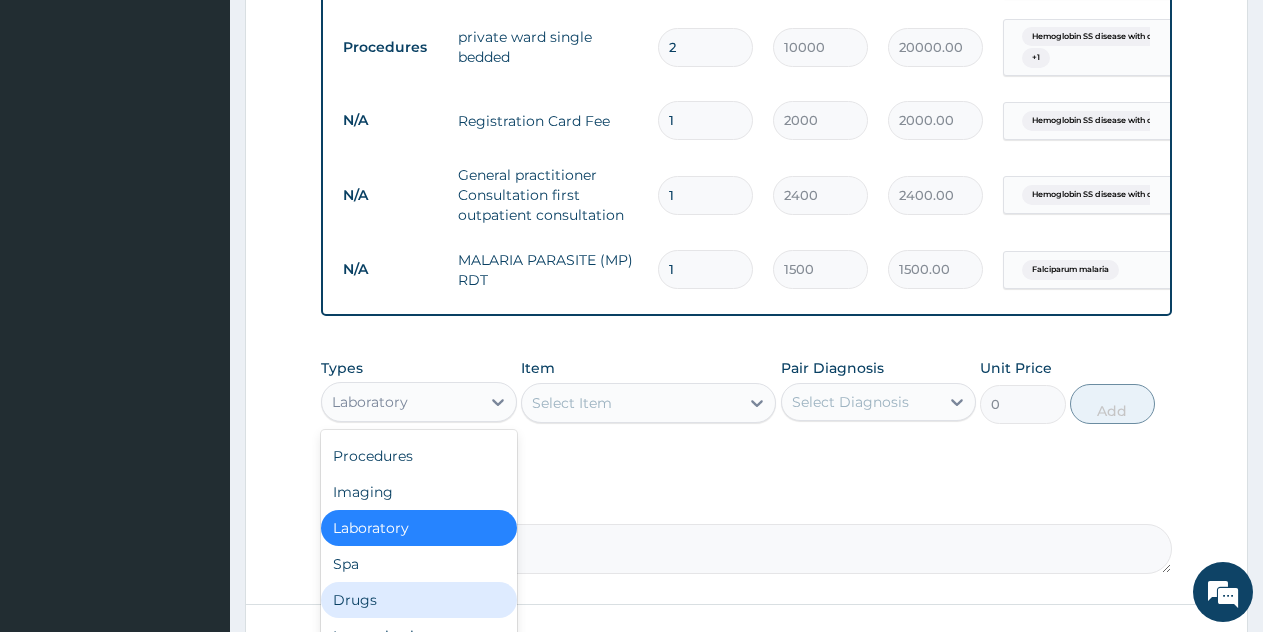 click on "Drugs" at bounding box center (419, 600) 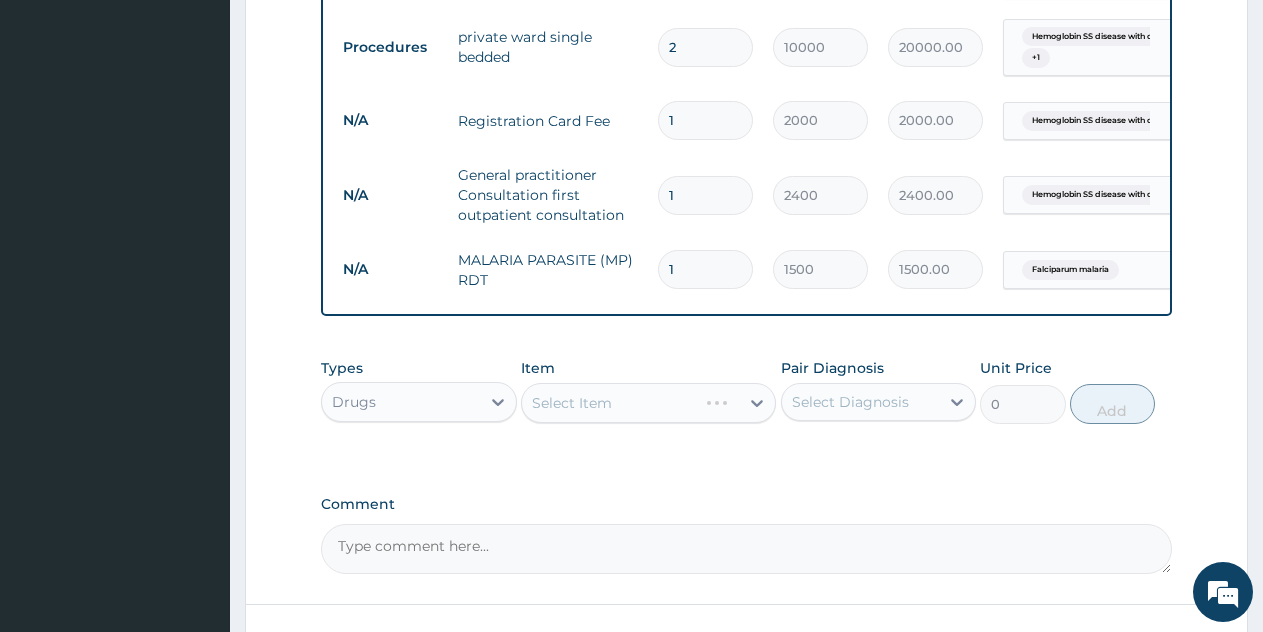 click on "Select Item" at bounding box center (648, 403) 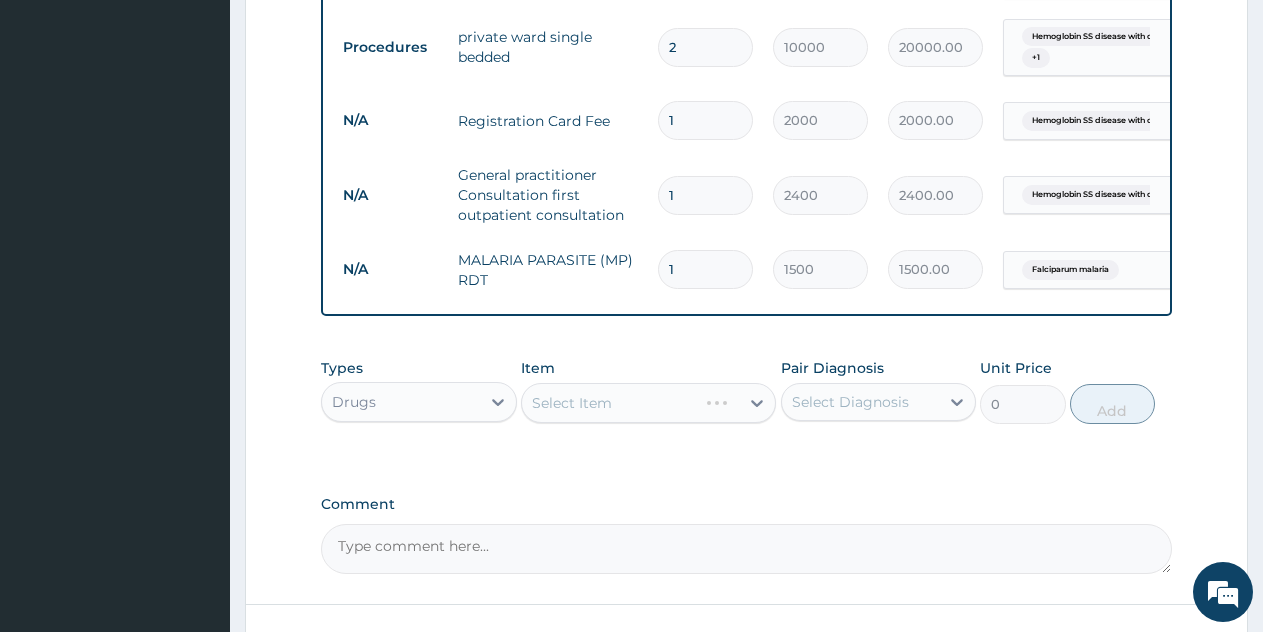 click on "Select Item" at bounding box center (648, 403) 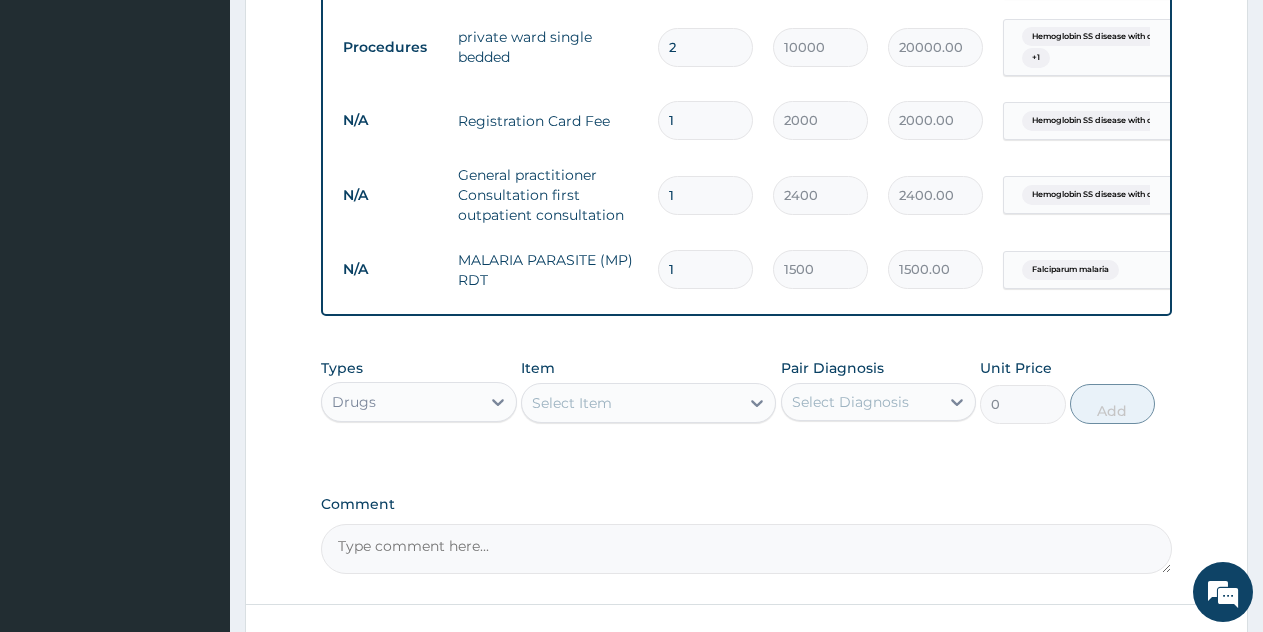 click on "Select Item" at bounding box center (572, 403) 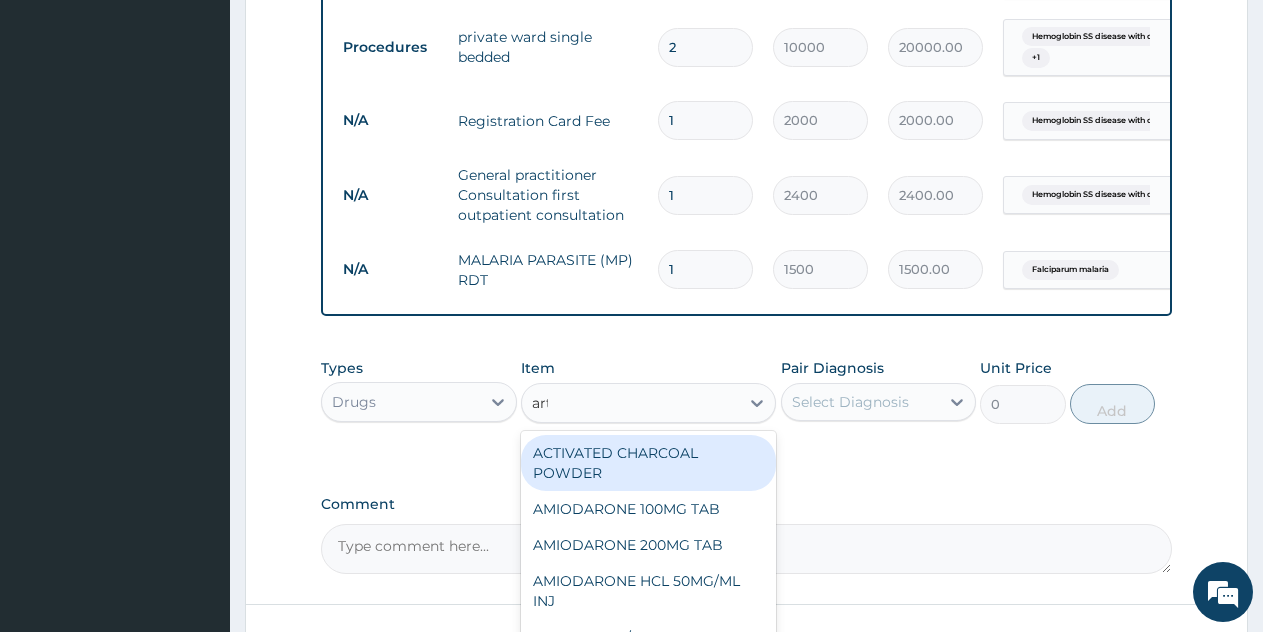 type on "artesu" 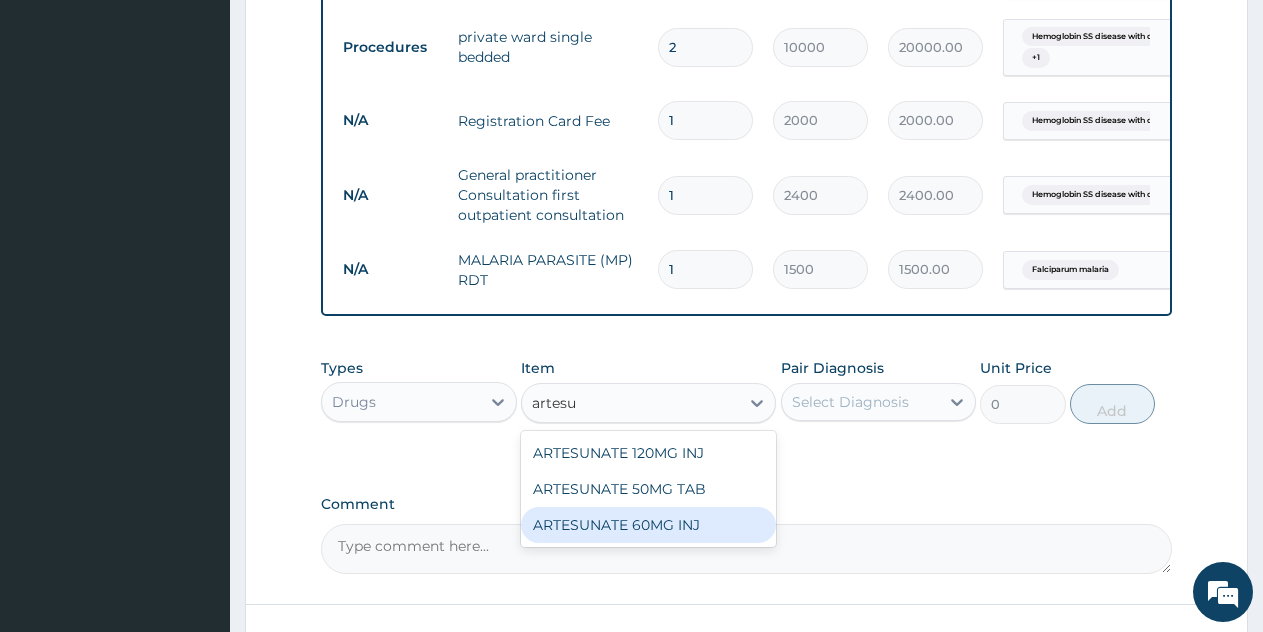 click on "ARTESUNATE 60MG INJ" at bounding box center (648, 525) 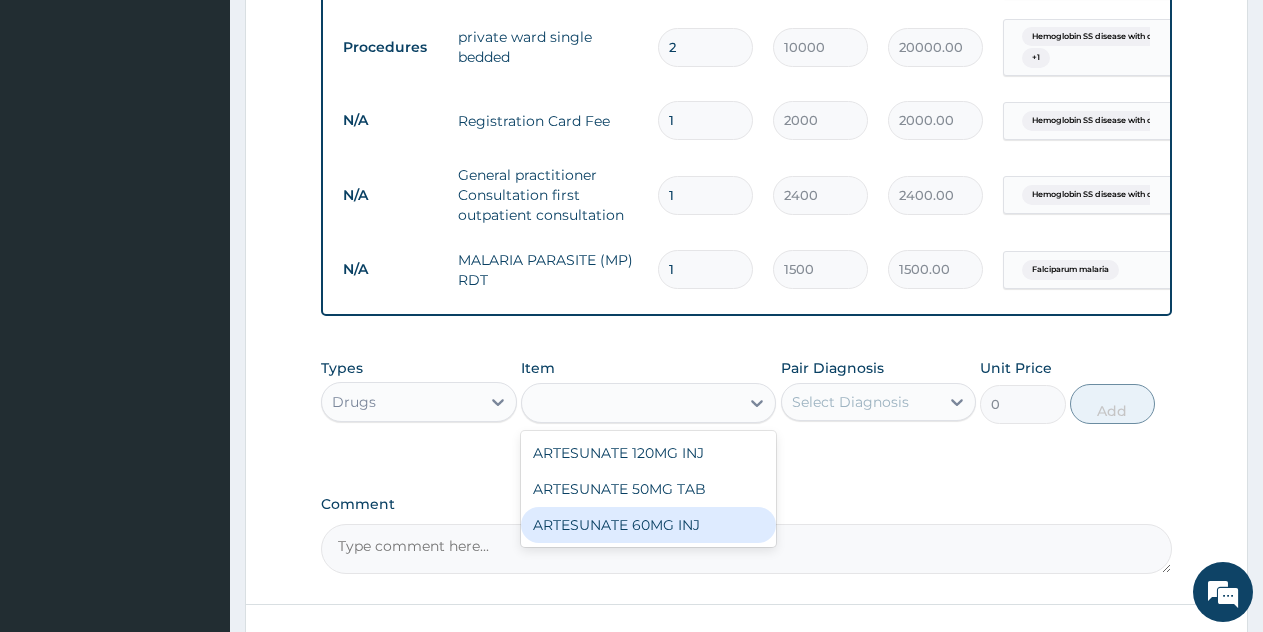 type on "2500" 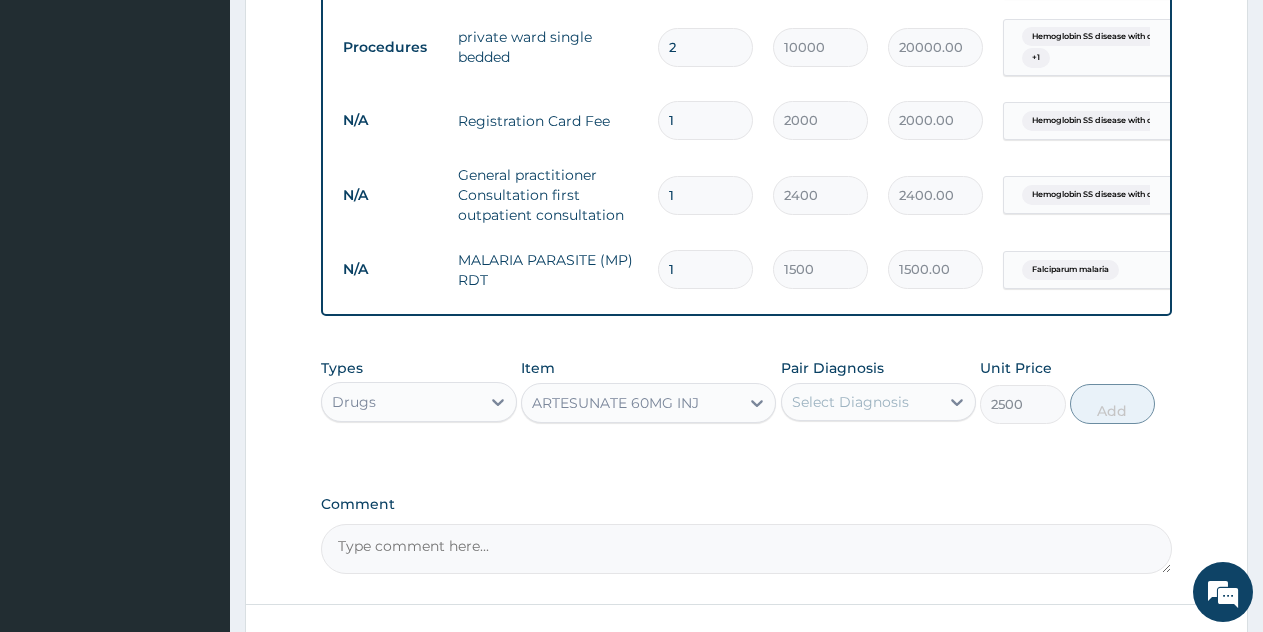 click on "Select Diagnosis" at bounding box center [861, 402] 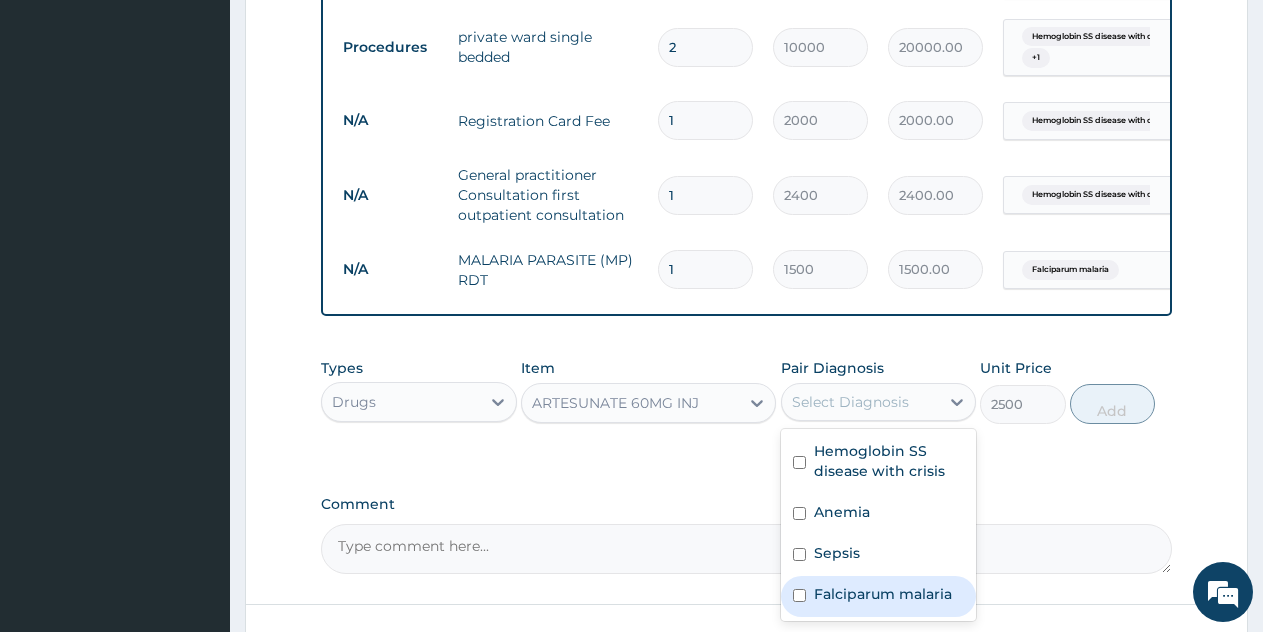 drag, startPoint x: 882, startPoint y: 612, endPoint x: 896, endPoint y: 597, distance: 20.518284 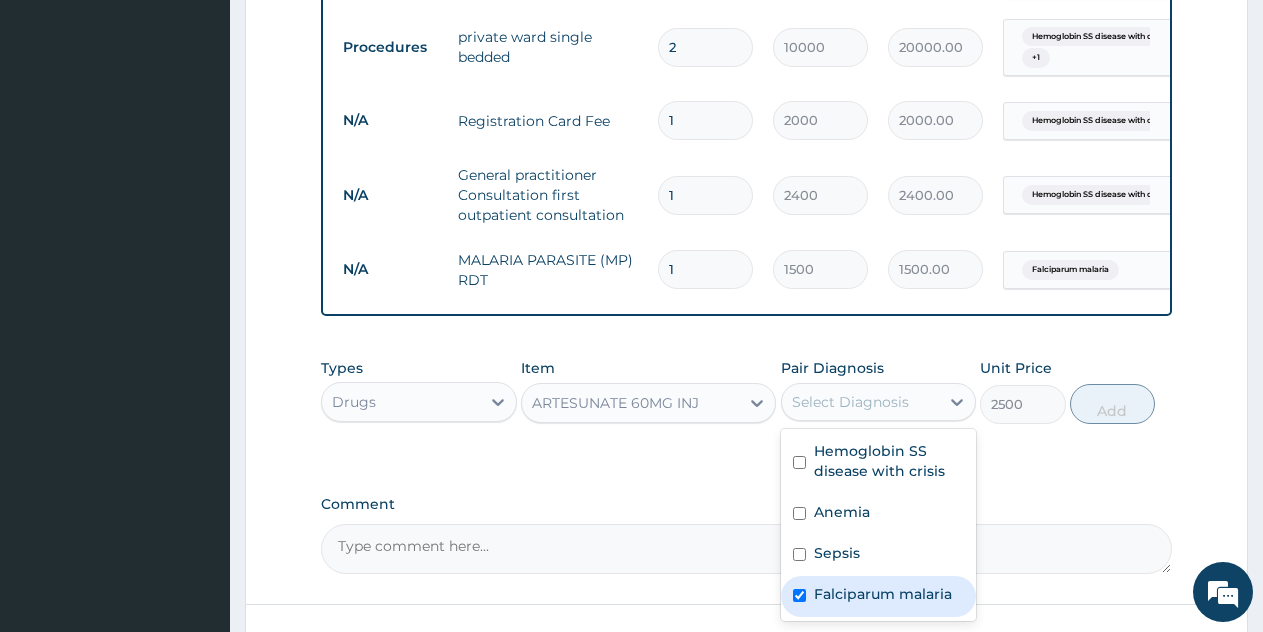 checkbox on "true" 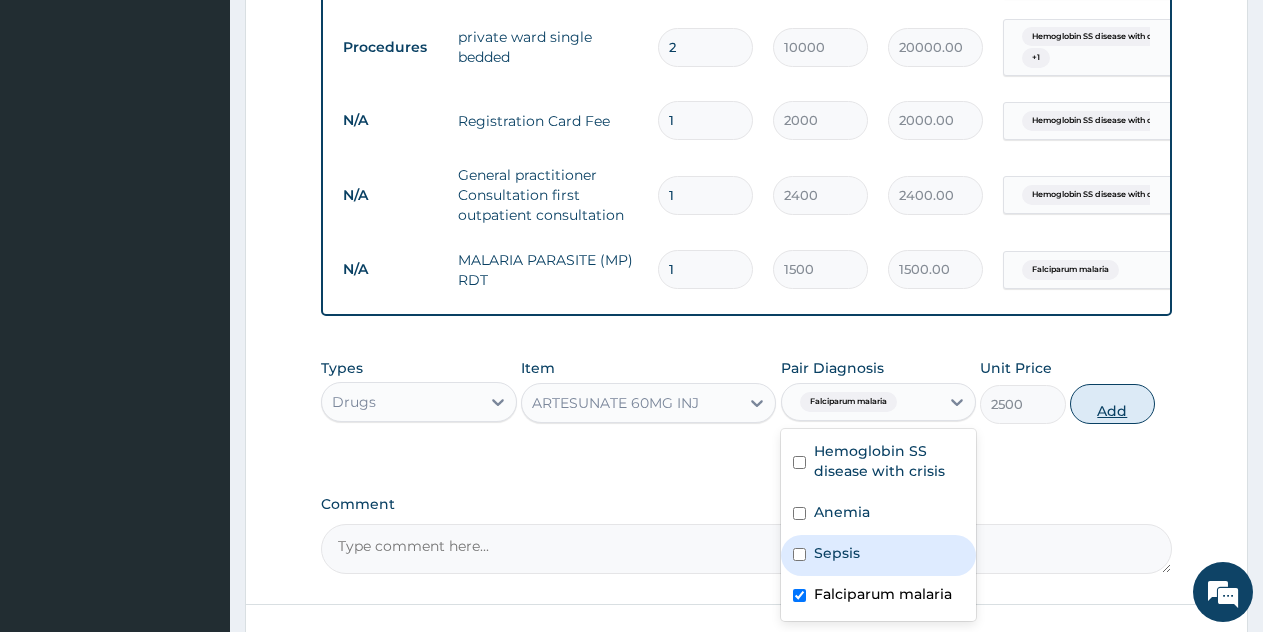 click on "Add" at bounding box center [1112, 404] 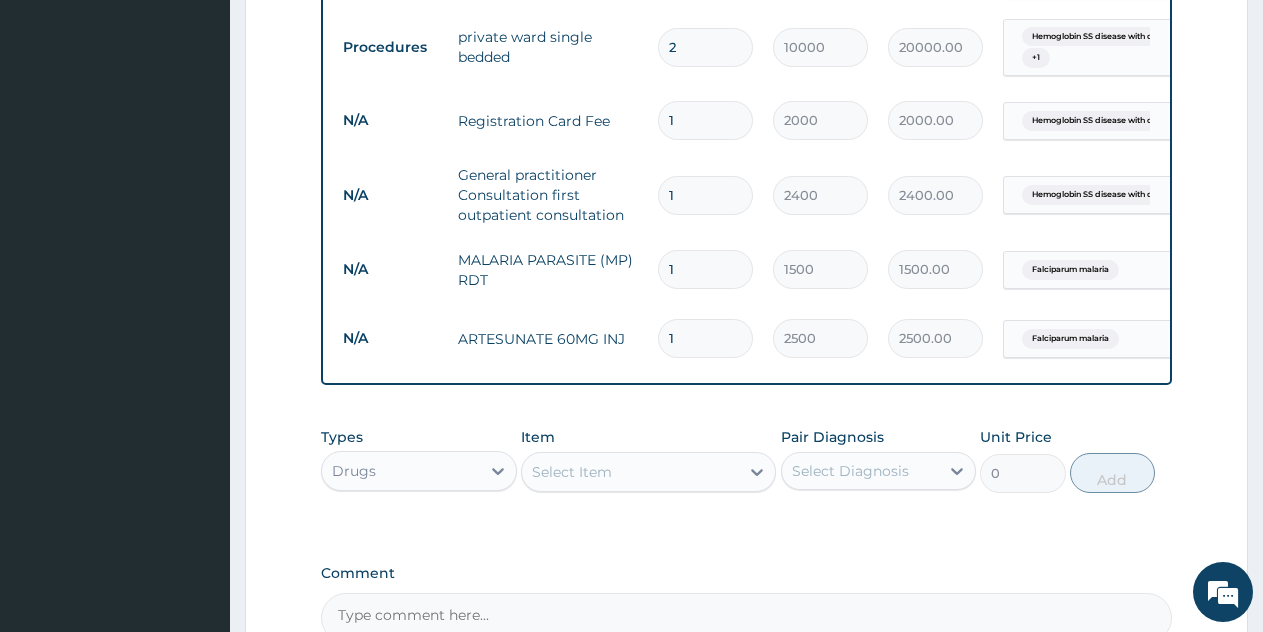 type 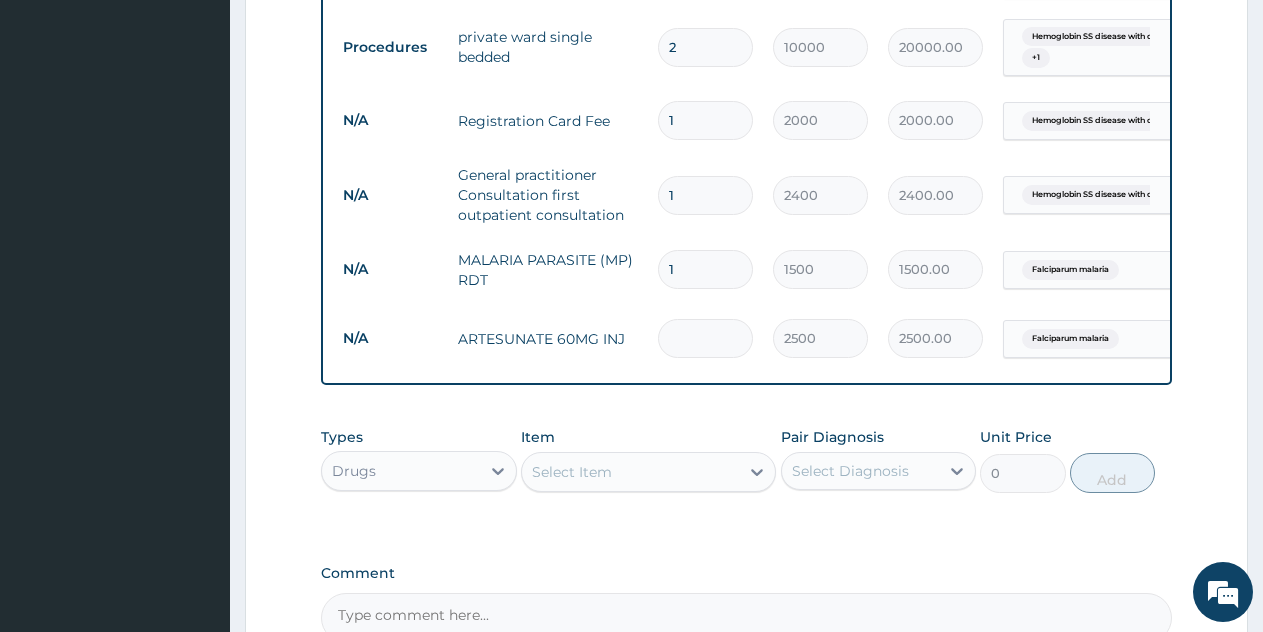 type on "0.00" 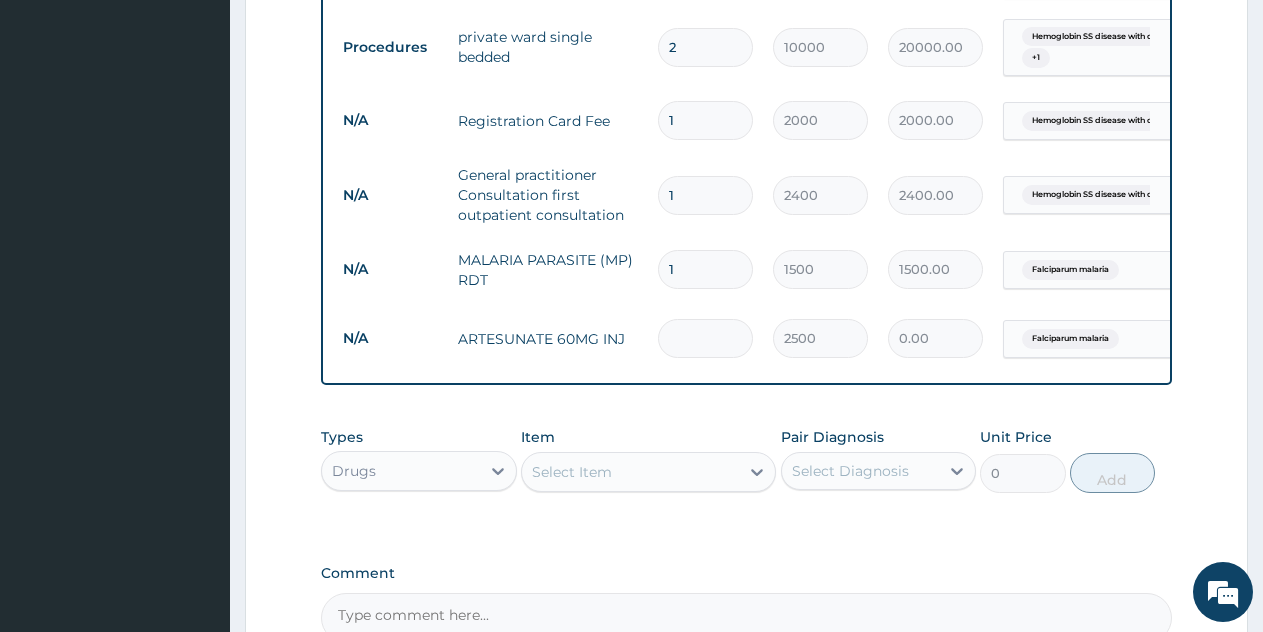 type on "3" 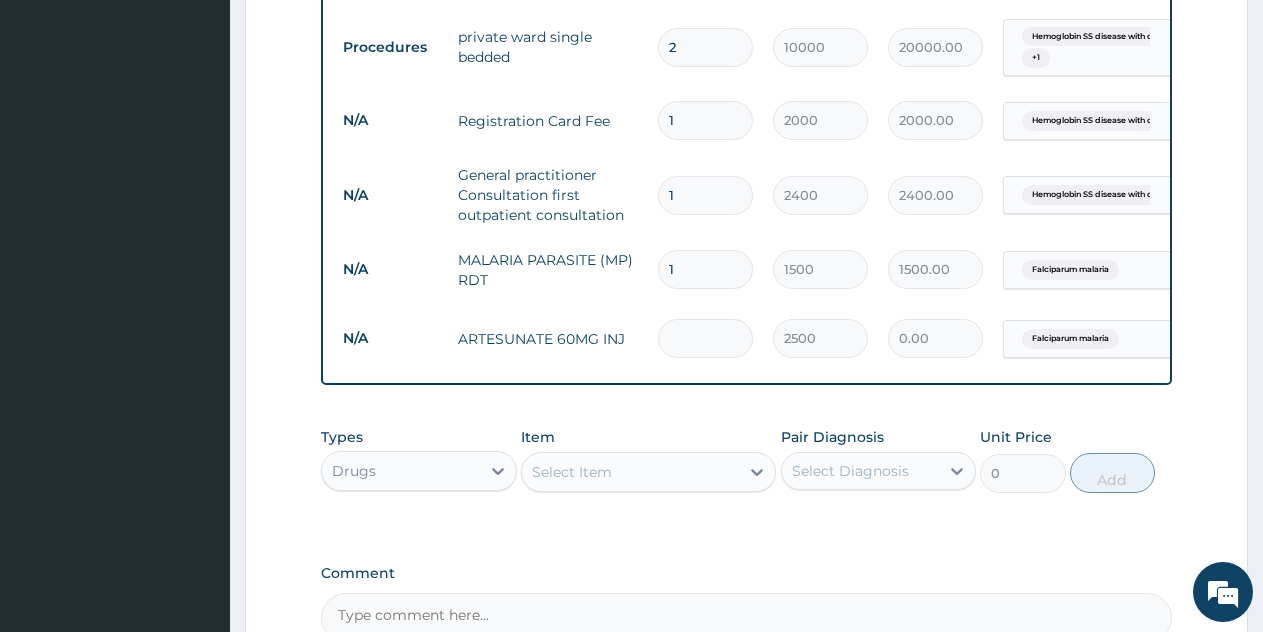 type on "7500.00" 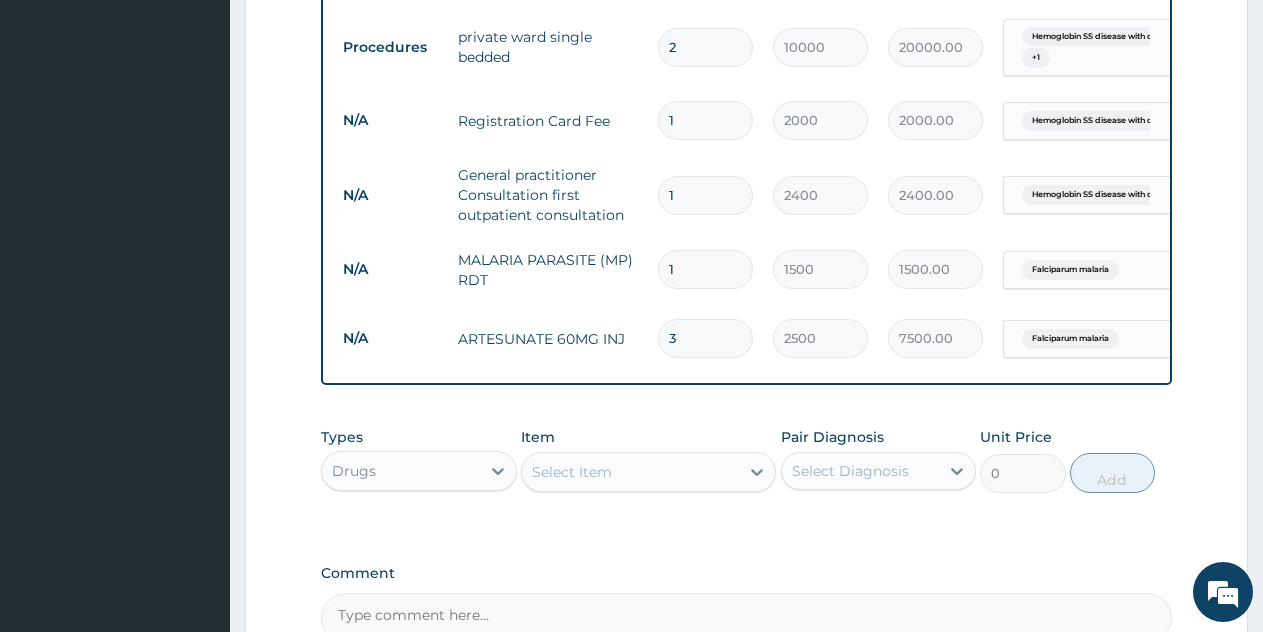 type on "3" 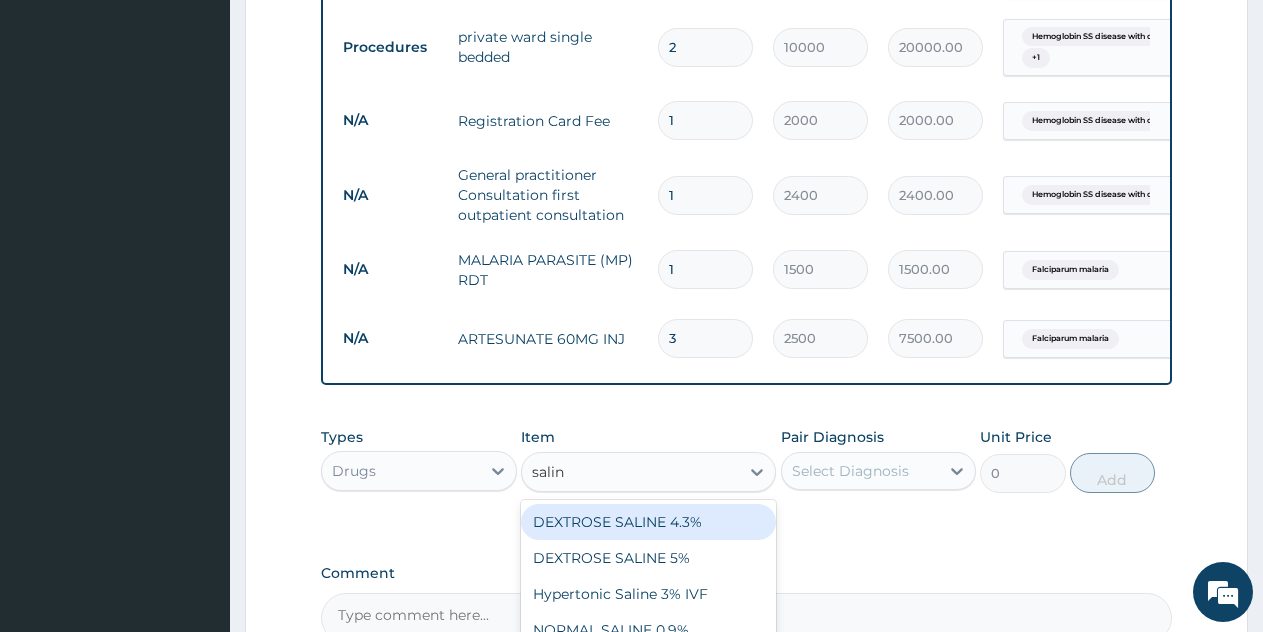 type on "saline" 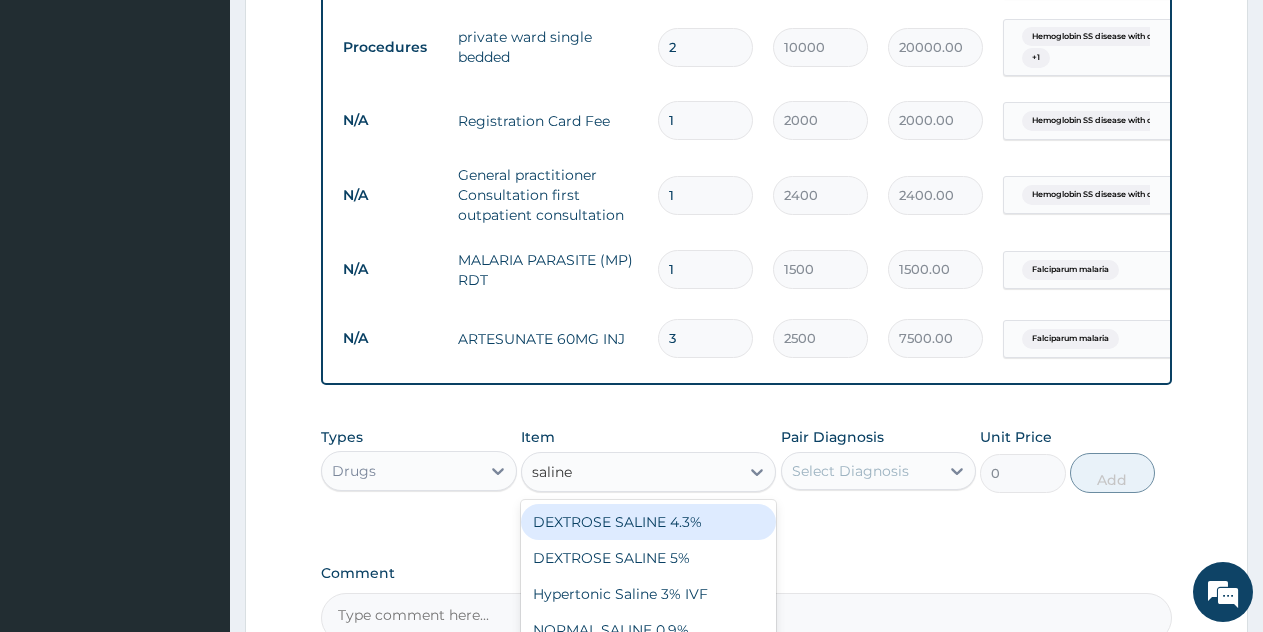 click on "DEXTROSE SALINE 4.3%" at bounding box center (648, 522) 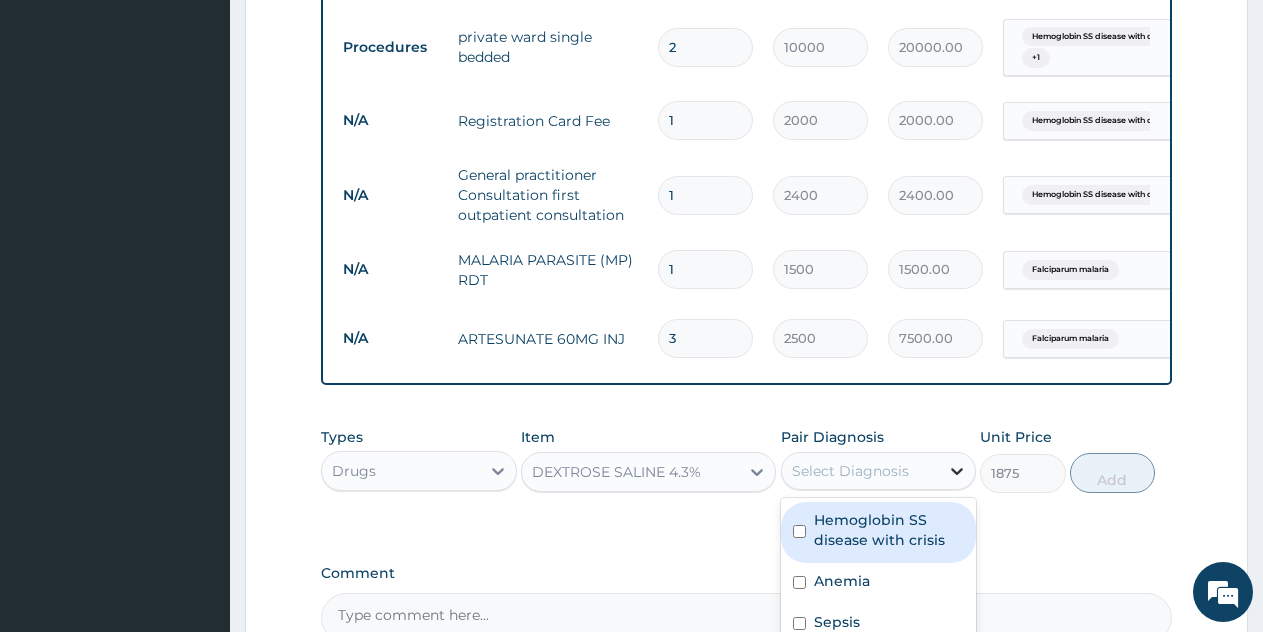 click 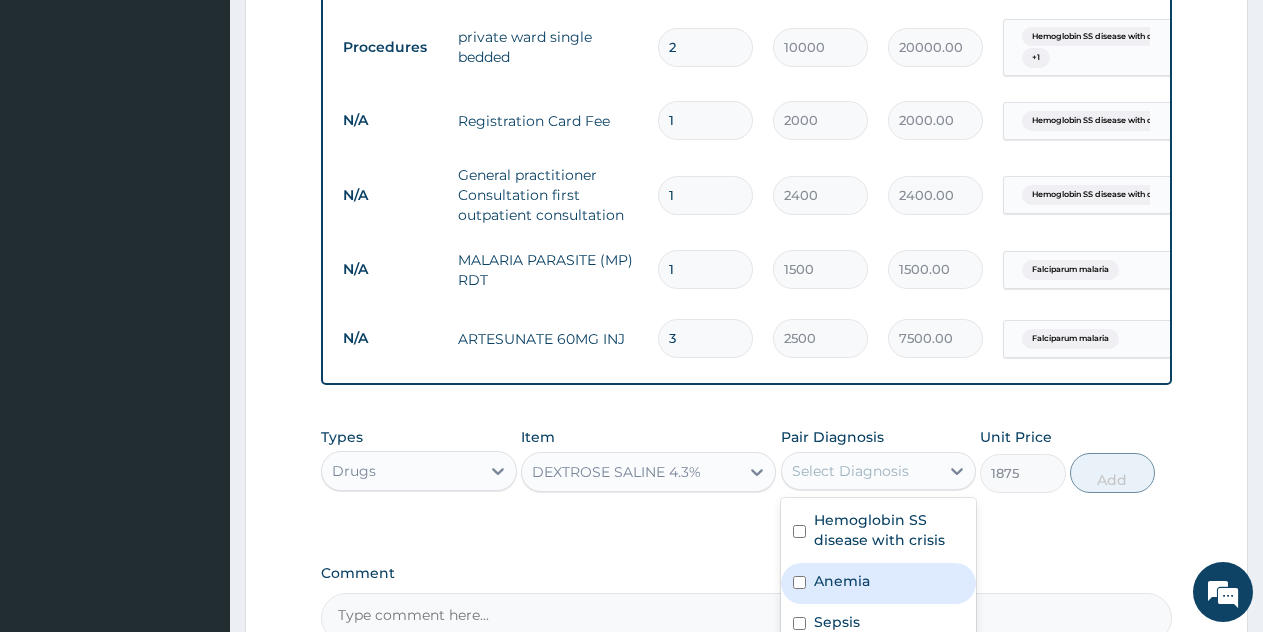 click on "Anemia" at bounding box center (842, 581) 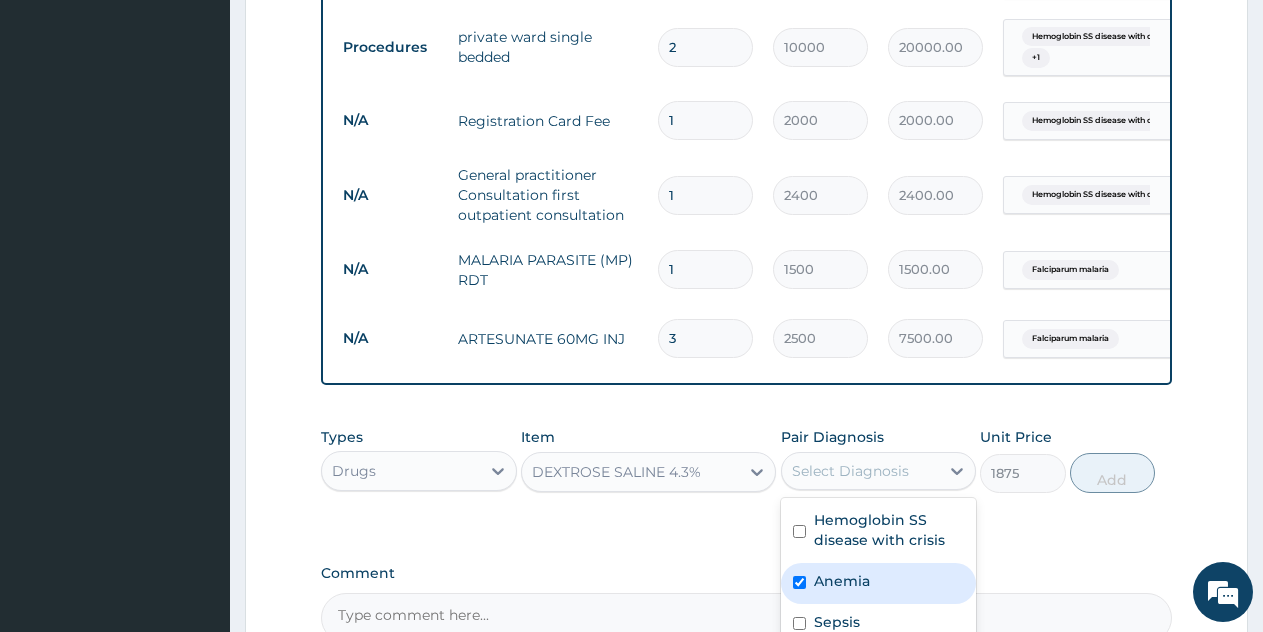 checkbox on "true" 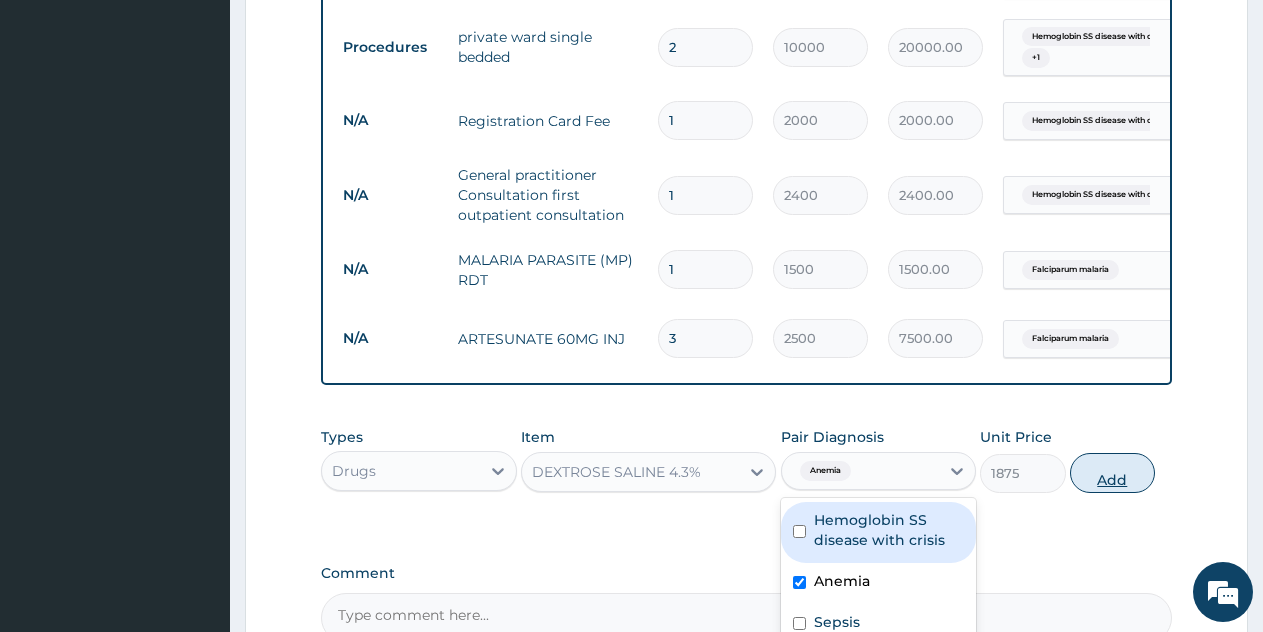 click on "Add" at bounding box center (1112, 473) 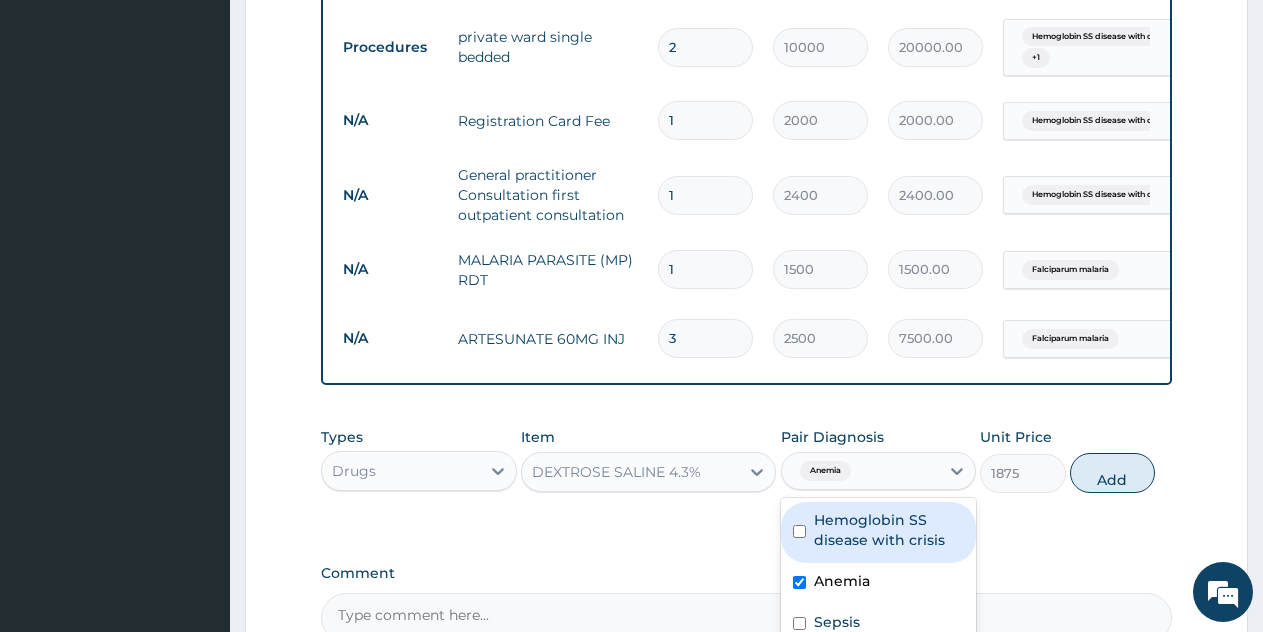 type on "0" 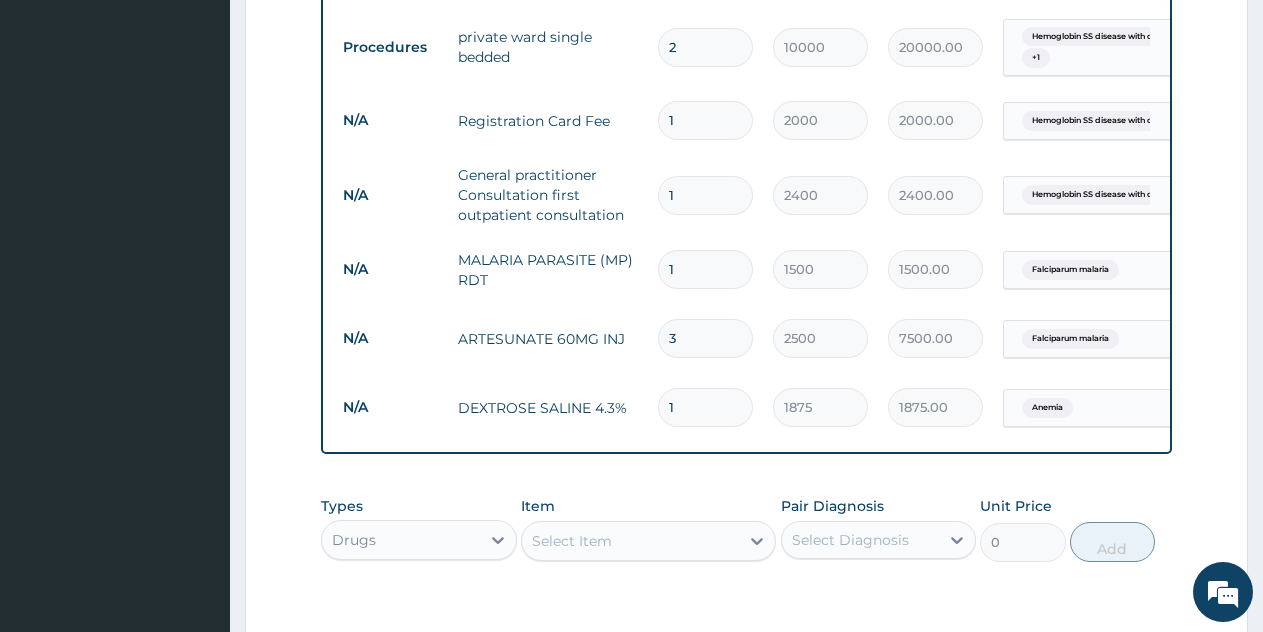 type 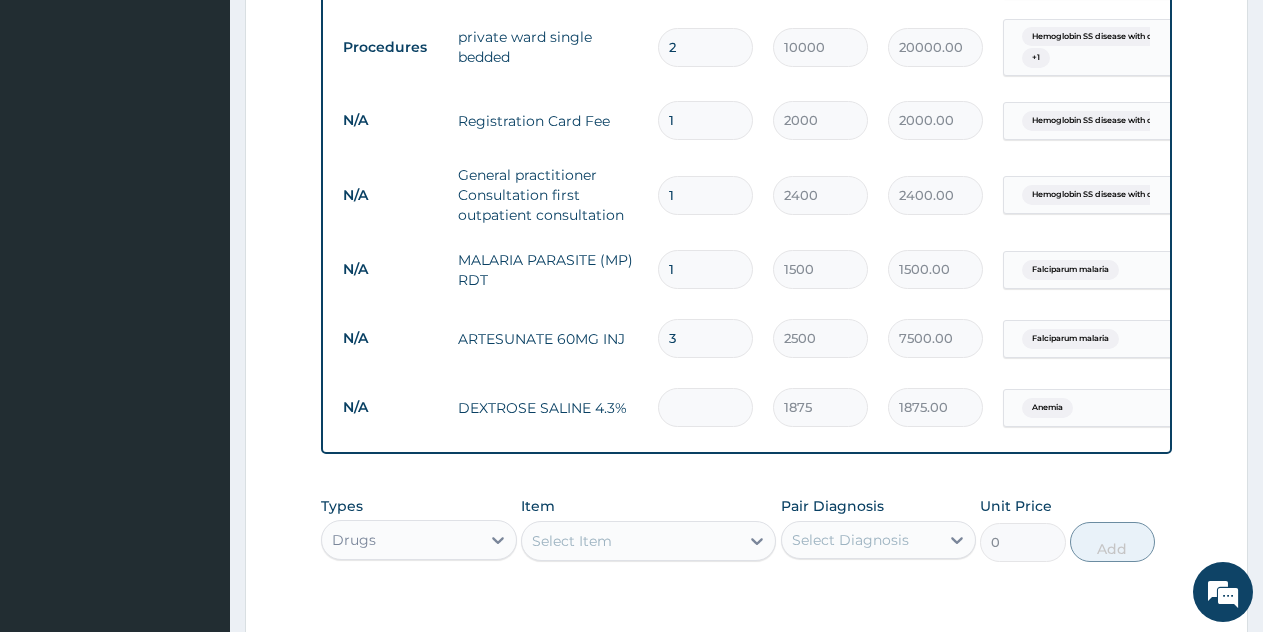 type on "0.00" 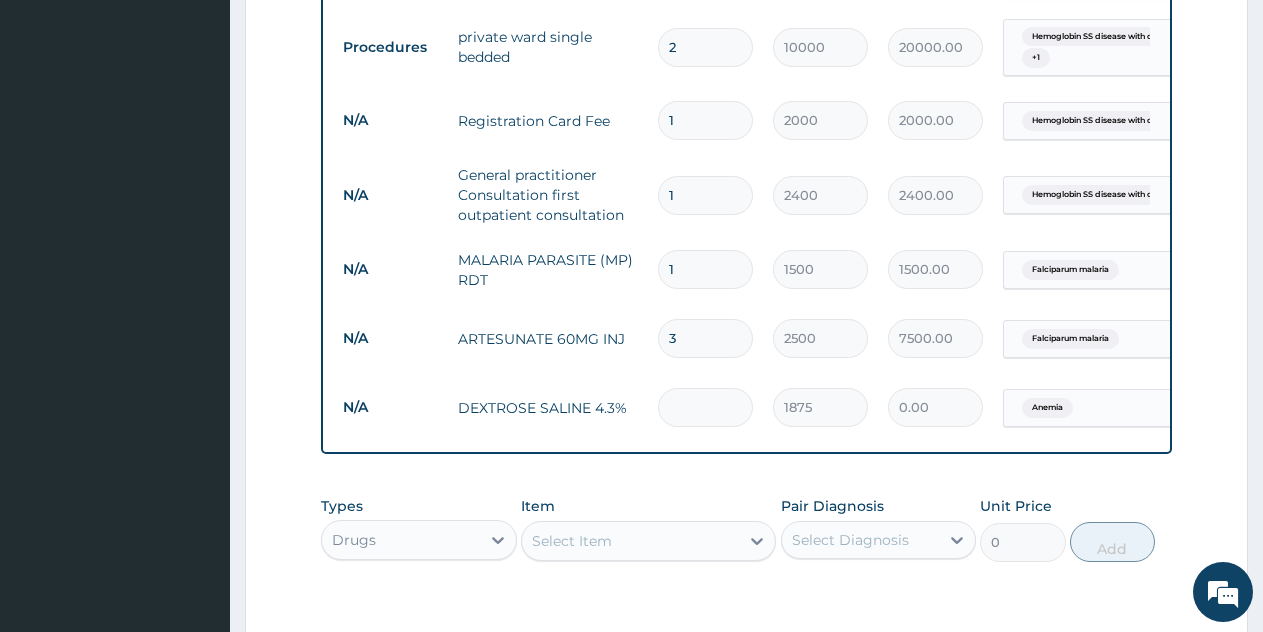 type on "4" 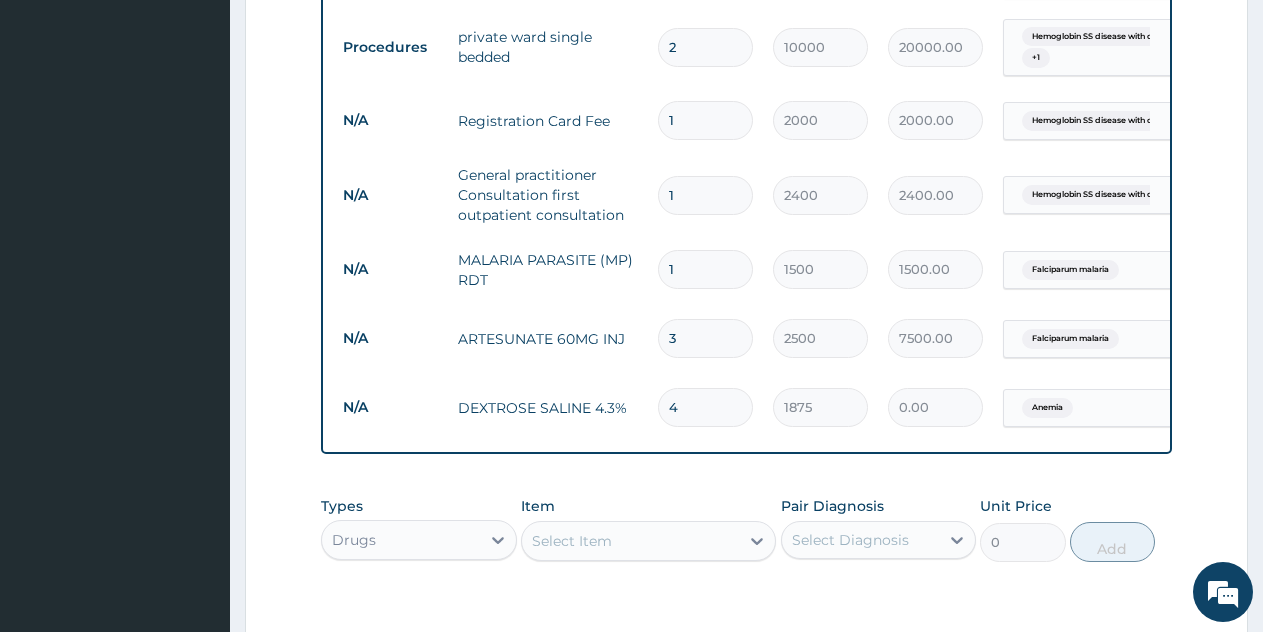 type on "7500.00" 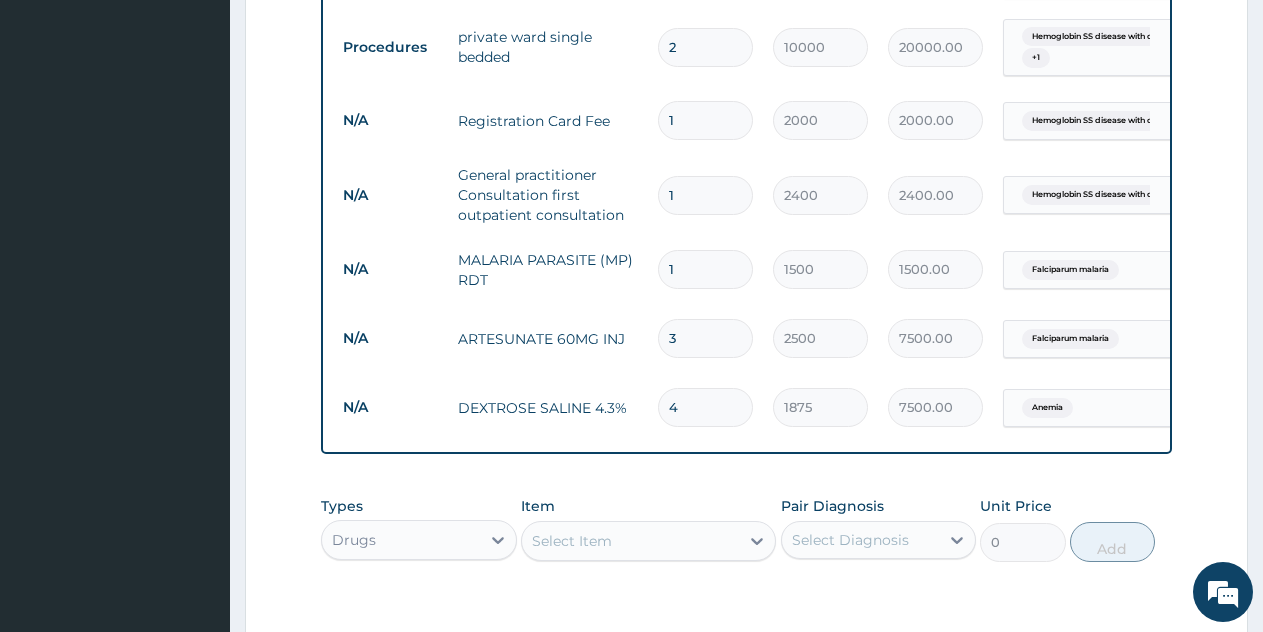 type on "4" 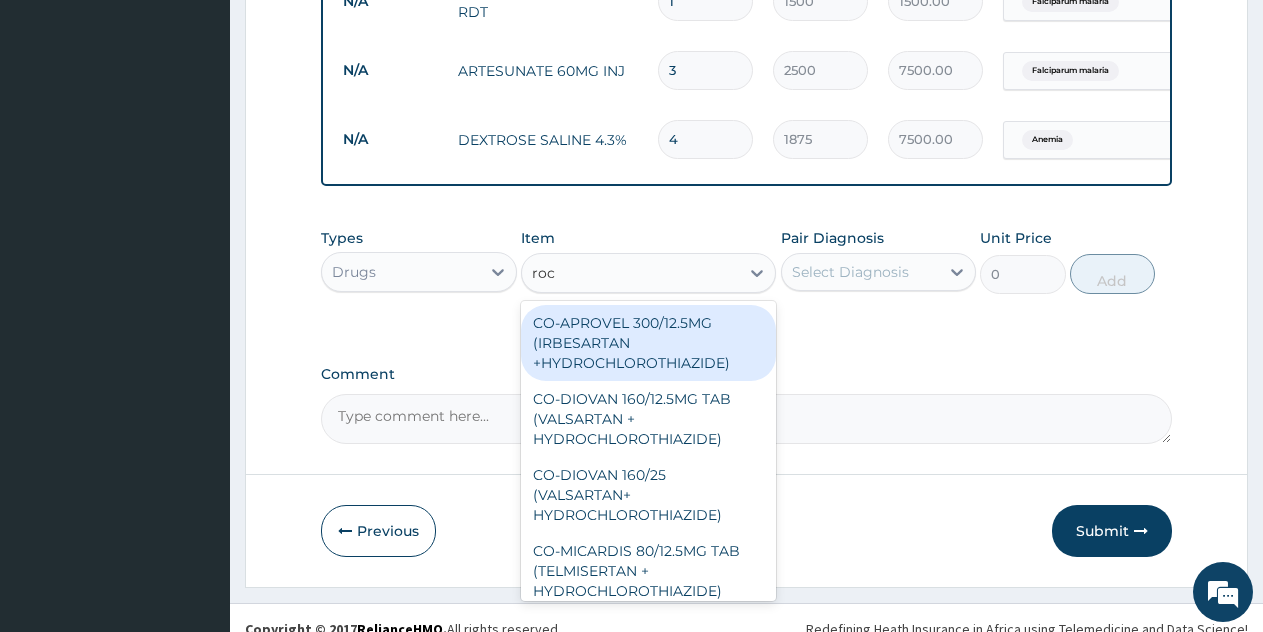 scroll, scrollTop: 1304, scrollLeft: 0, axis: vertical 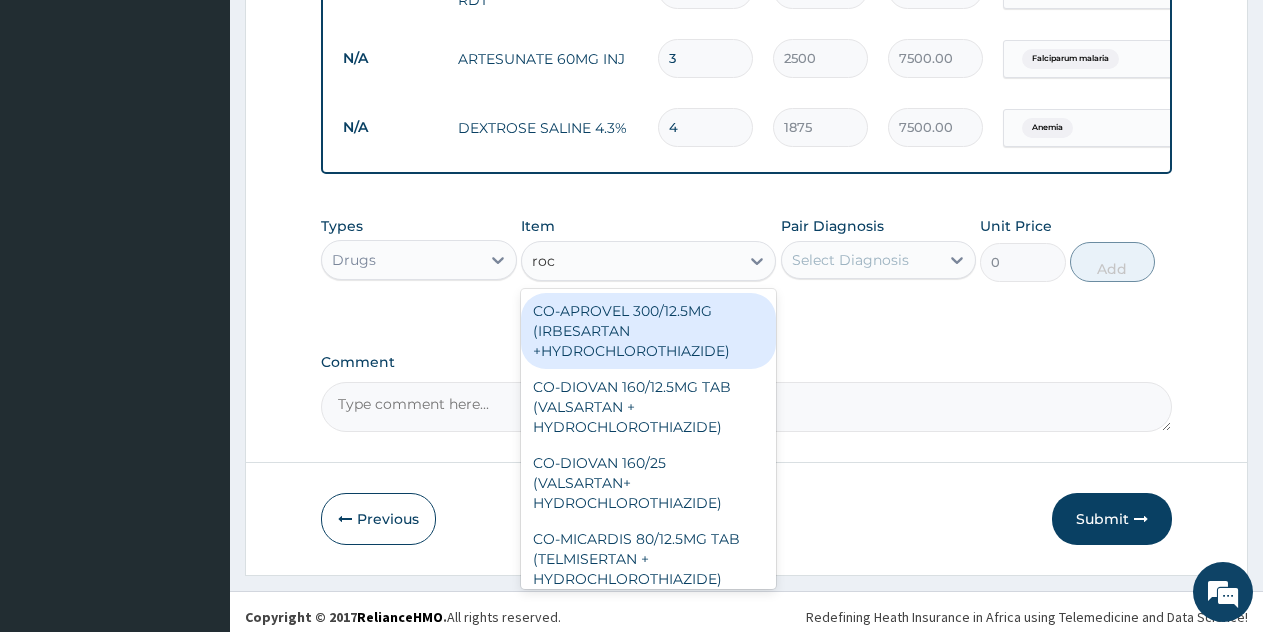 type on "roce" 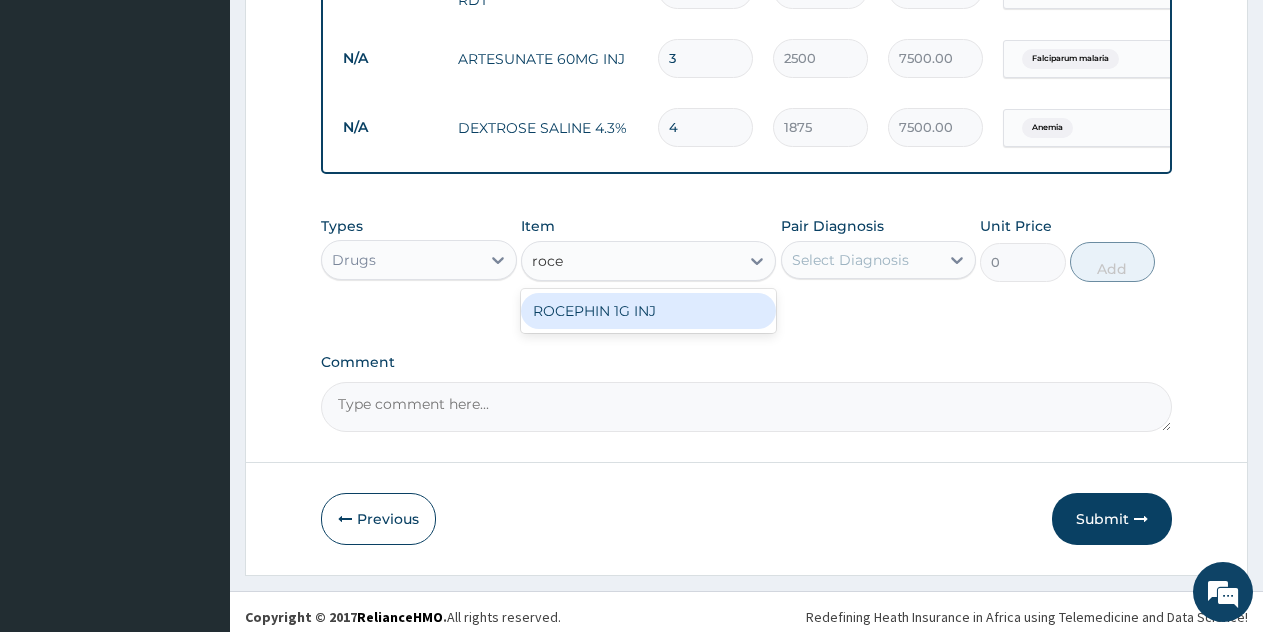 click on "ROCEPHIN 1G INJ" at bounding box center (648, 311) 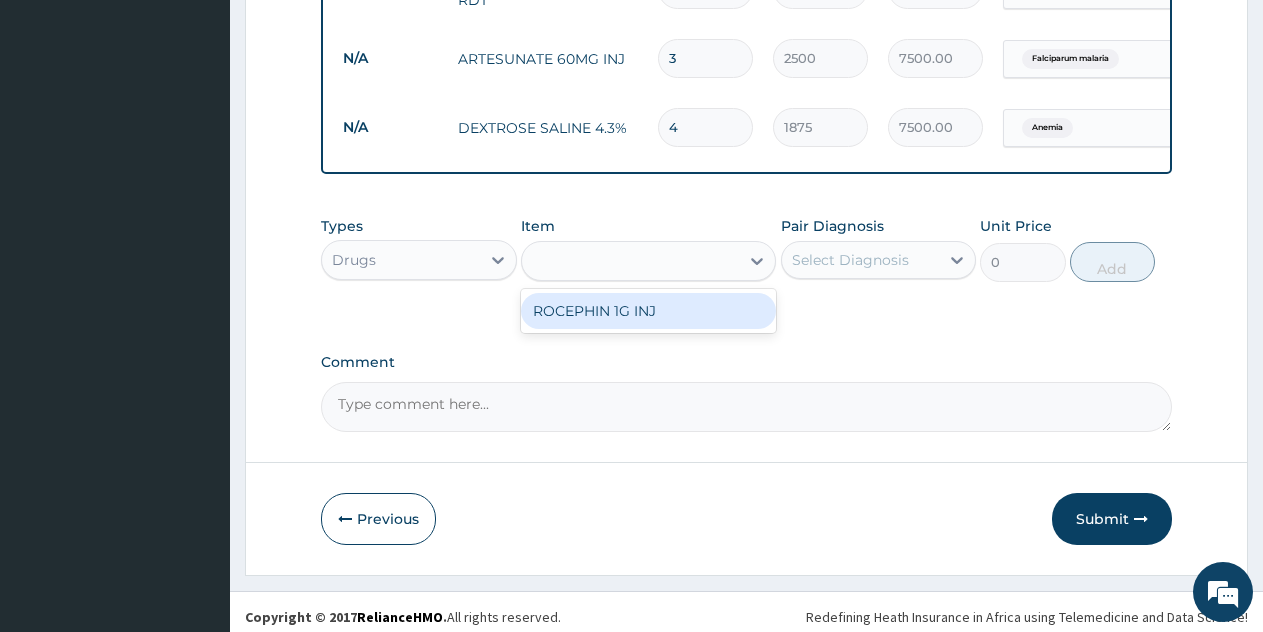 type on "10000" 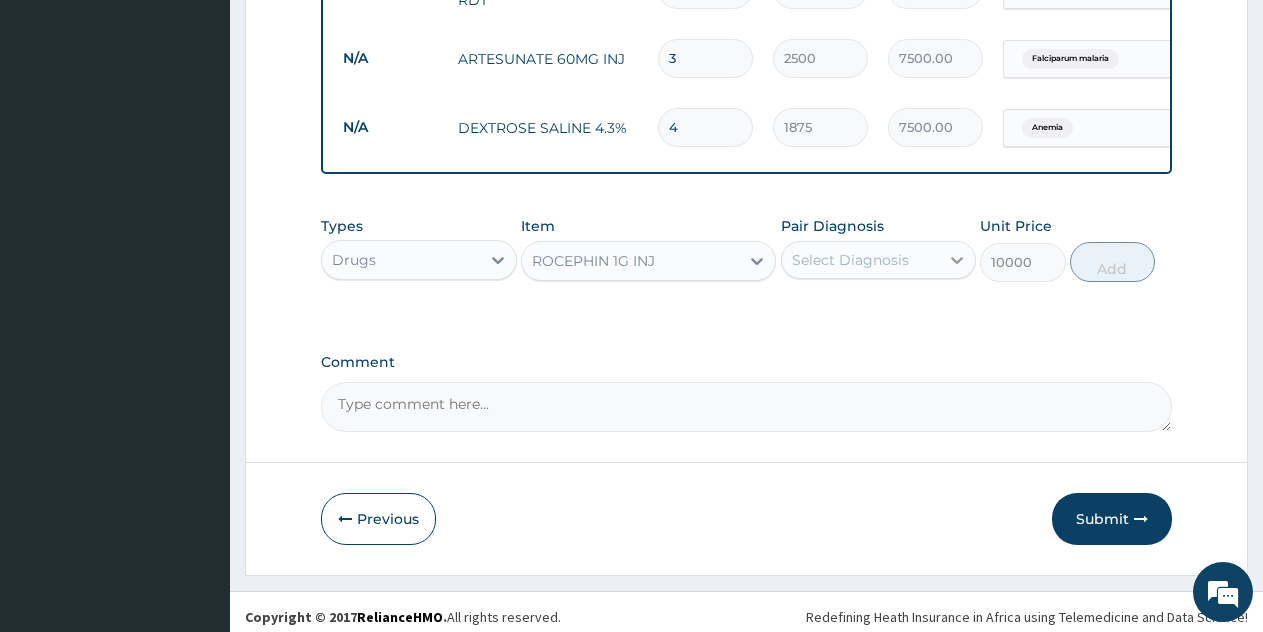 click 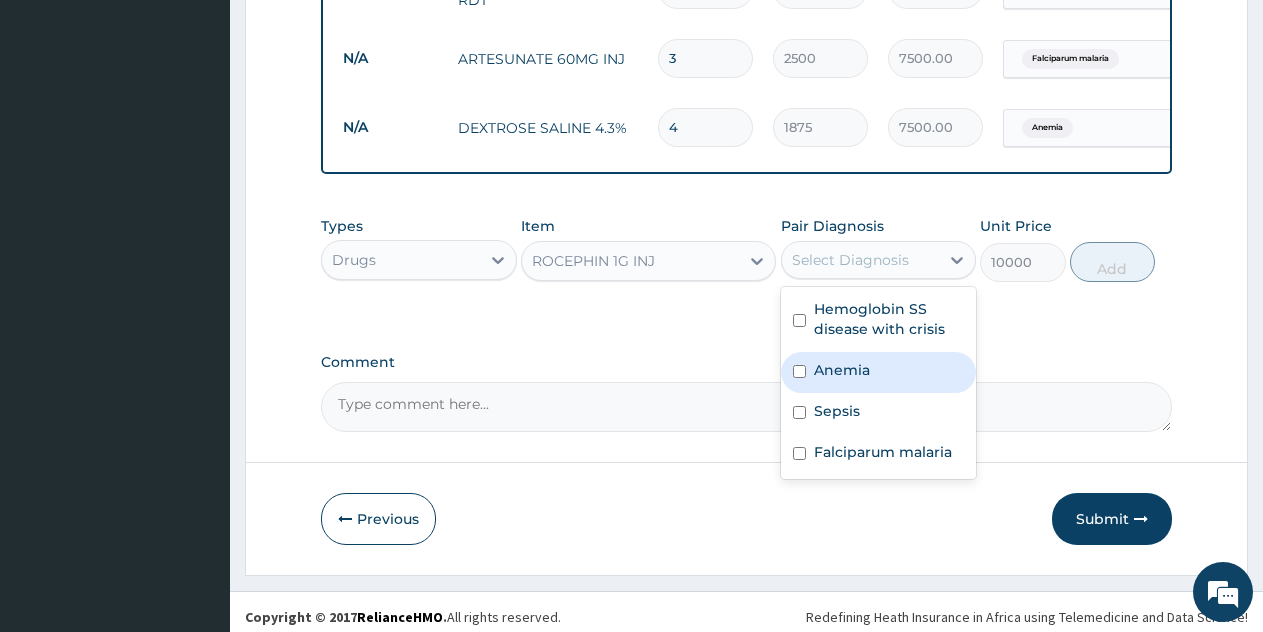 click on "Anemia" at bounding box center (842, 370) 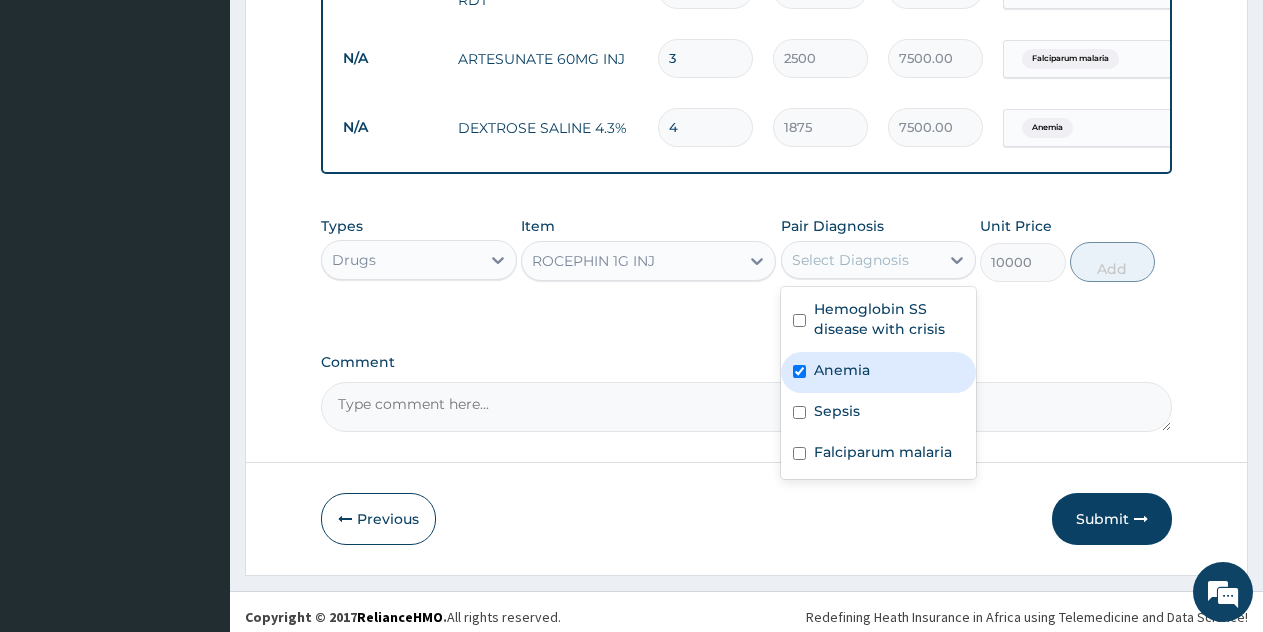 checkbox on "true" 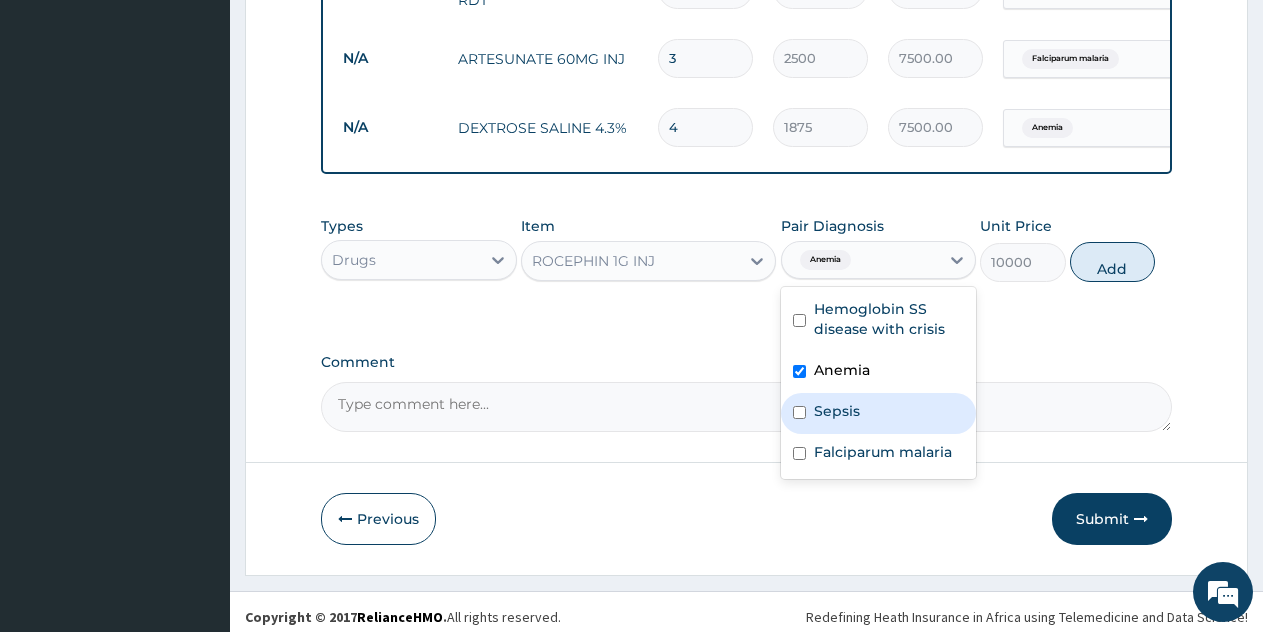 click at bounding box center [799, 412] 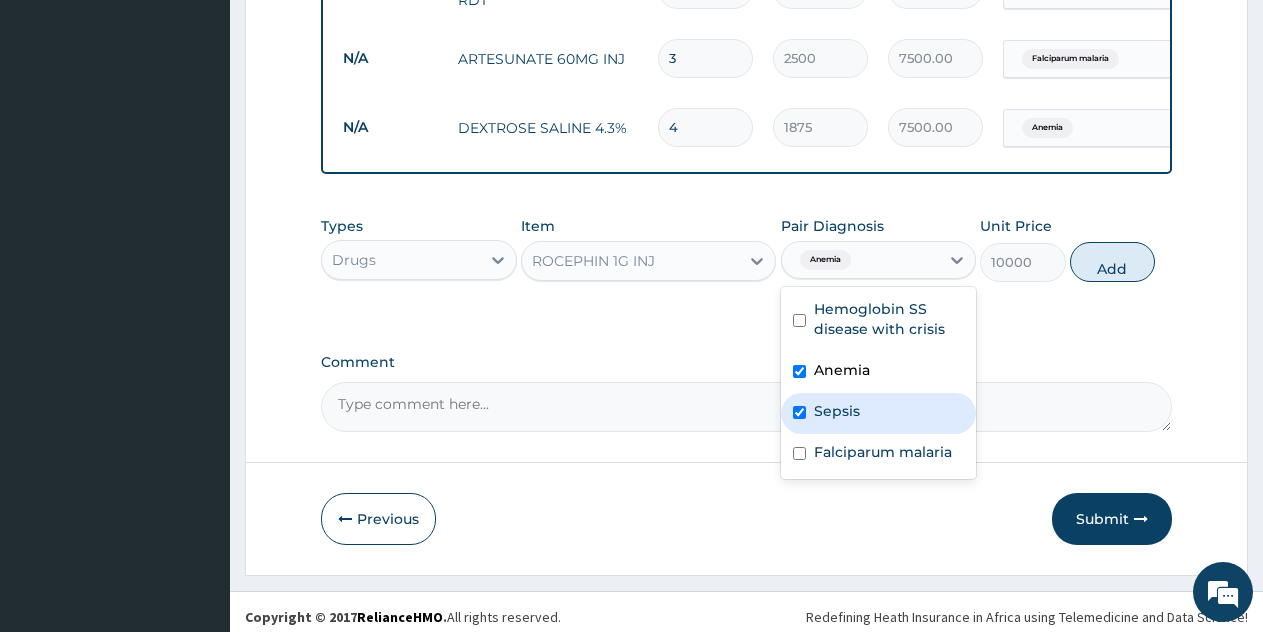 checkbox on "true" 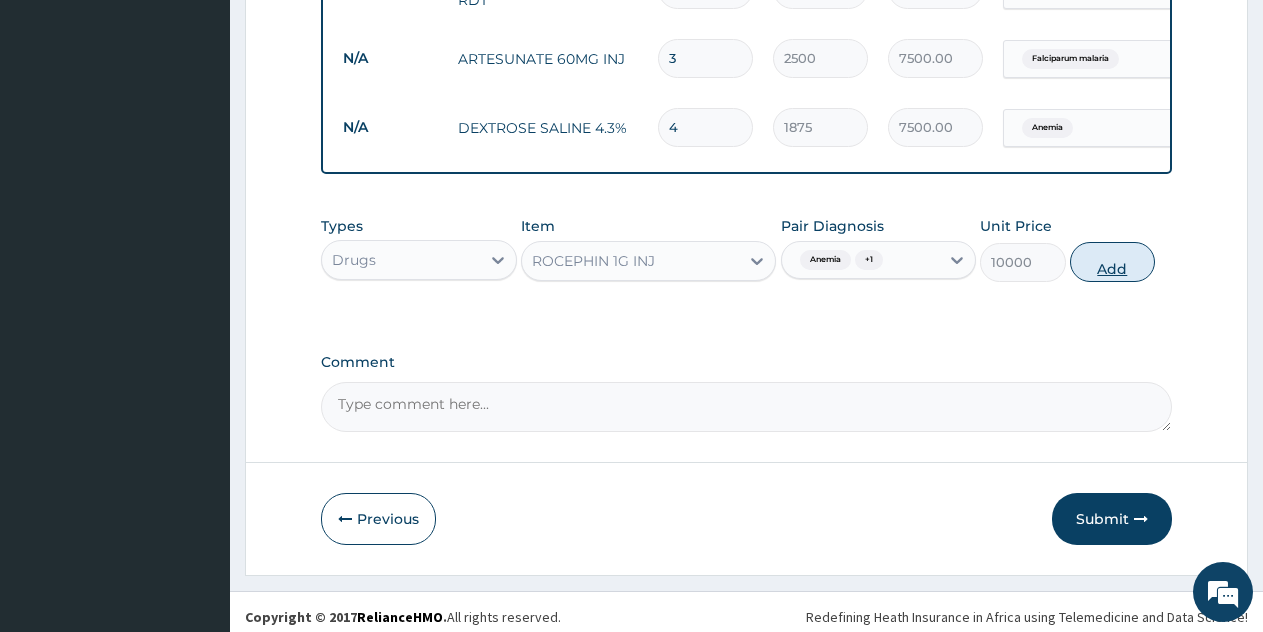 click on "Add" at bounding box center (1112, 262) 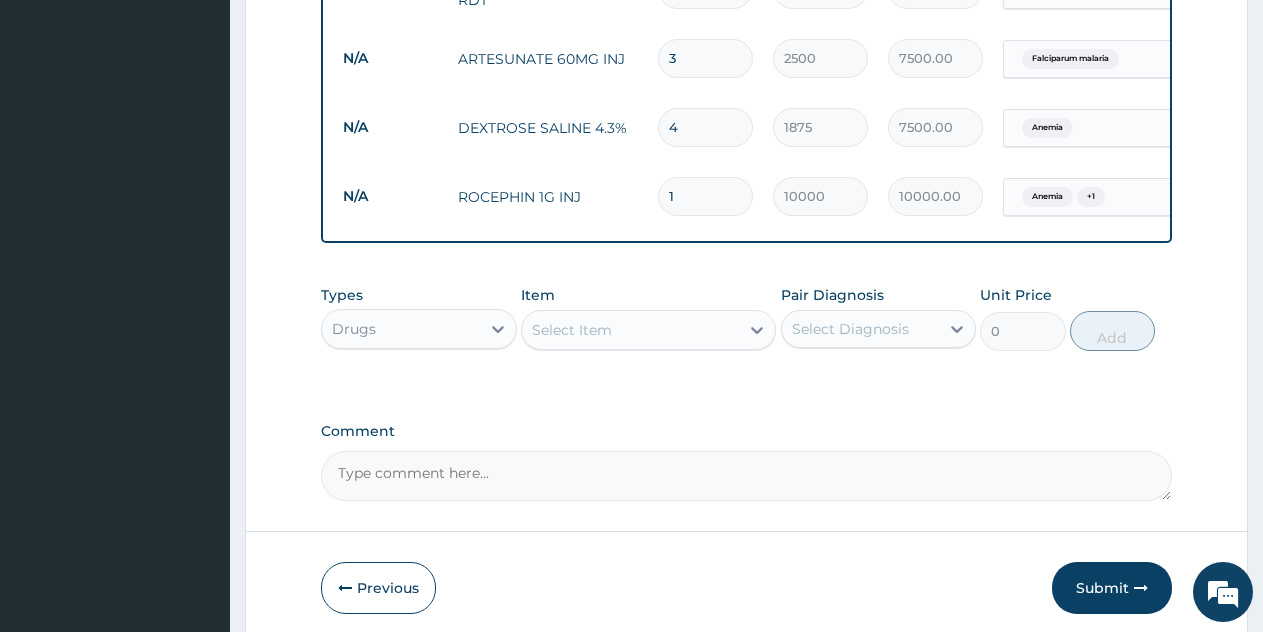 type 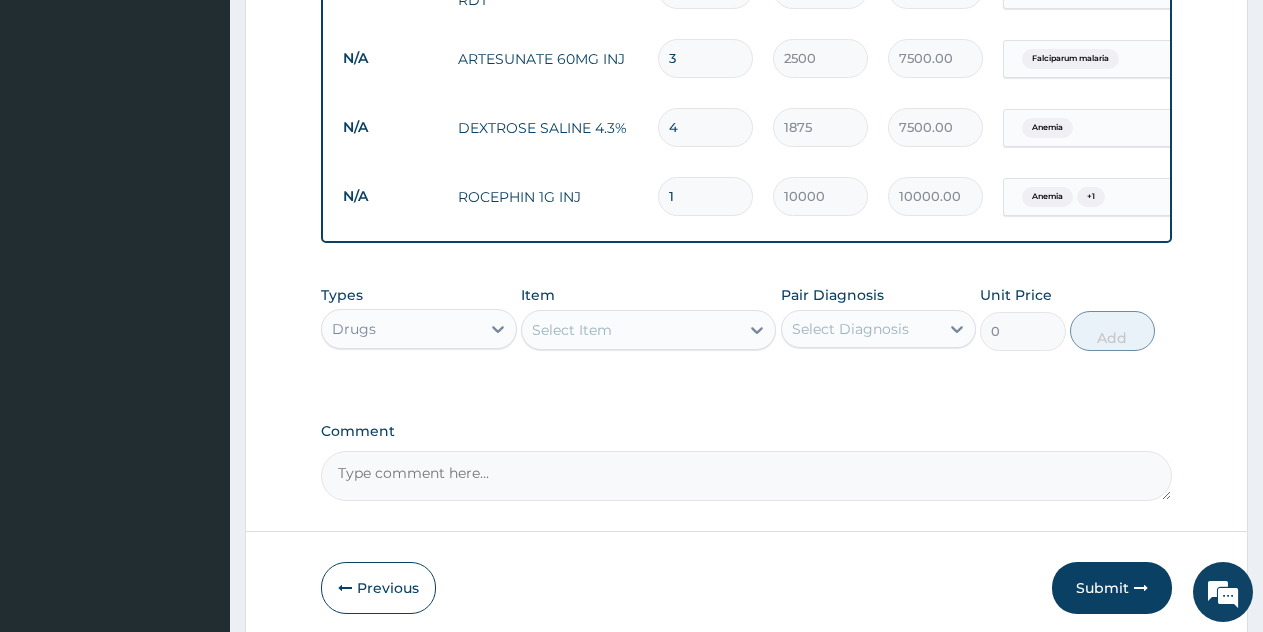 type on "0.00" 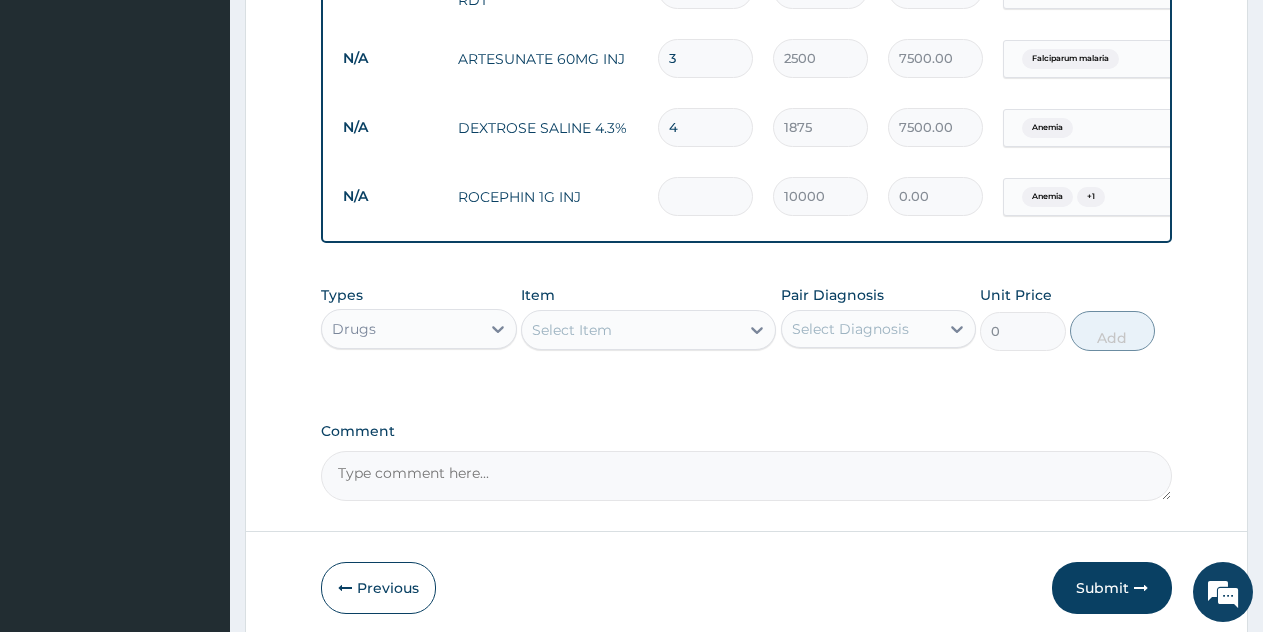 type on "3" 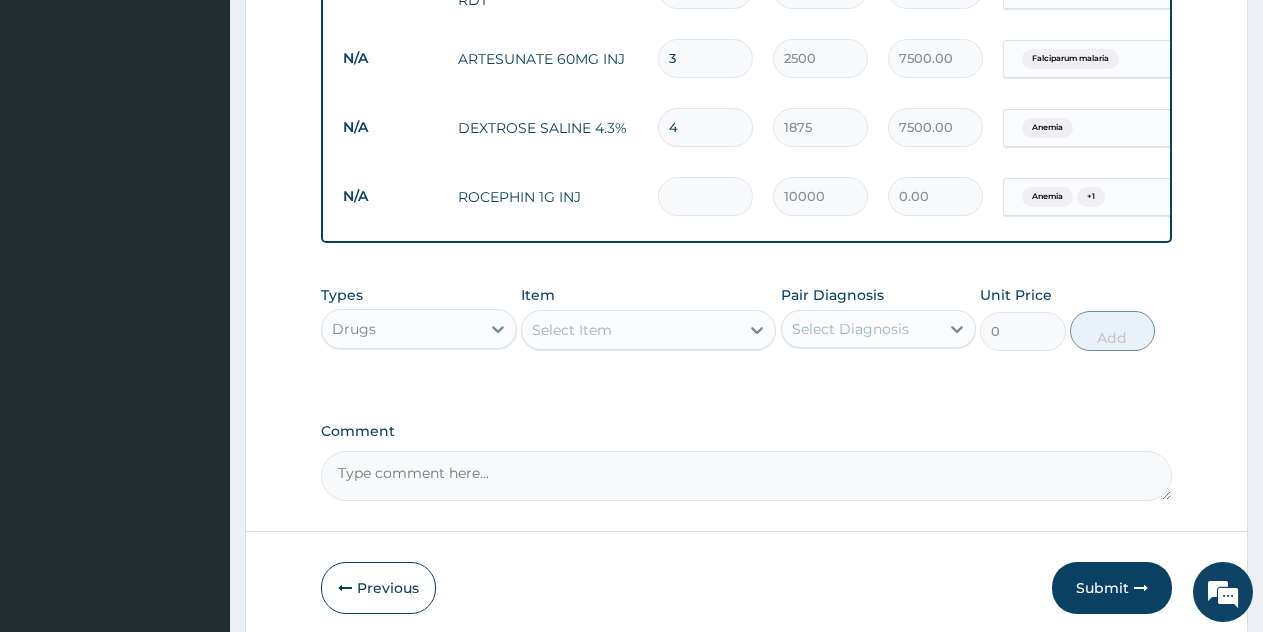 type on "30000.00" 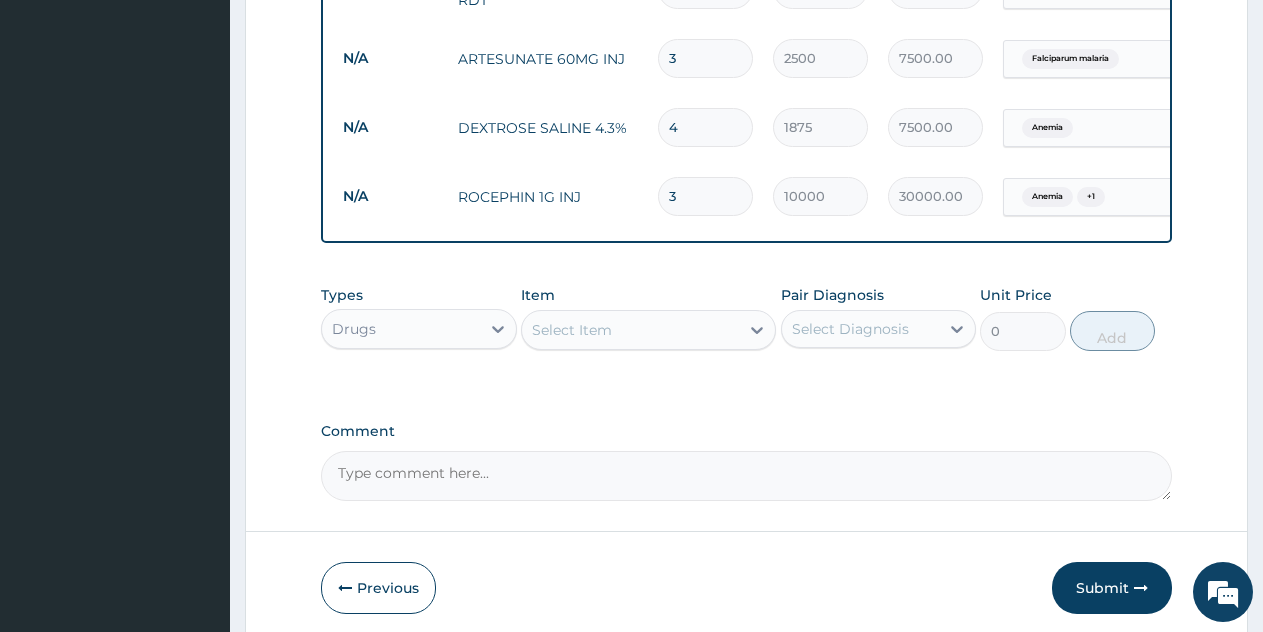 type on "3" 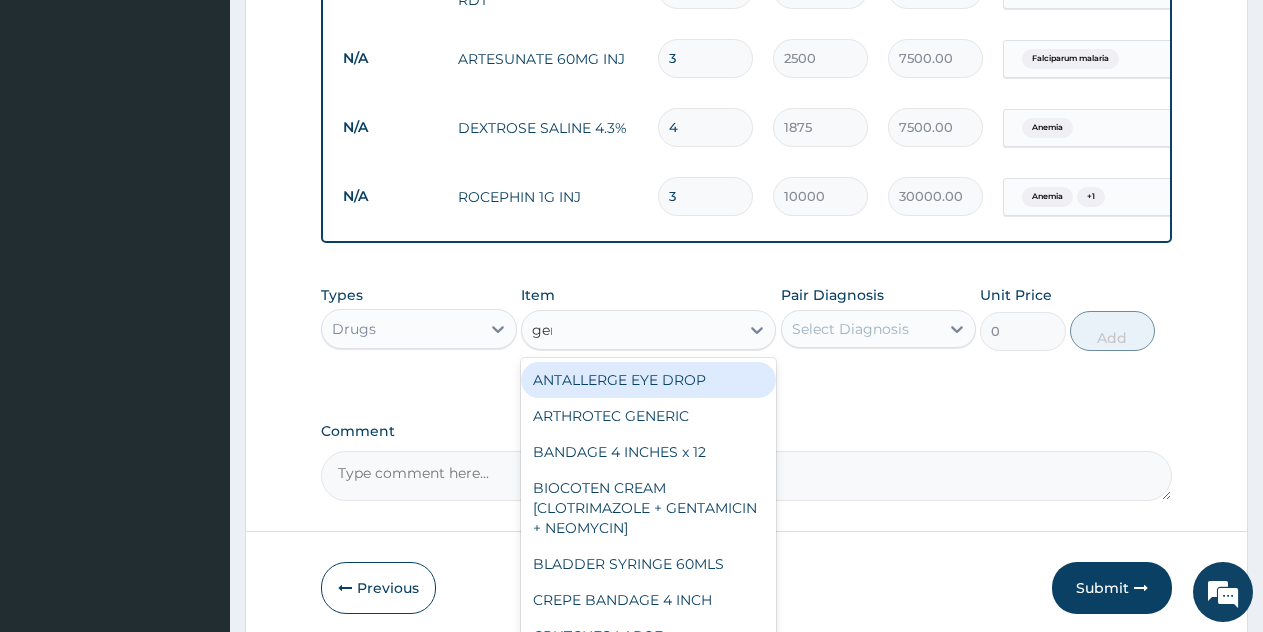 type on "gent" 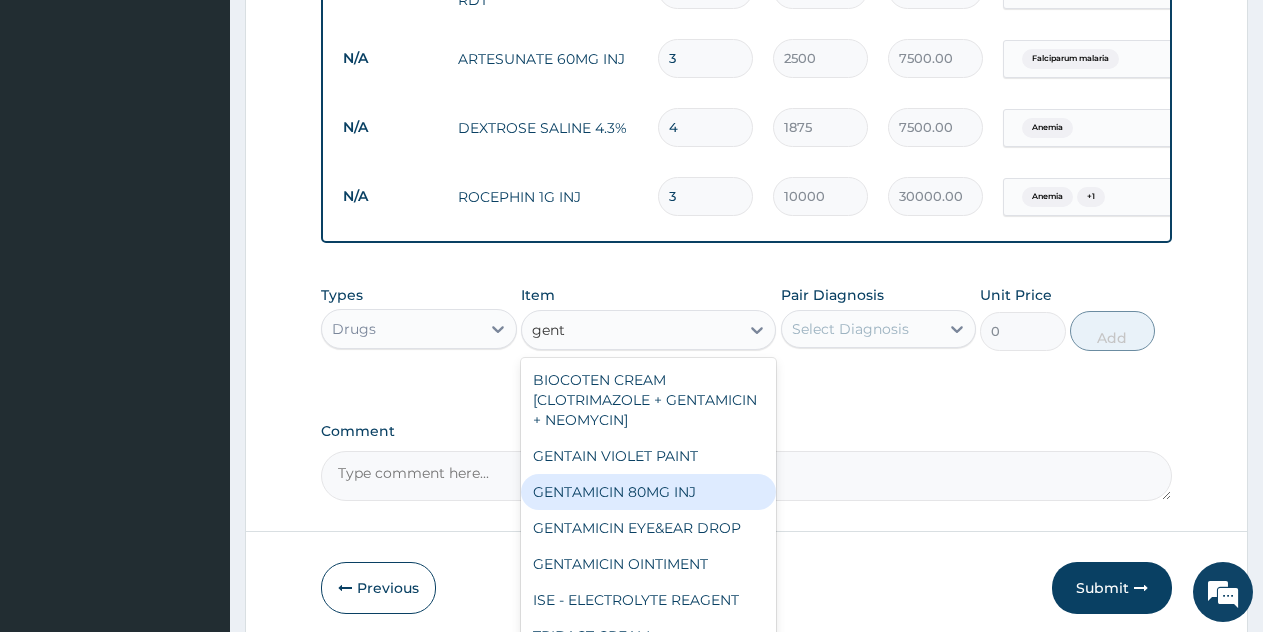 click on "GENTAMICIN 80MG INJ" at bounding box center [648, 492] 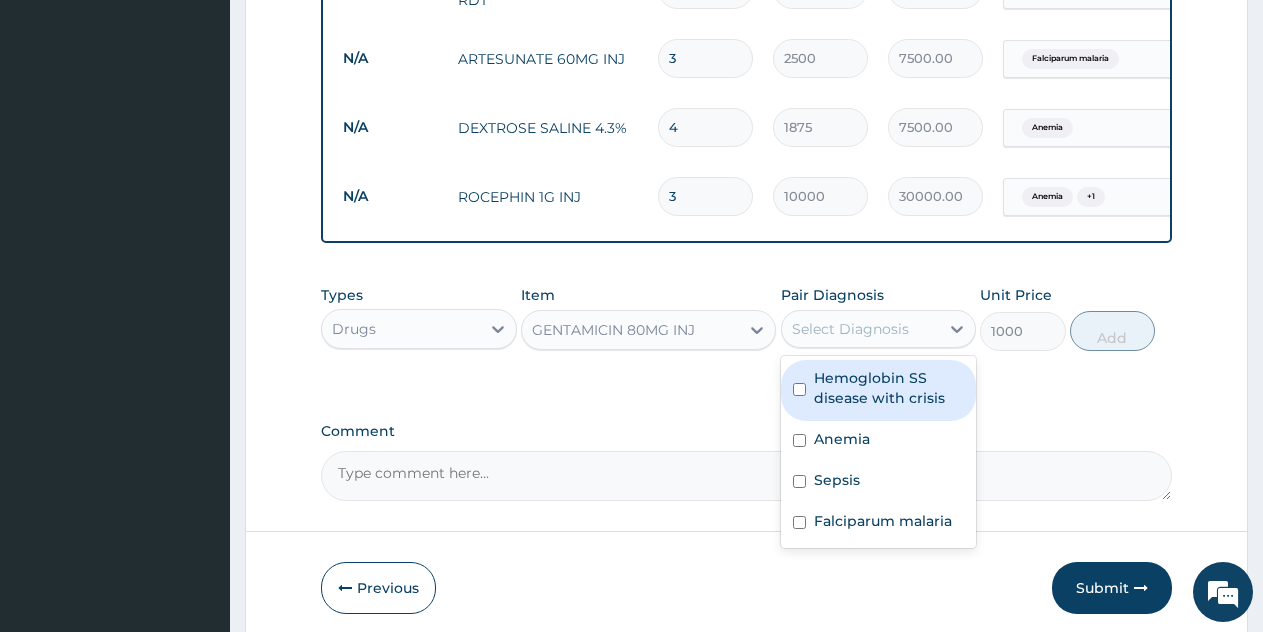 click on "Select Diagnosis" at bounding box center [850, 329] 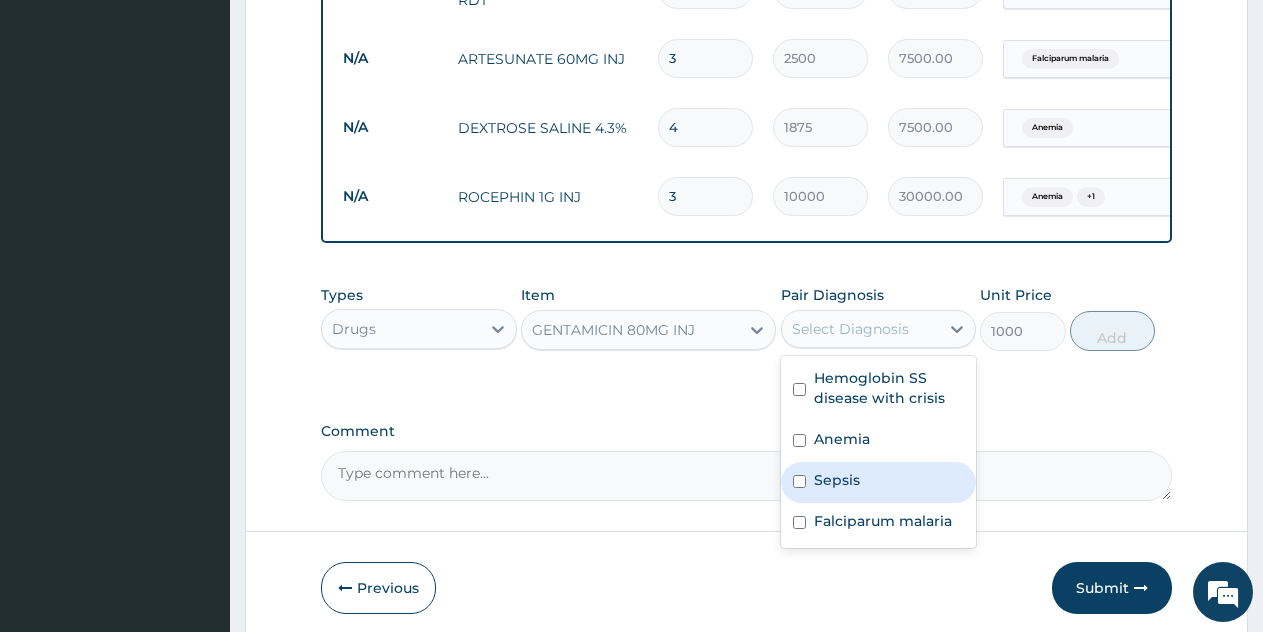 click on "Sepsis" at bounding box center (837, 480) 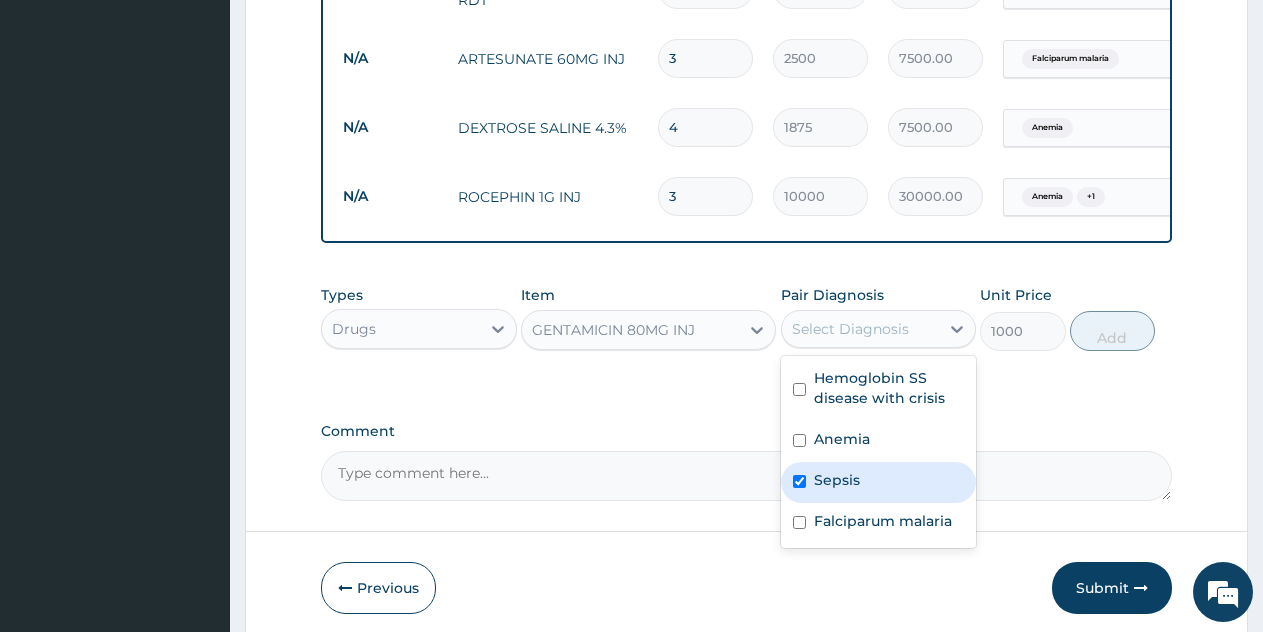 checkbox on "true" 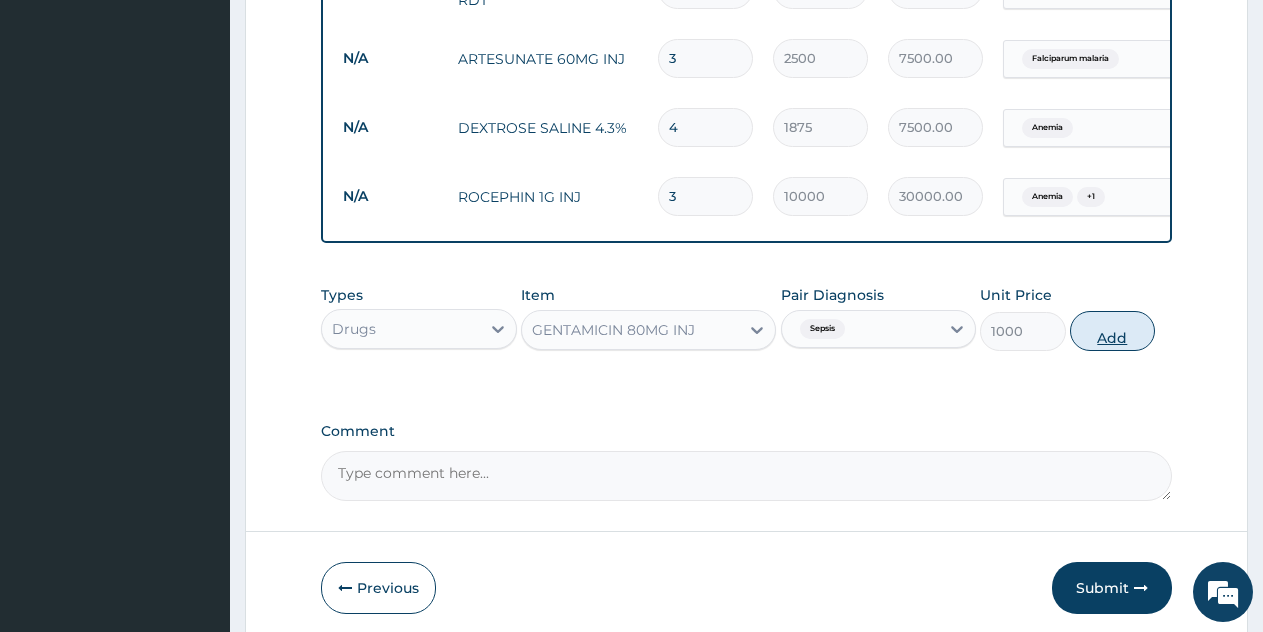 click on "Add" at bounding box center [1112, 331] 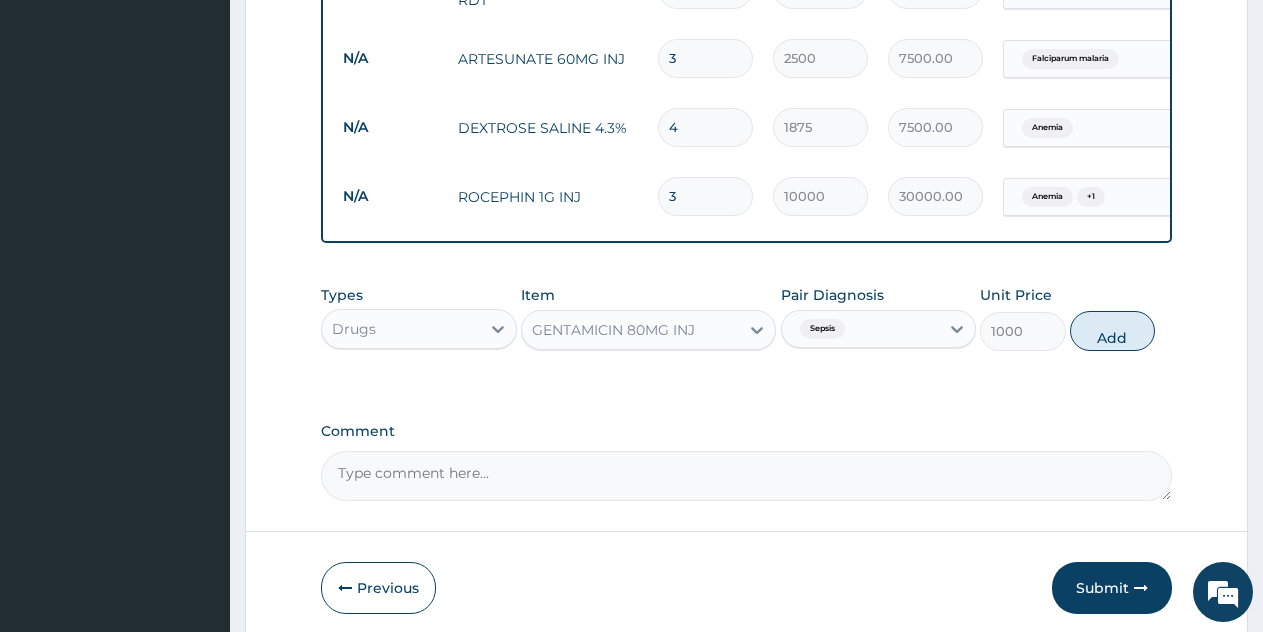 type on "0" 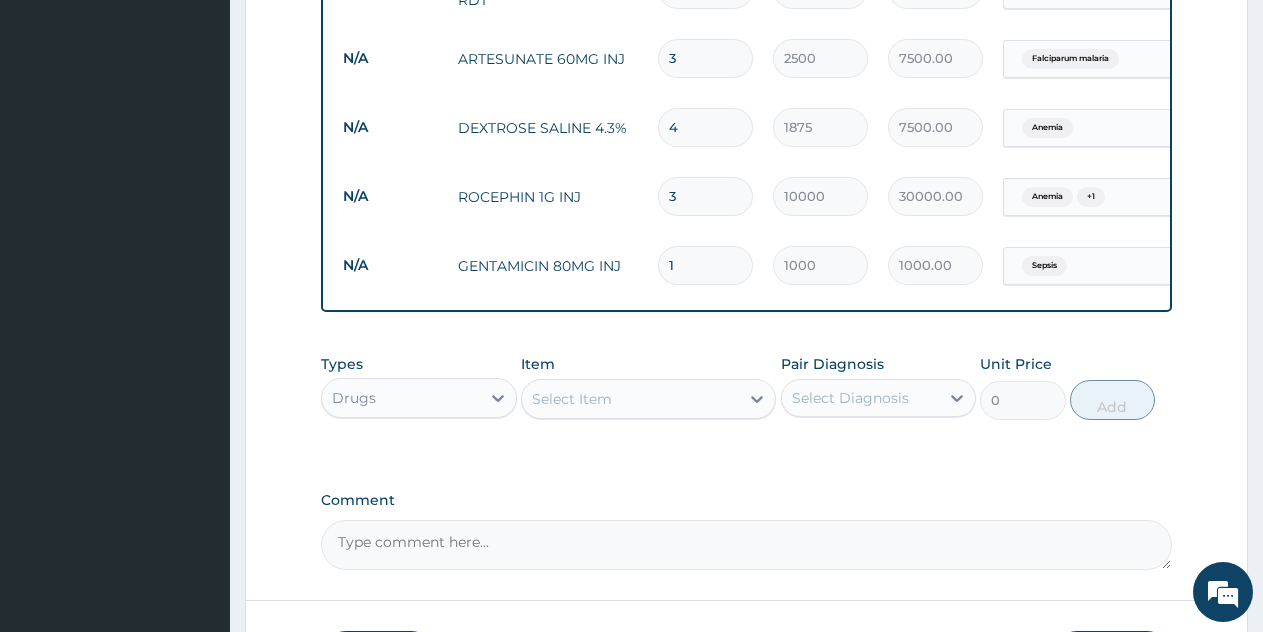 click on "1" at bounding box center [705, 265] 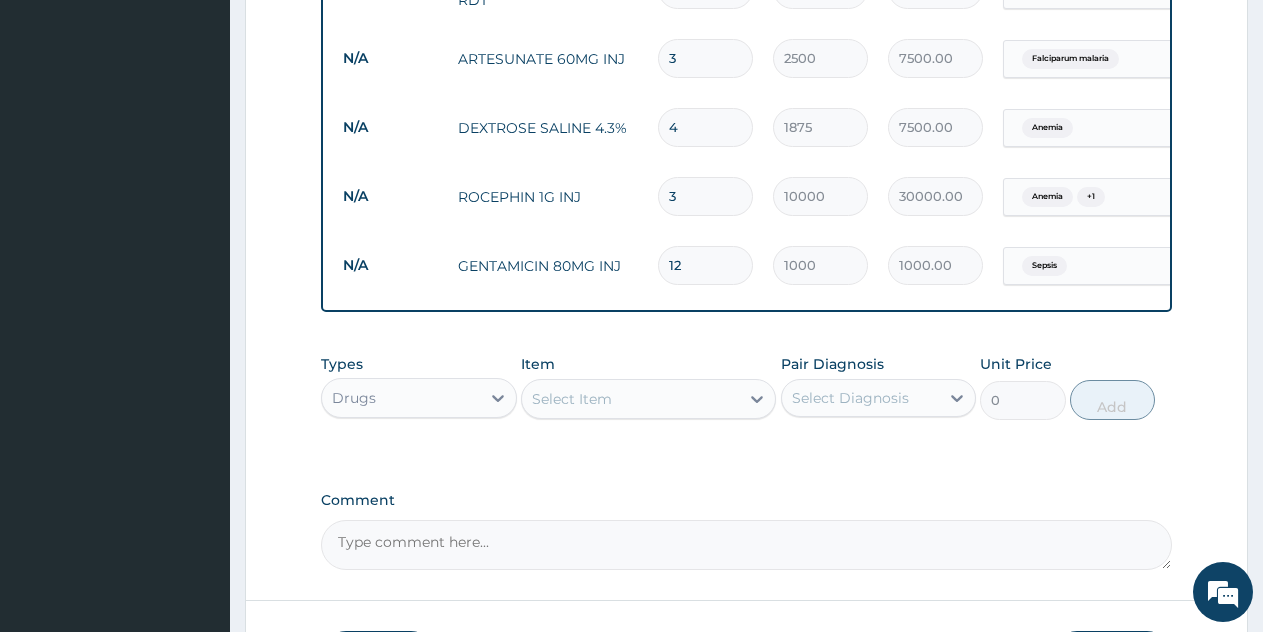 type on "12000.00" 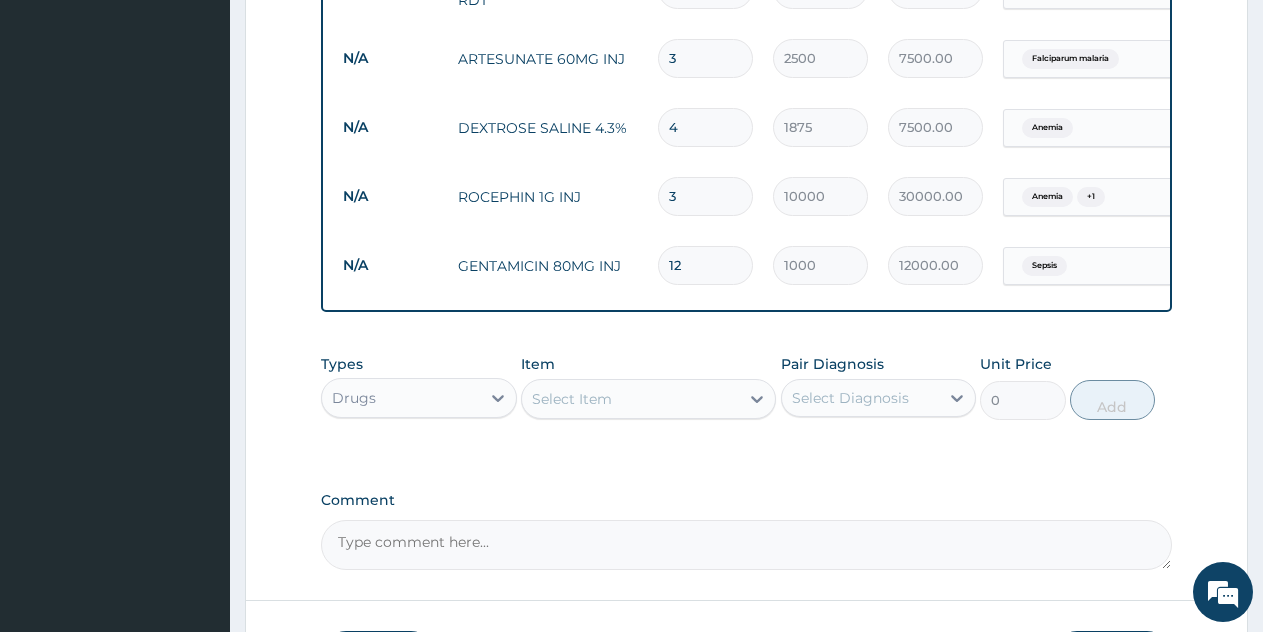 type on "1" 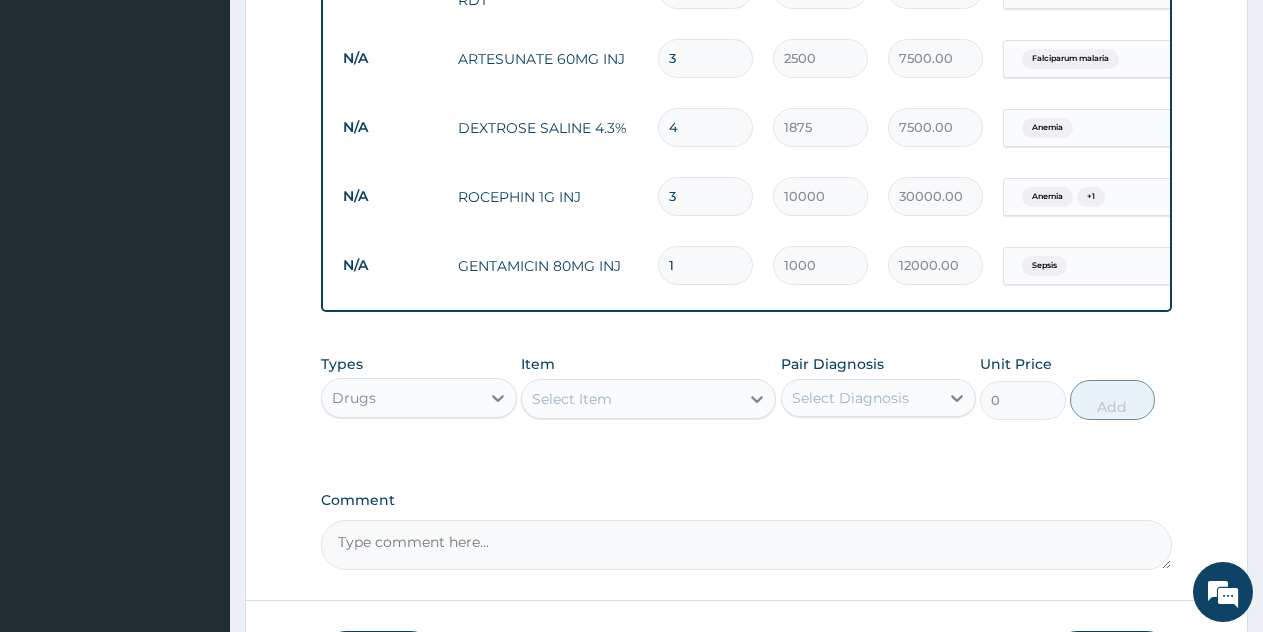 type on "1000.00" 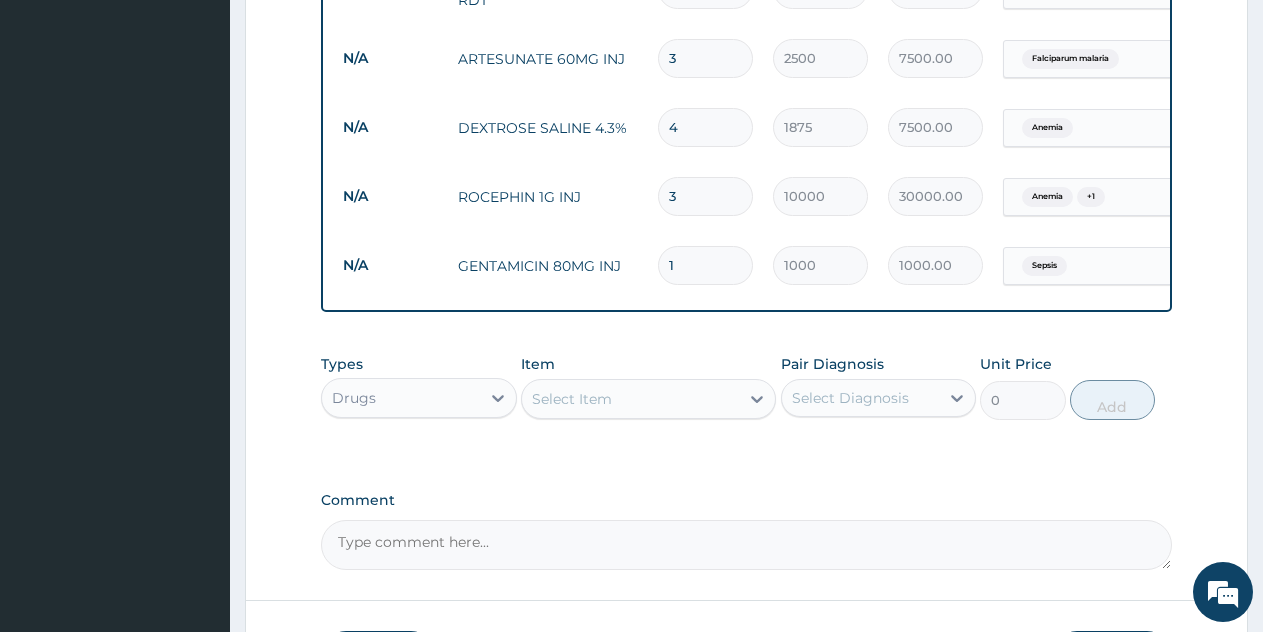 type 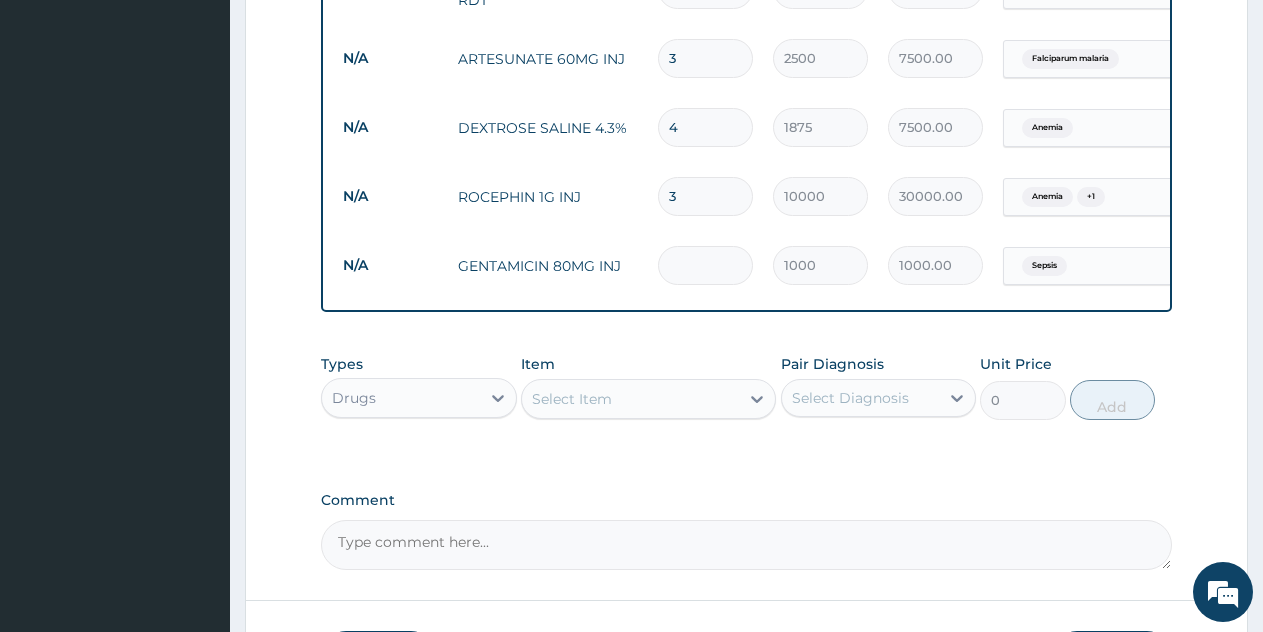 type on "0.00" 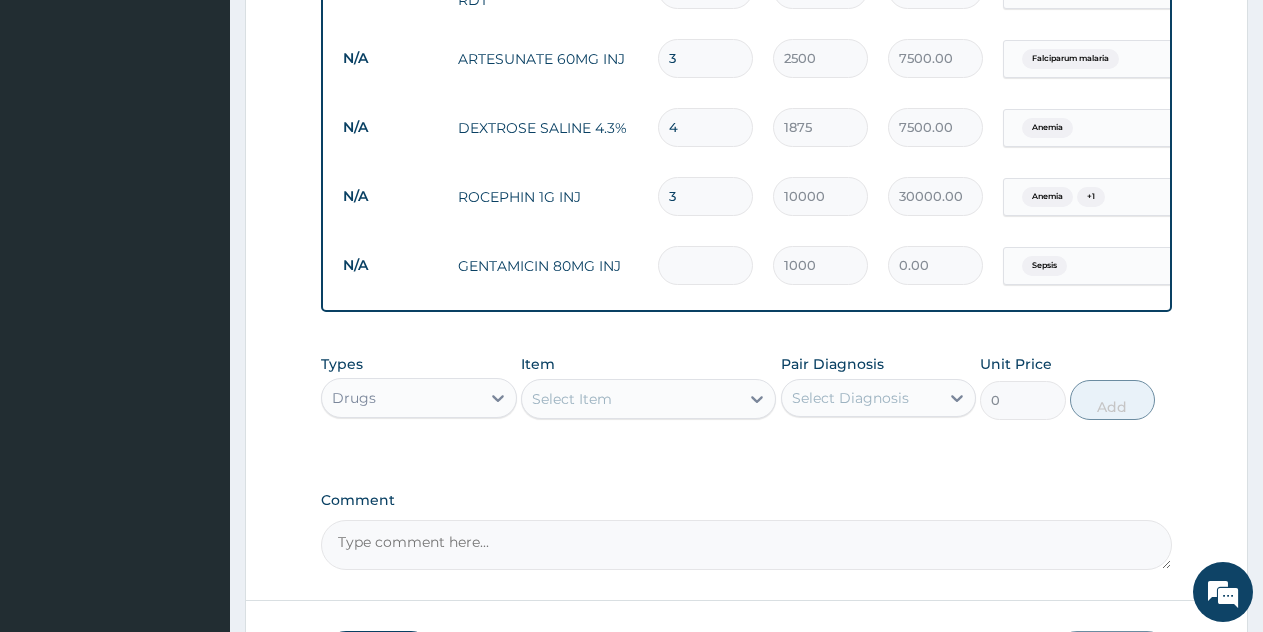 type on "2" 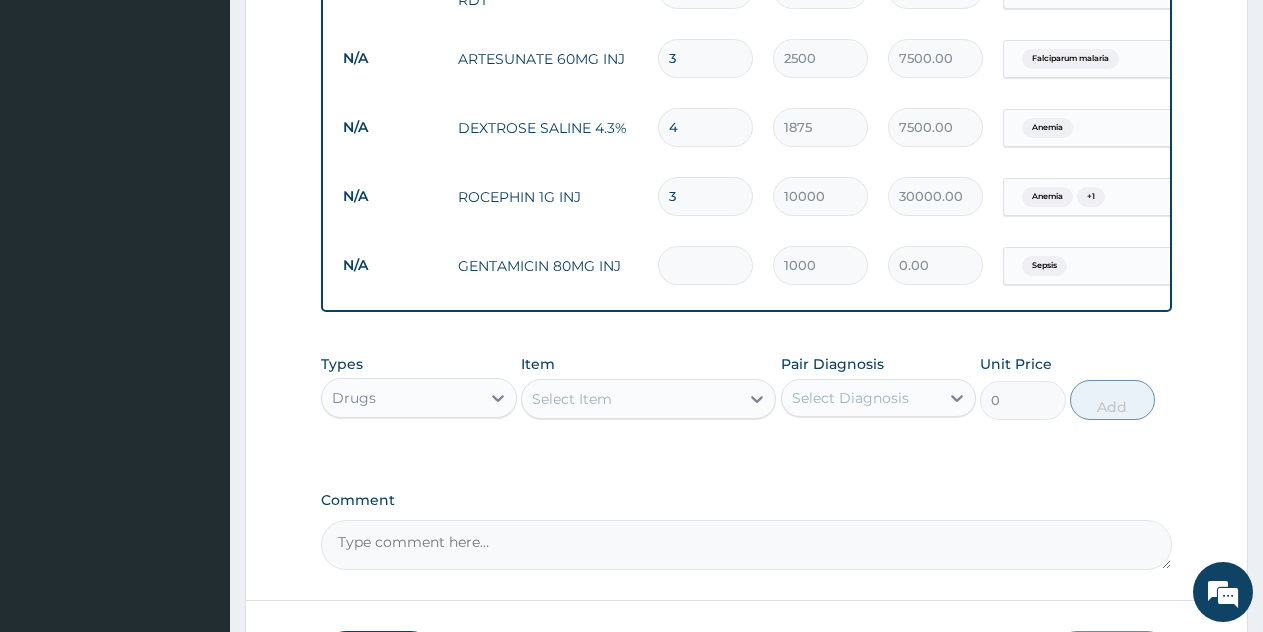 type on "2000.00" 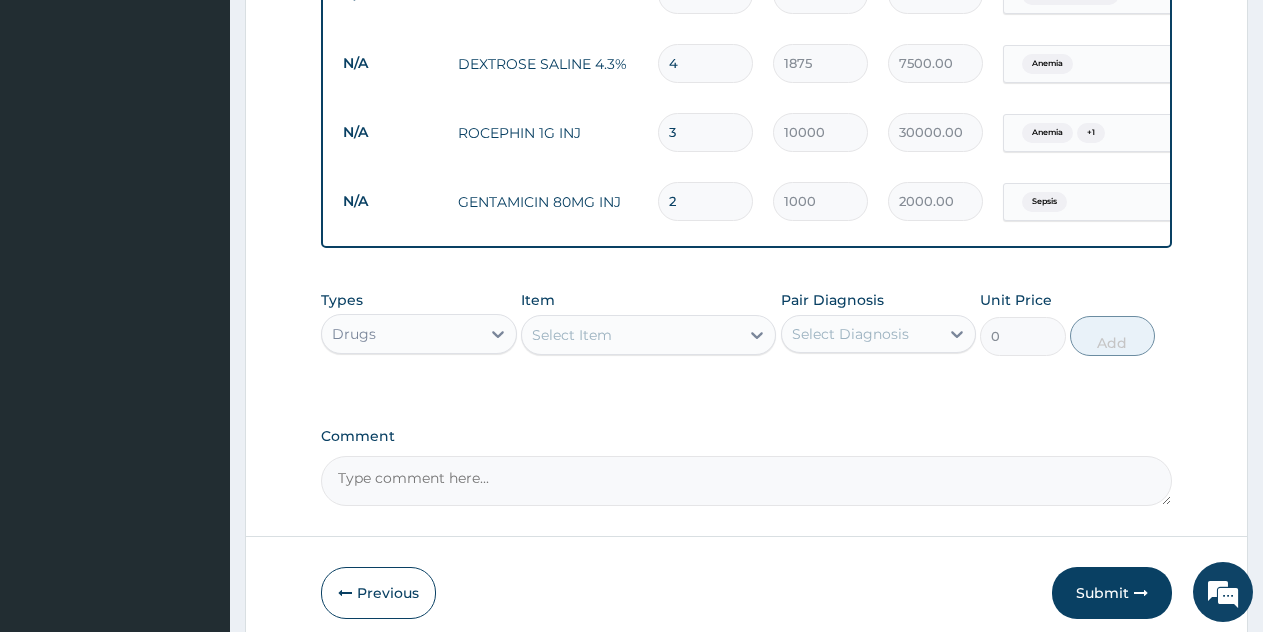 scroll, scrollTop: 1404, scrollLeft: 0, axis: vertical 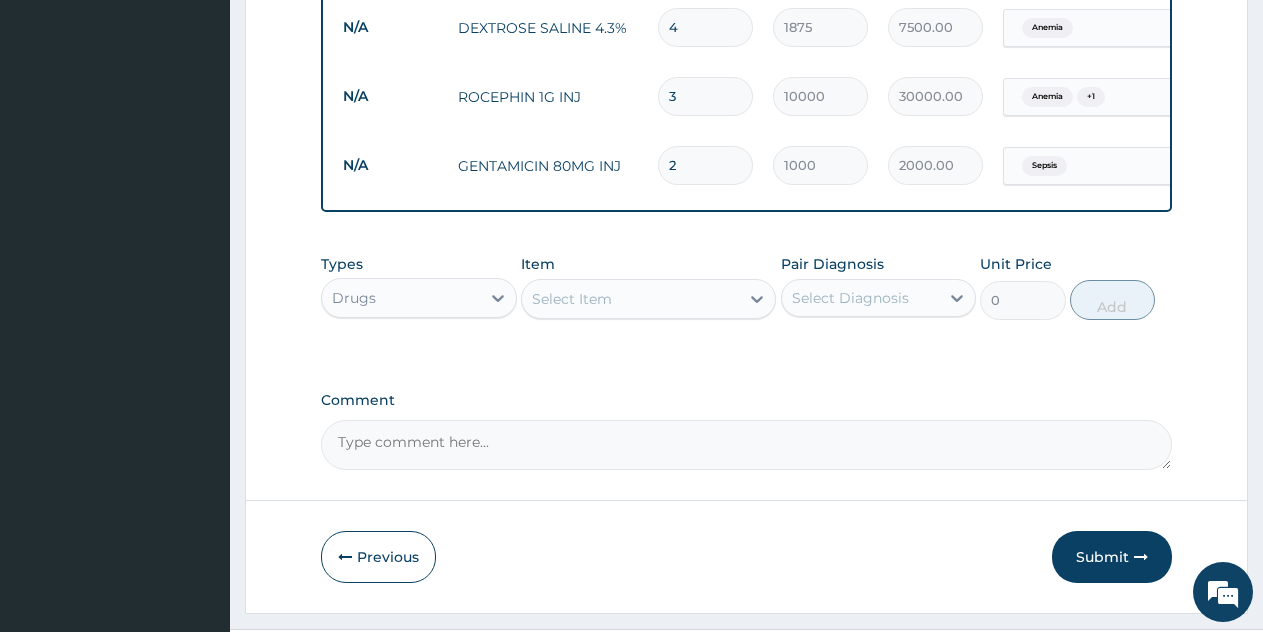 type on "2" 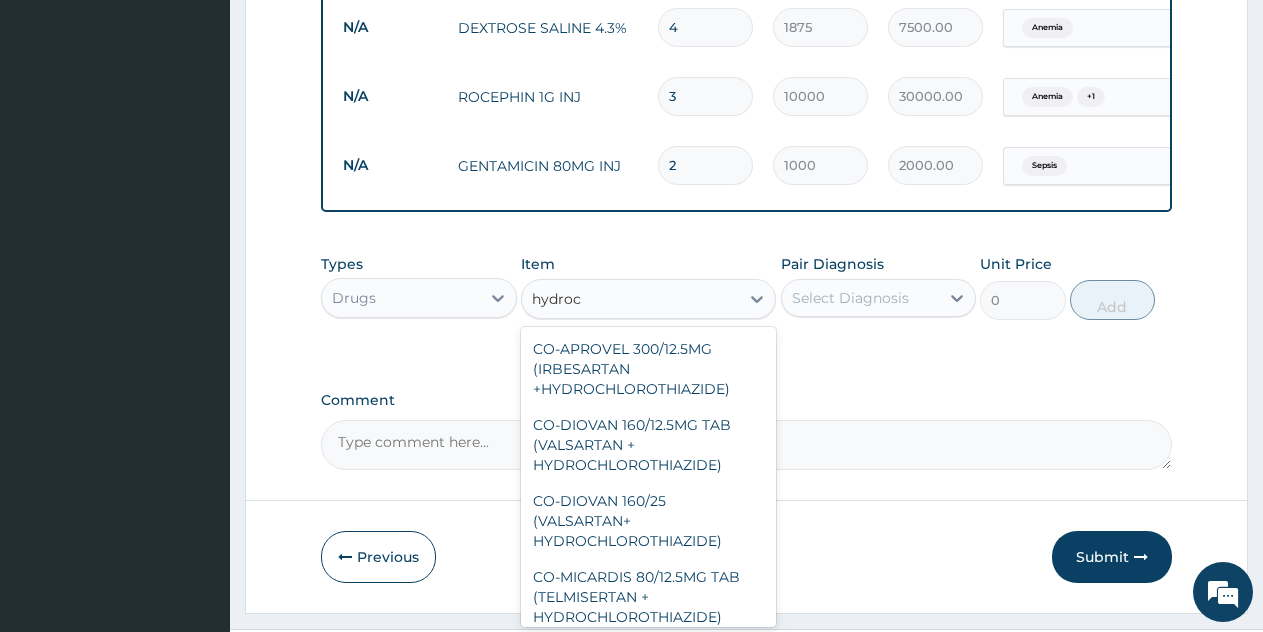 type on "hydroco" 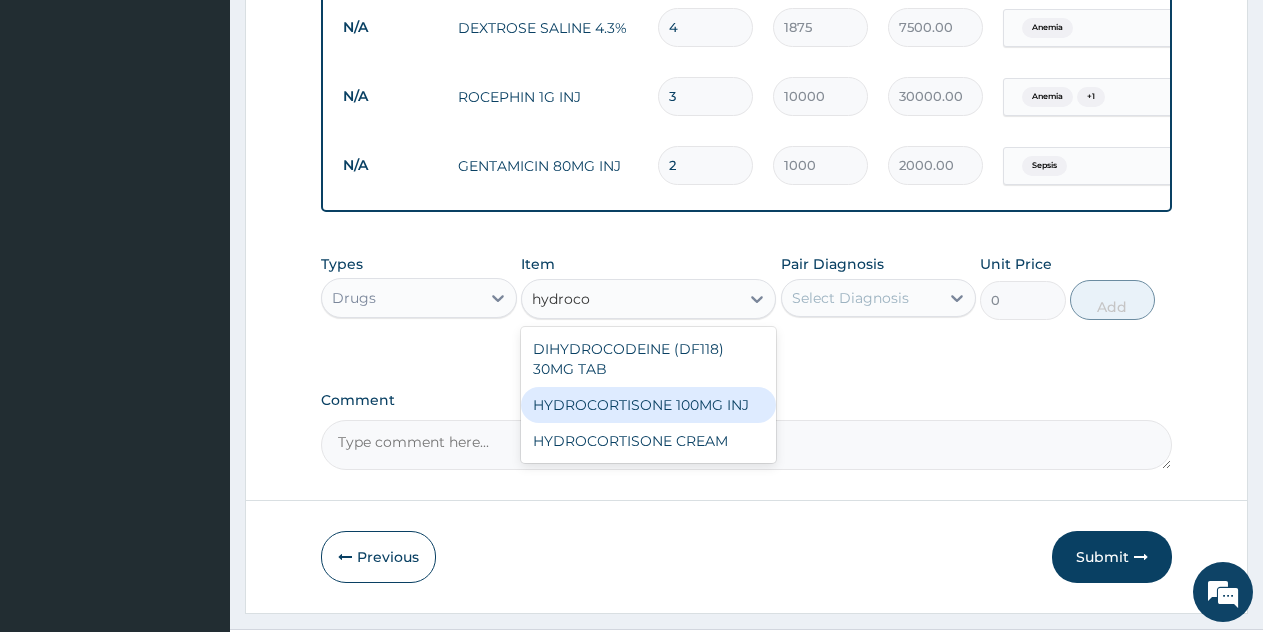 click on "HYDROCORTISONE 100MG INJ" at bounding box center [648, 405] 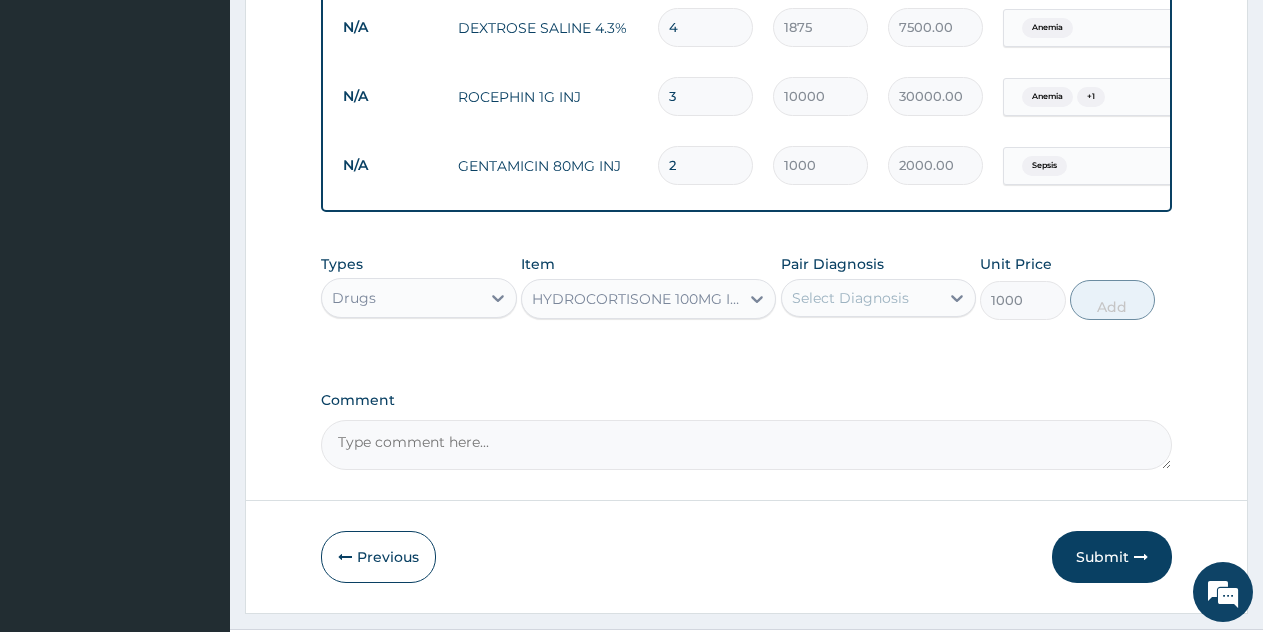 click on "Select Diagnosis" at bounding box center (850, 298) 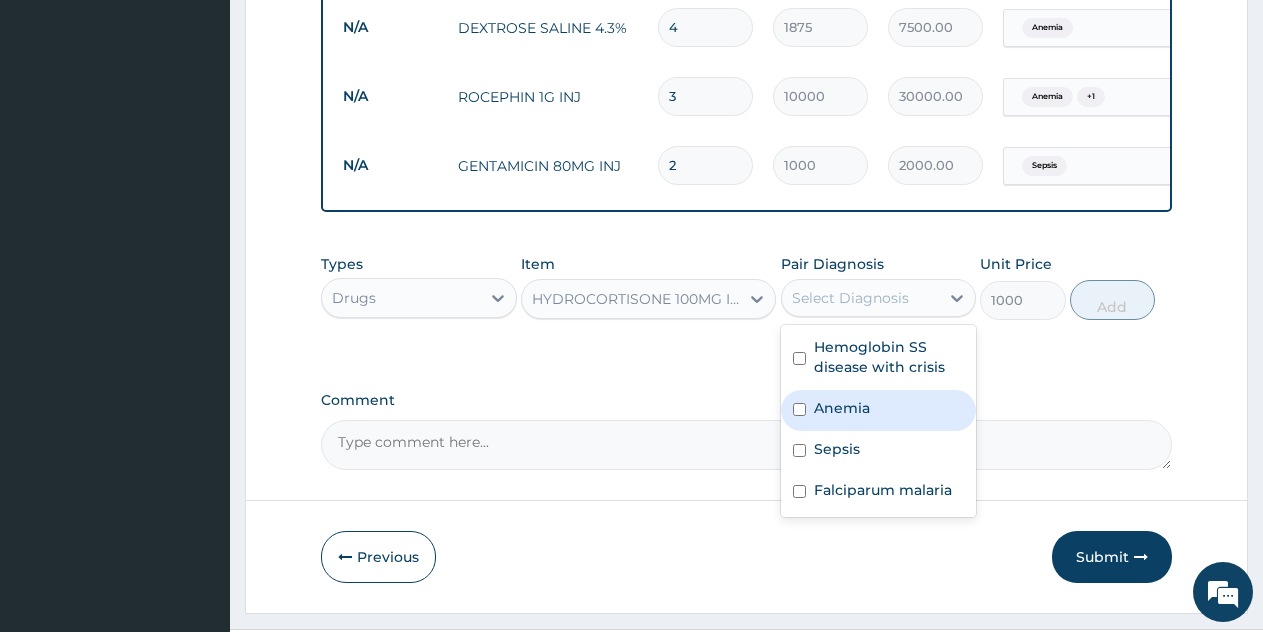 click at bounding box center [799, 409] 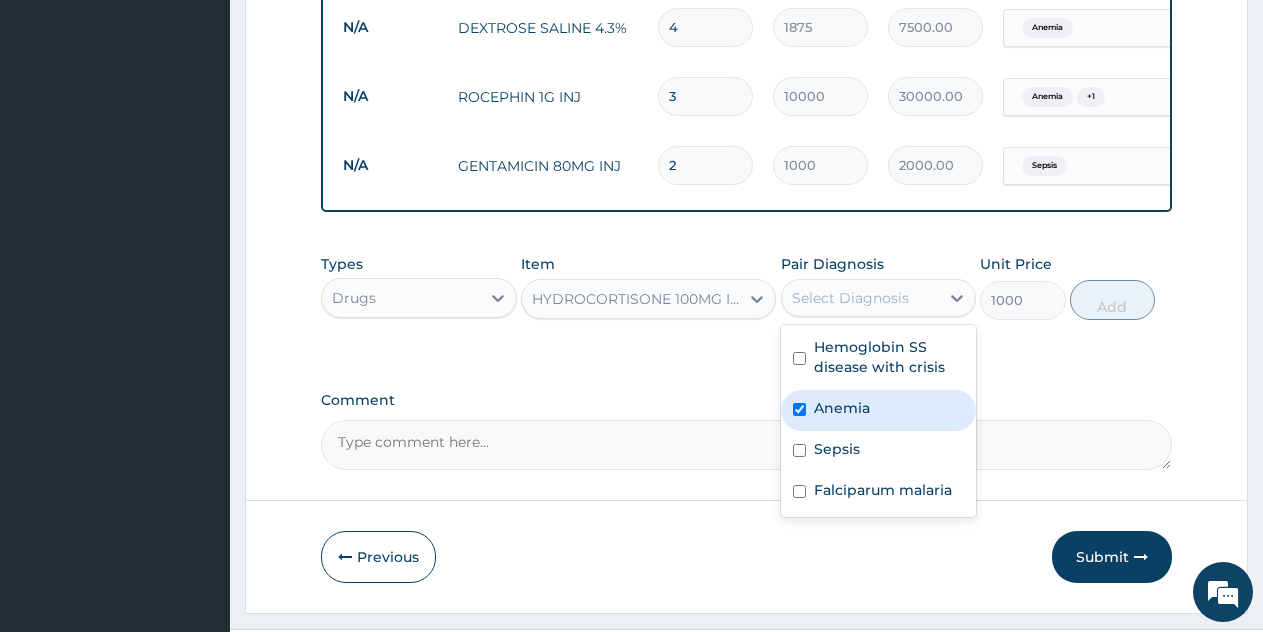 checkbox on "true" 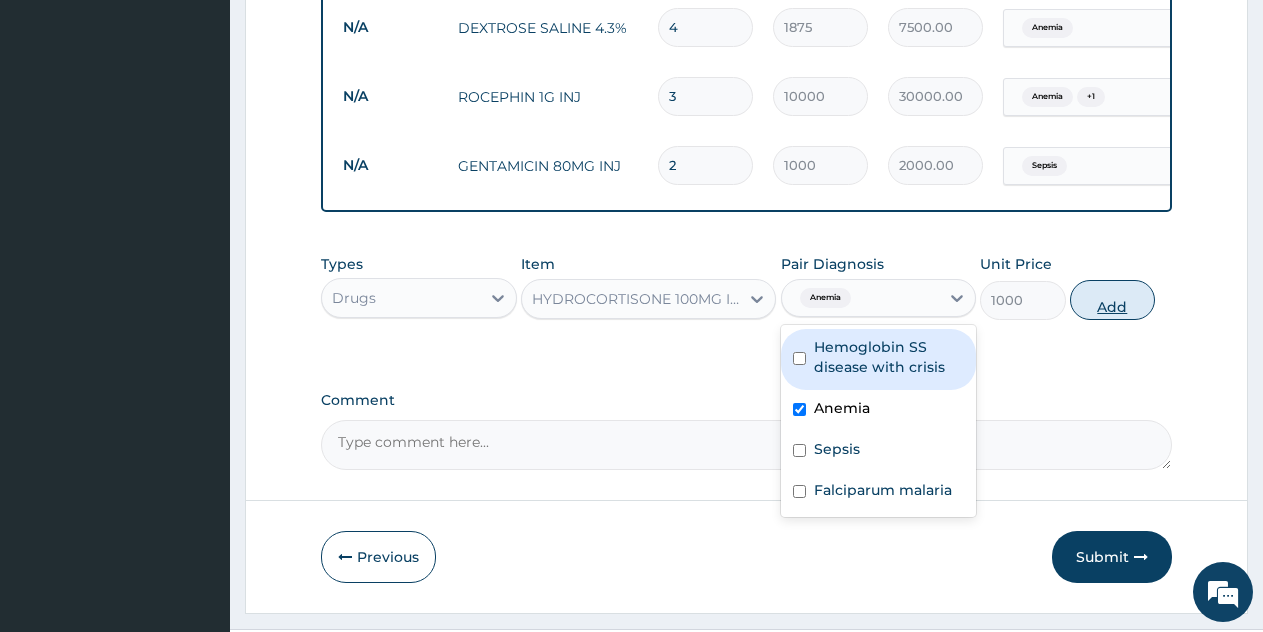 click on "Add" at bounding box center [1112, 300] 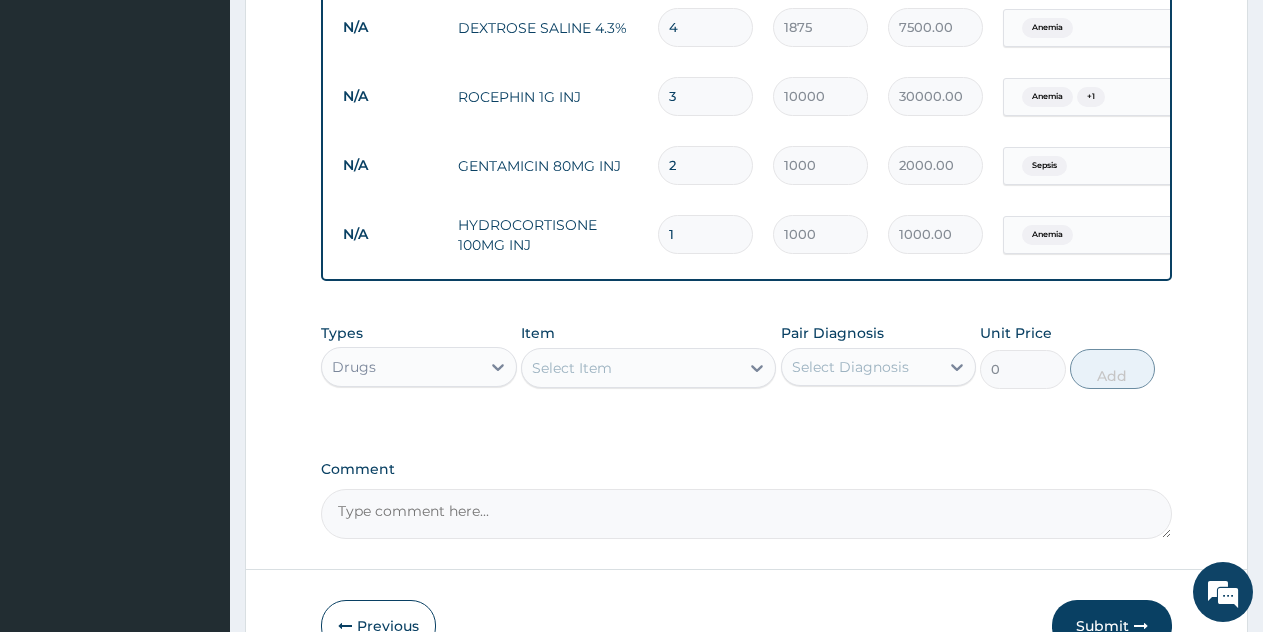 click on "Select Item" at bounding box center (572, 368) 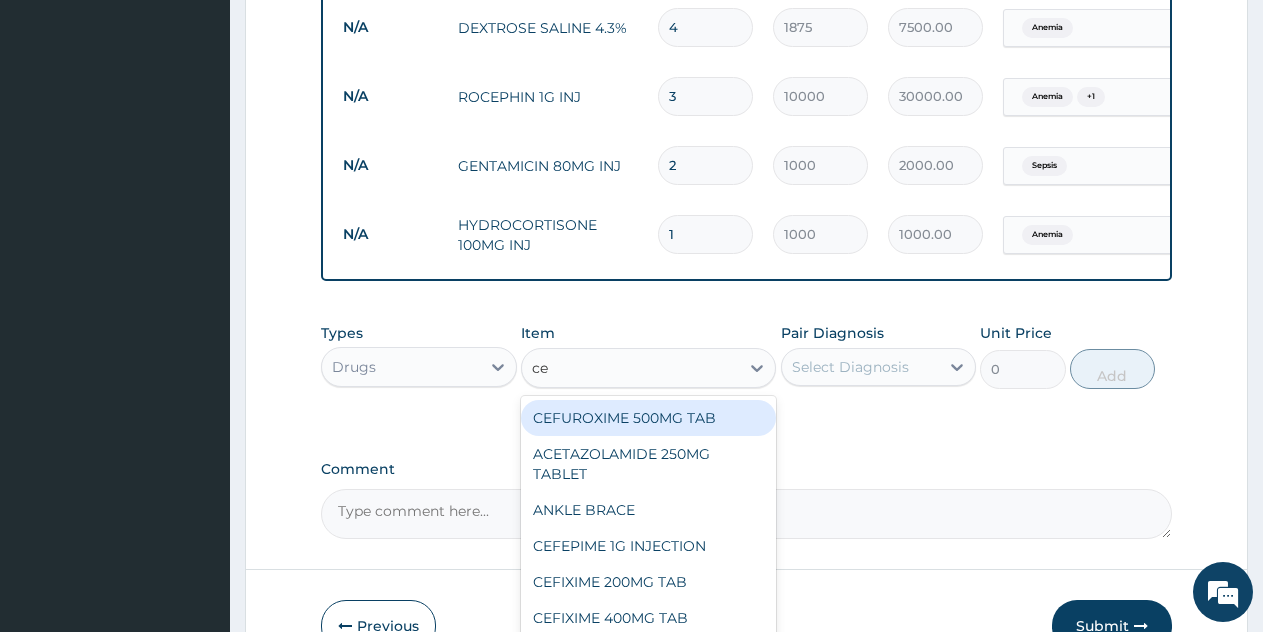 type on "cef" 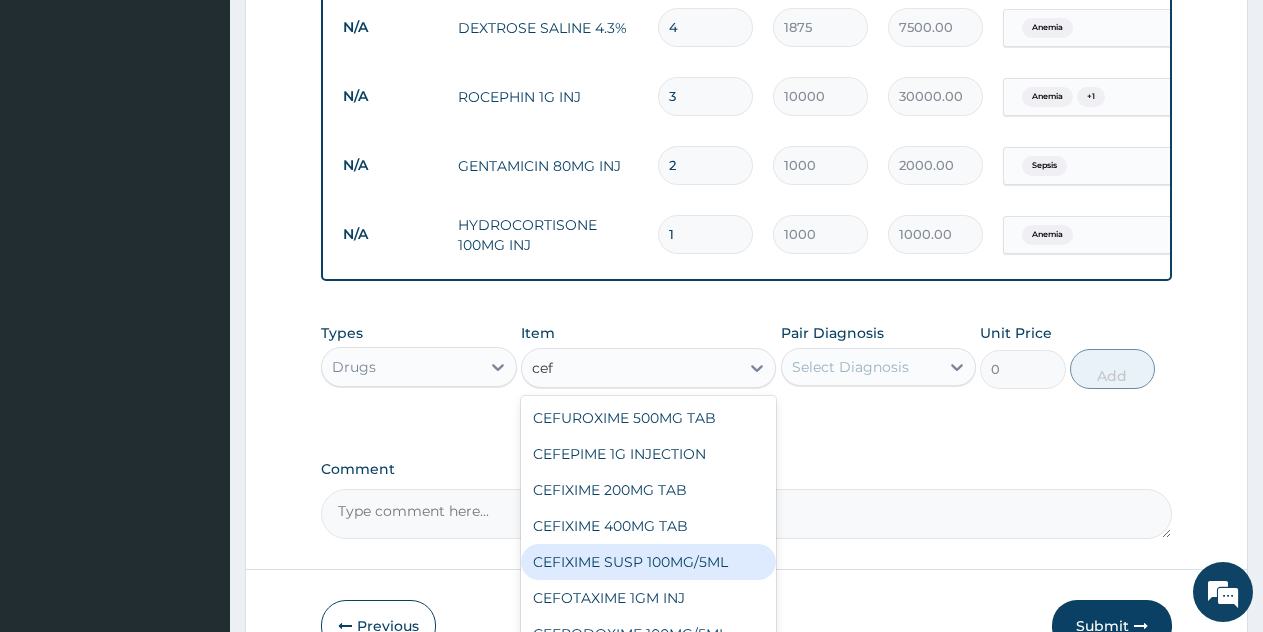 click on "CEFIXIME SUSP 100MG/5ML" at bounding box center [648, 562] 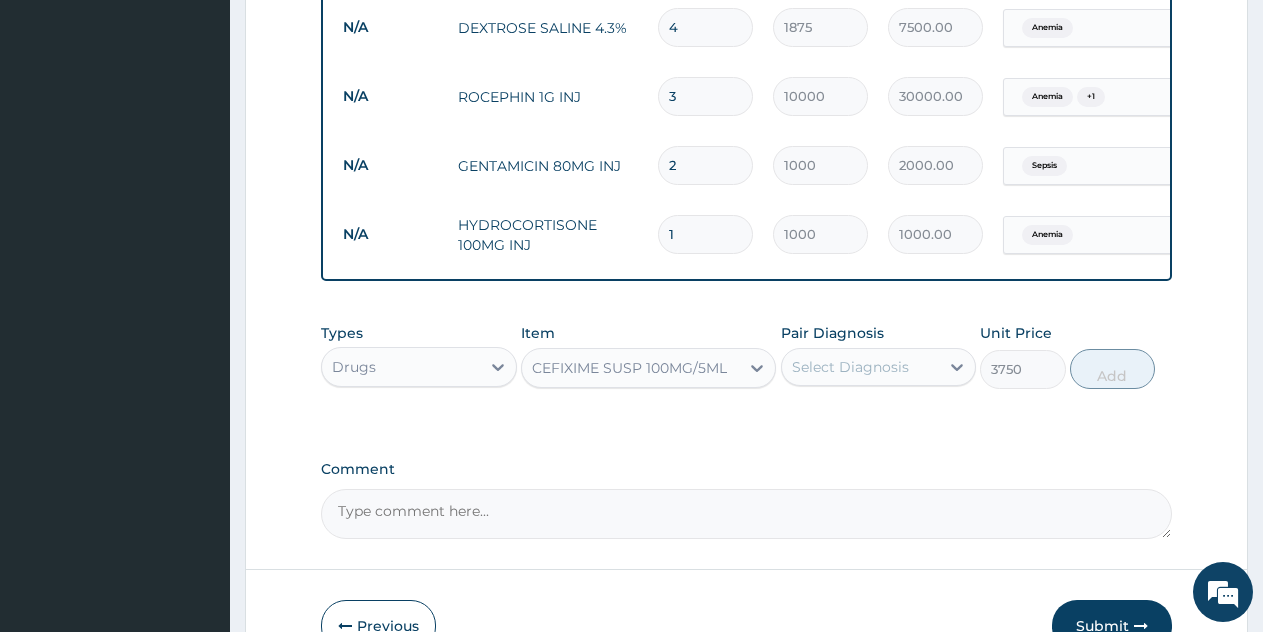 click on "CEFIXIME SUSP 100MG/5ML" at bounding box center (630, 368) 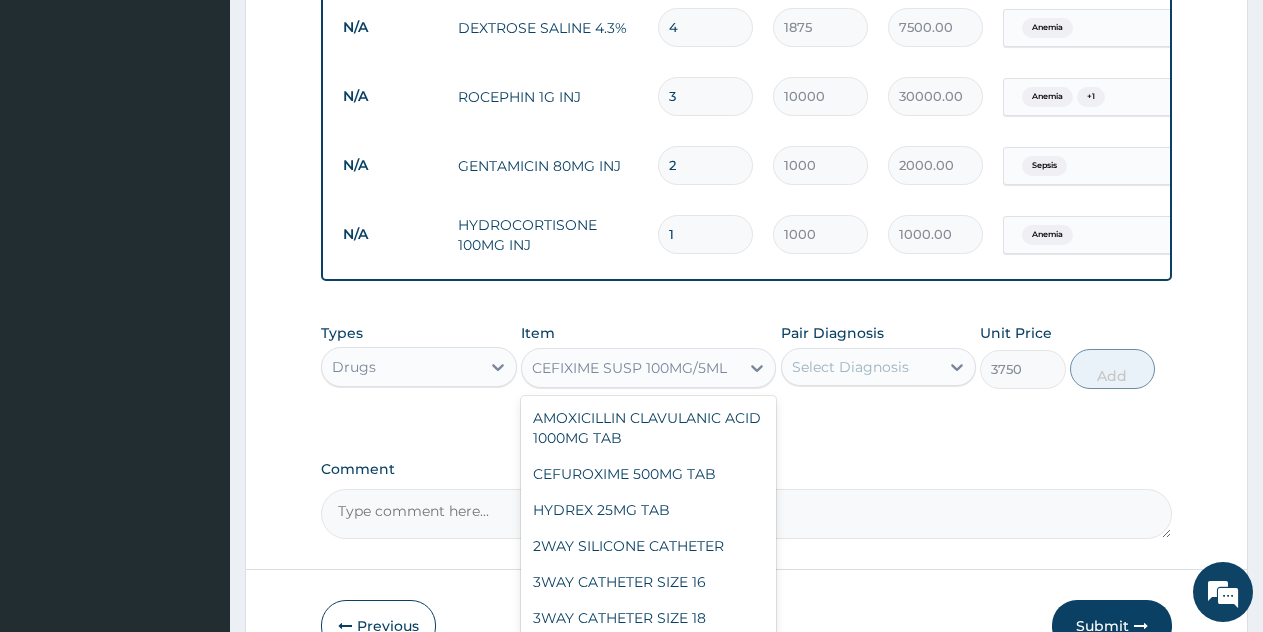 scroll, scrollTop: 8028, scrollLeft: 0, axis: vertical 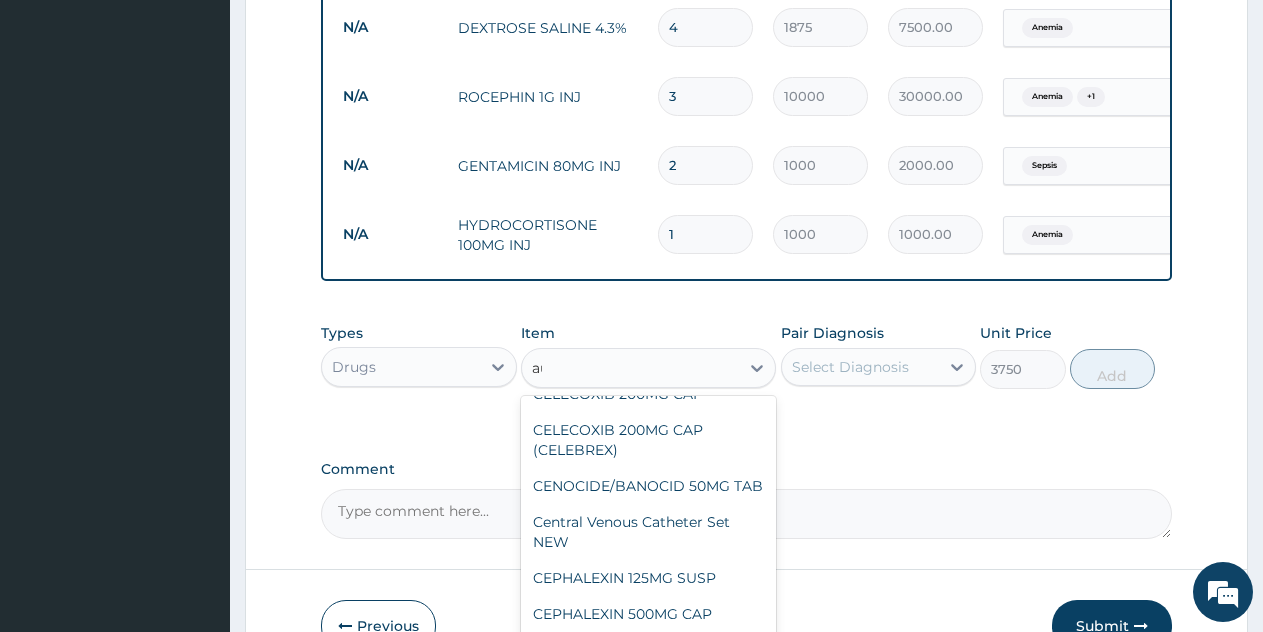 type on "augm" 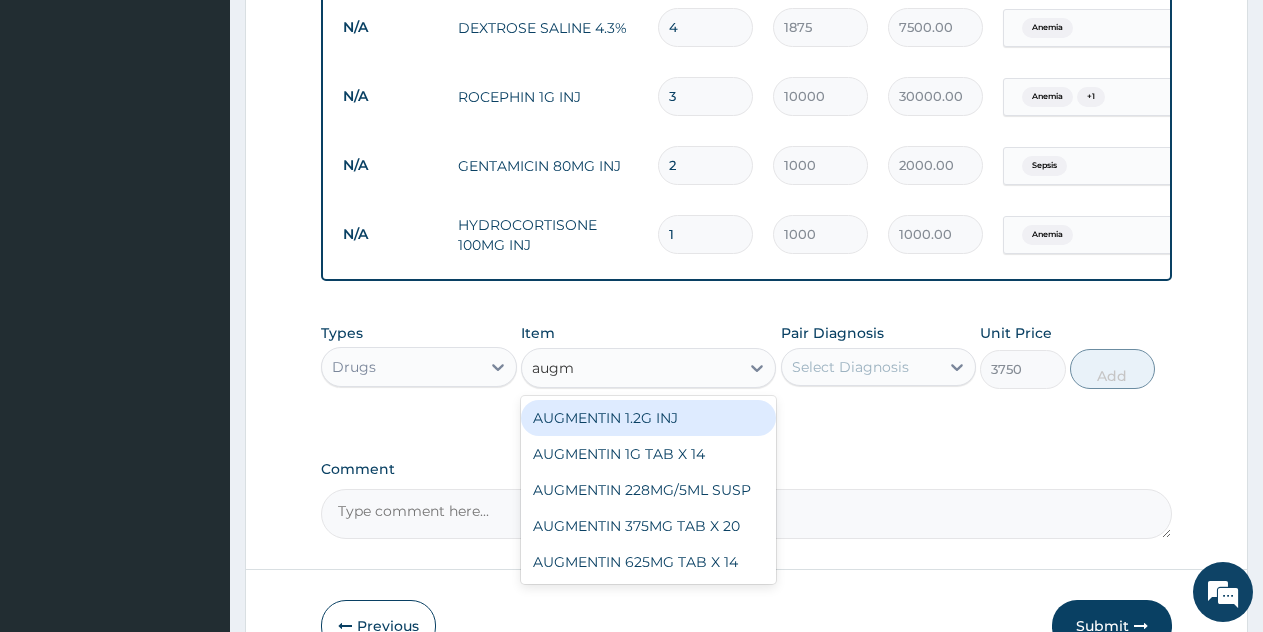 scroll, scrollTop: 0, scrollLeft: 0, axis: both 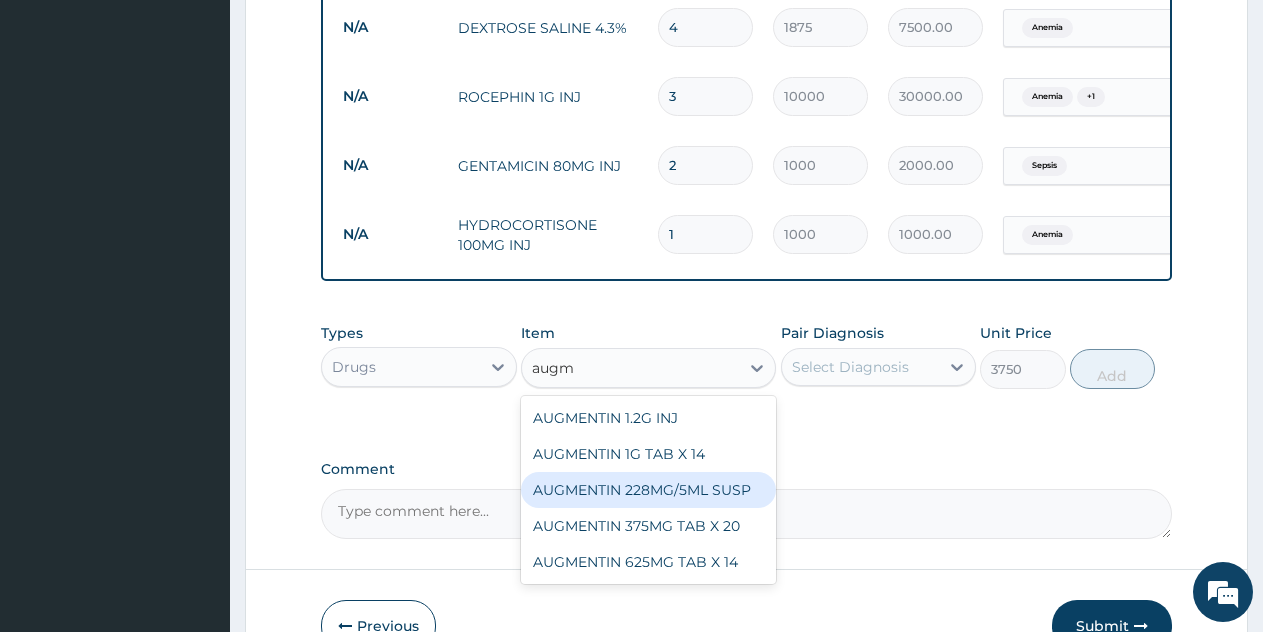 click on "AUGMENTIN 228MG/5ML SUSP" at bounding box center [648, 490] 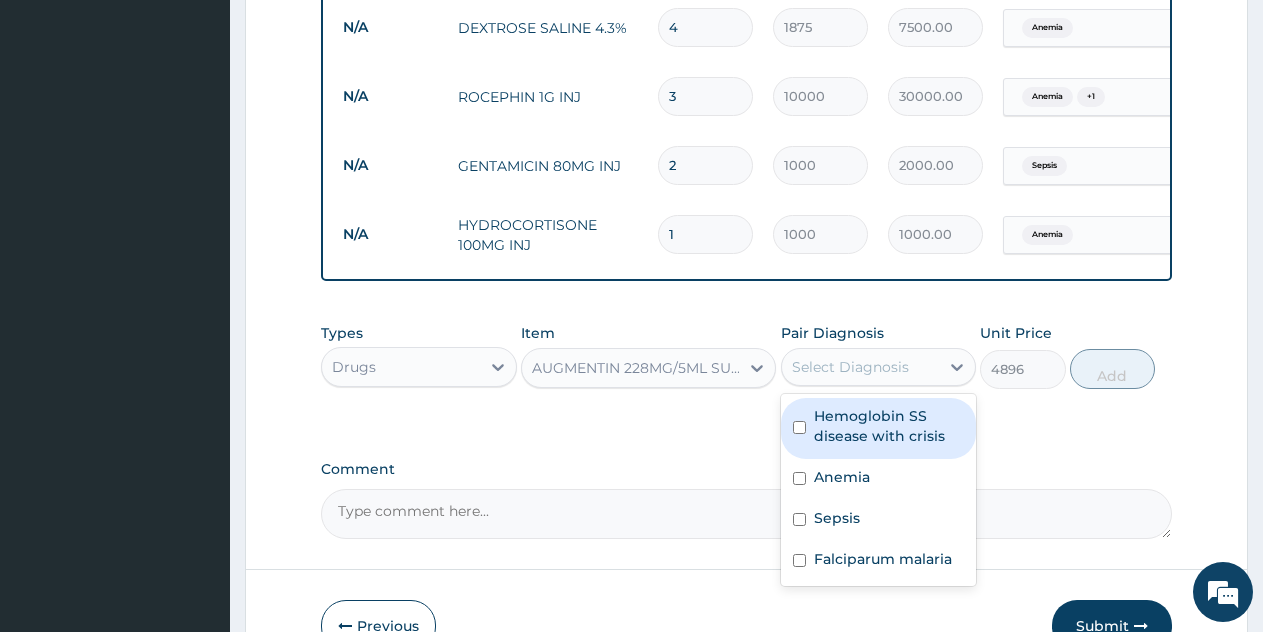 click on "Select Diagnosis" at bounding box center (850, 367) 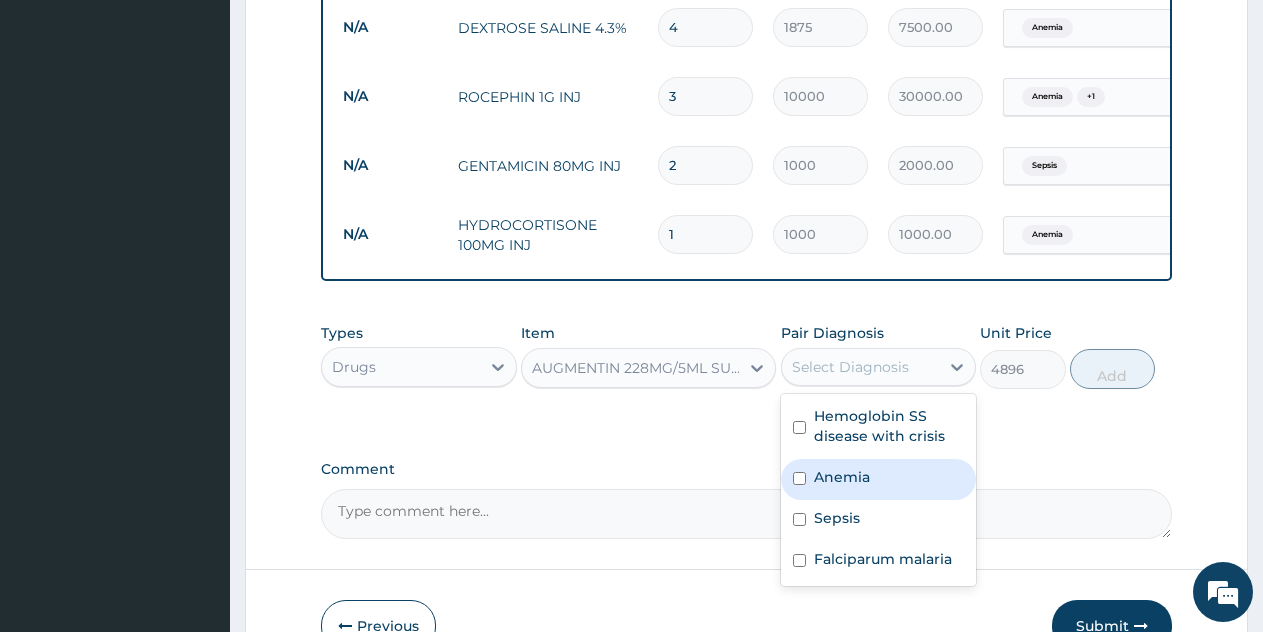 click on "Anemia" at bounding box center (842, 477) 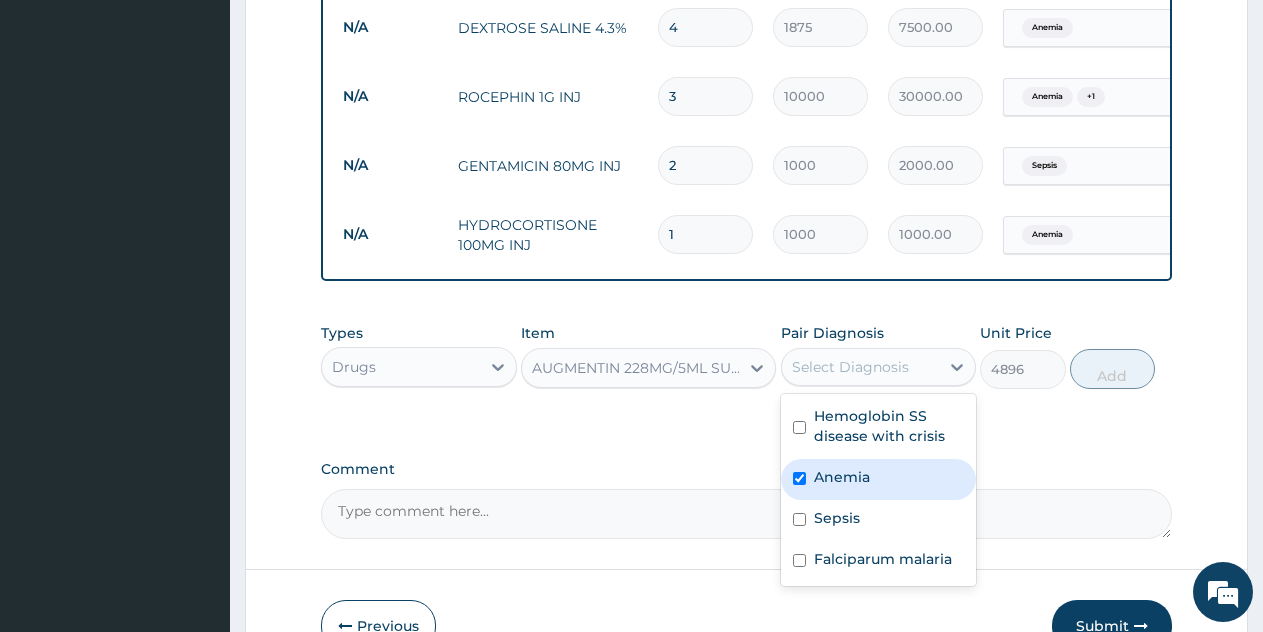 checkbox on "true" 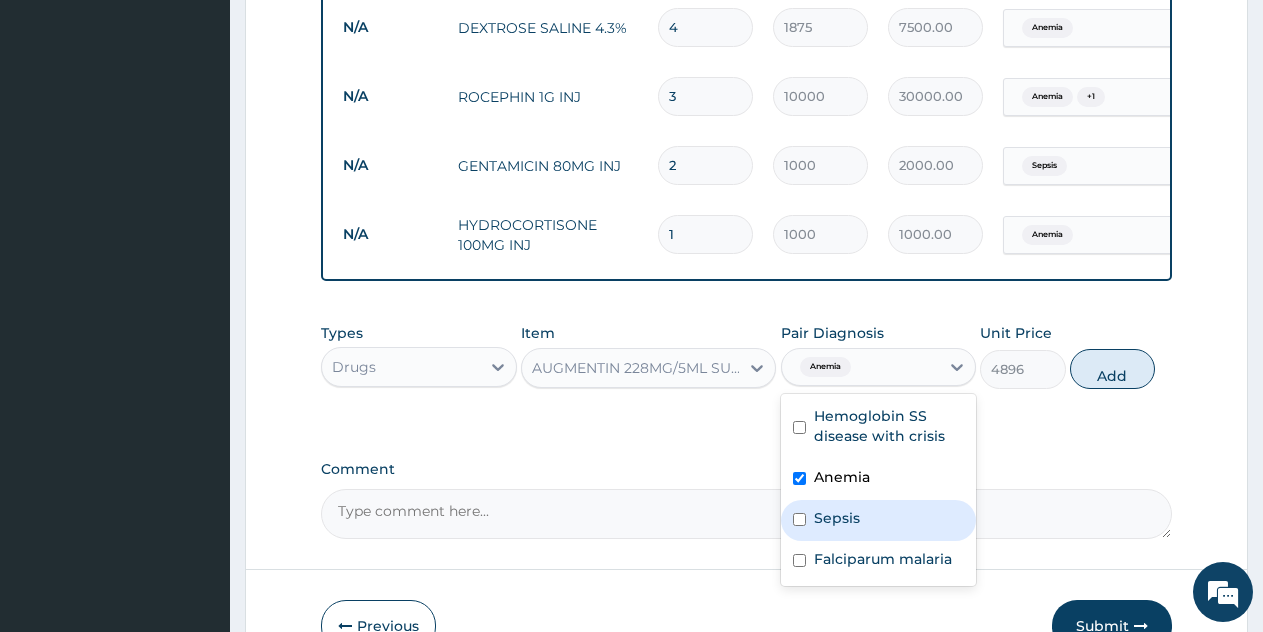 click on "Sepsis" at bounding box center [837, 518] 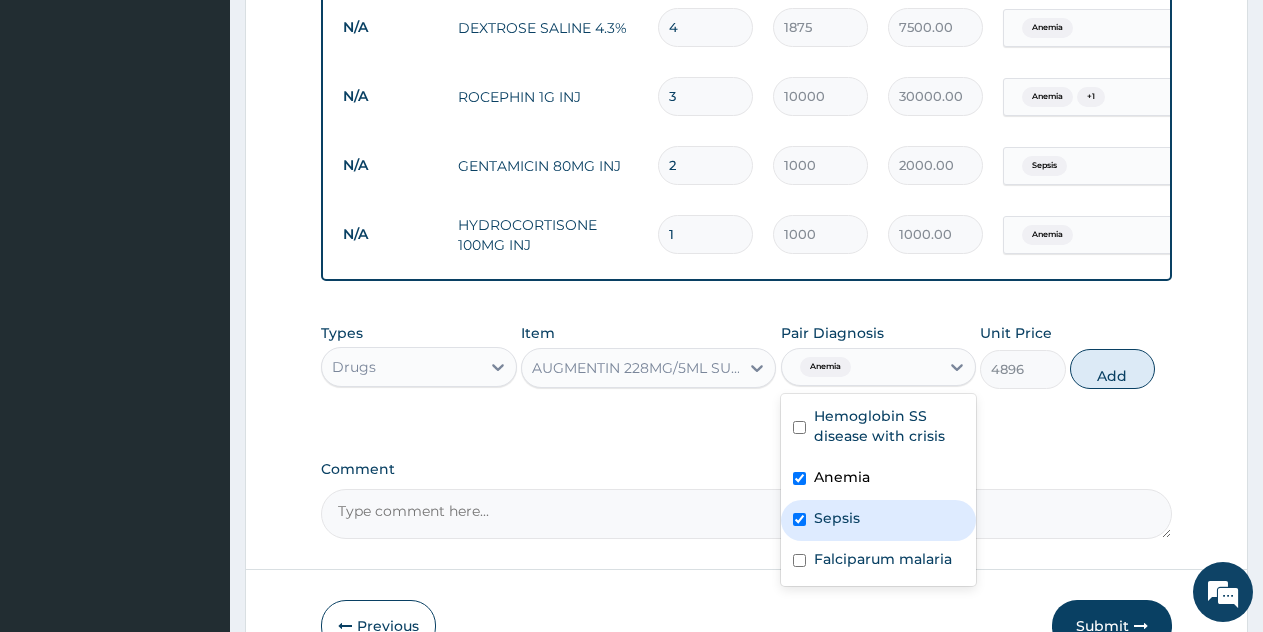 checkbox on "true" 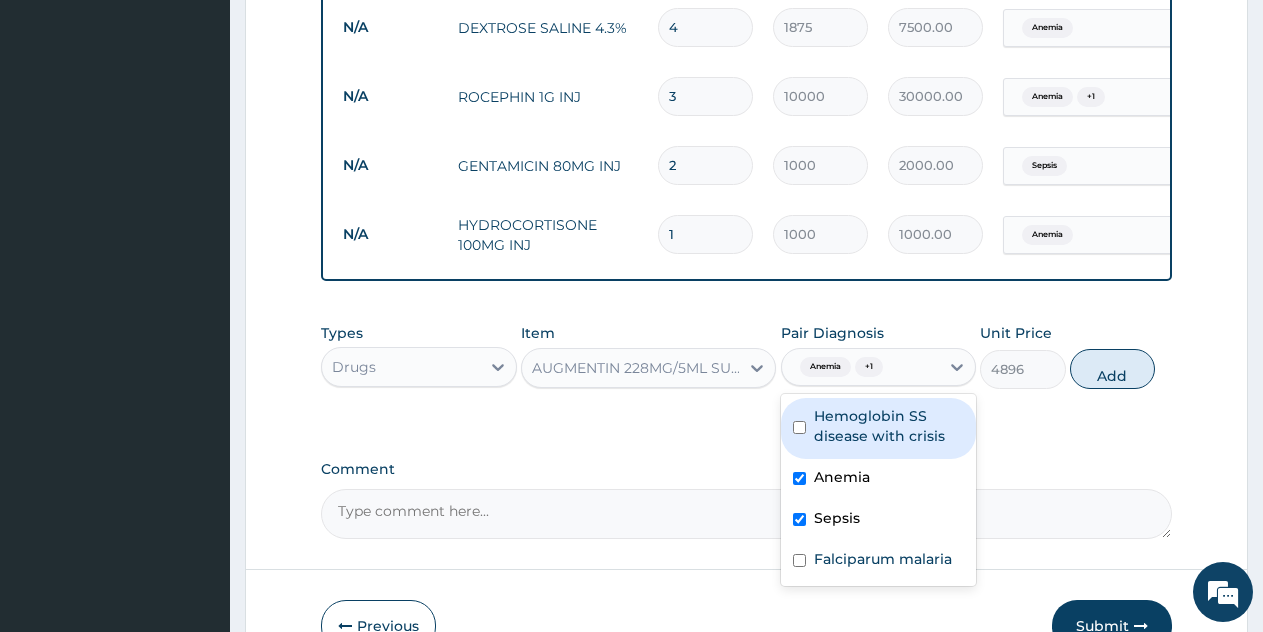 click on "Hemoglobin SS disease with crisis" at bounding box center (879, 428) 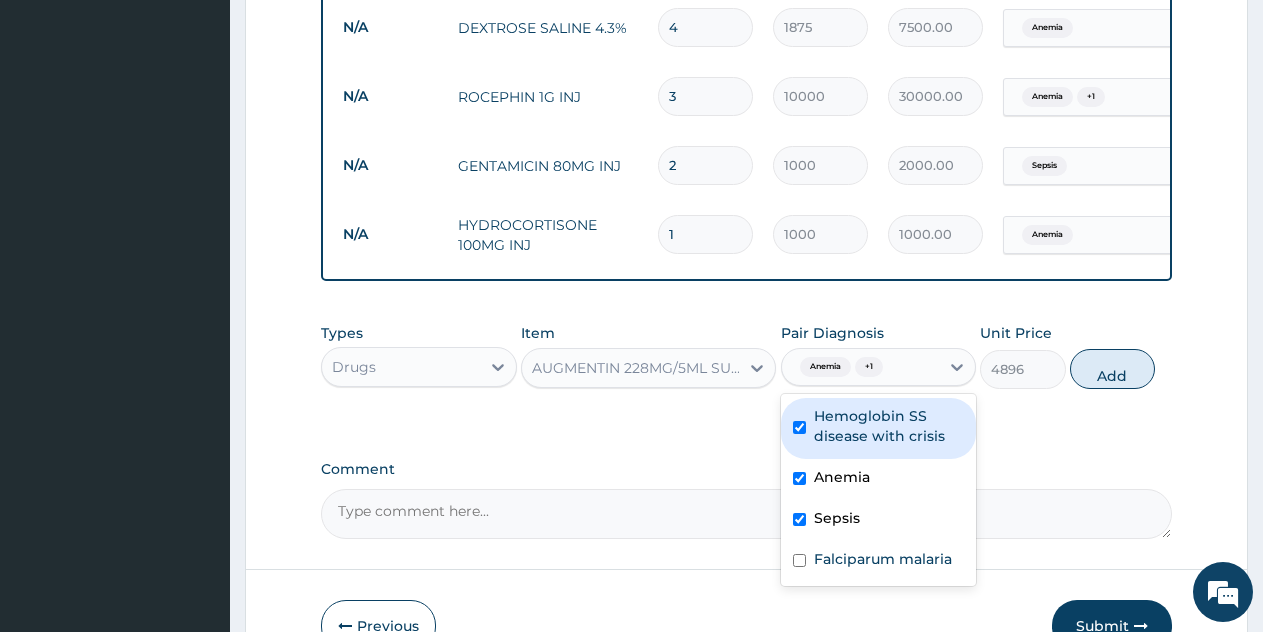 checkbox on "true" 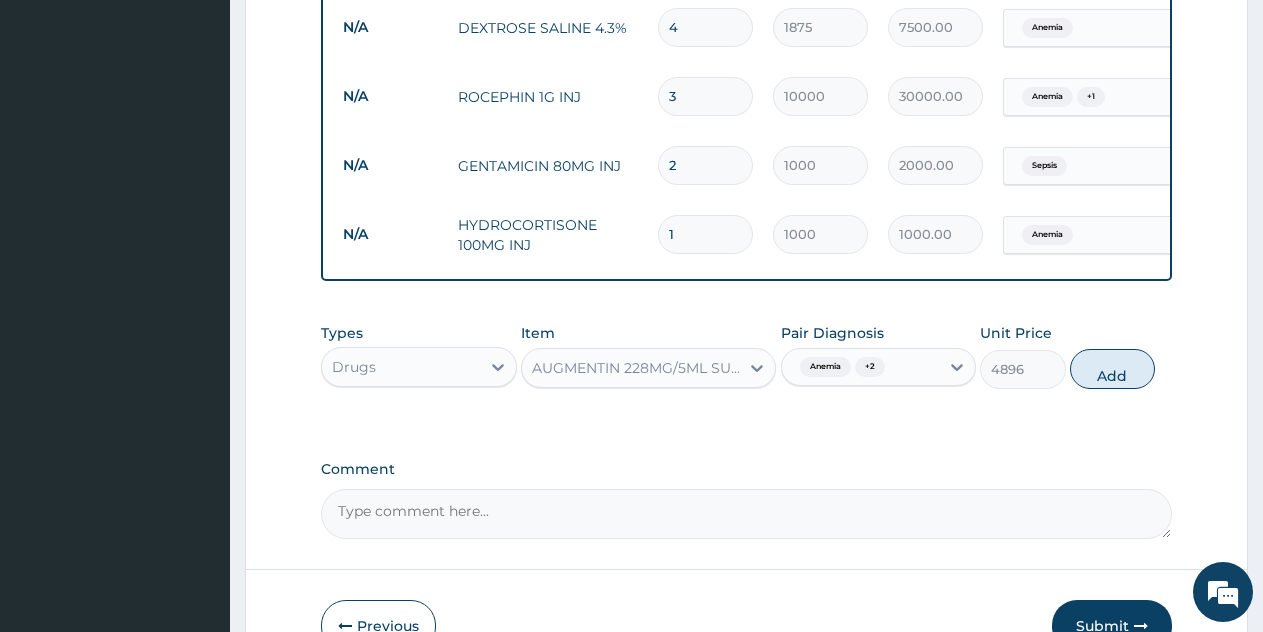 drag, startPoint x: 1109, startPoint y: 380, endPoint x: 1004, endPoint y: 351, distance: 108.93117 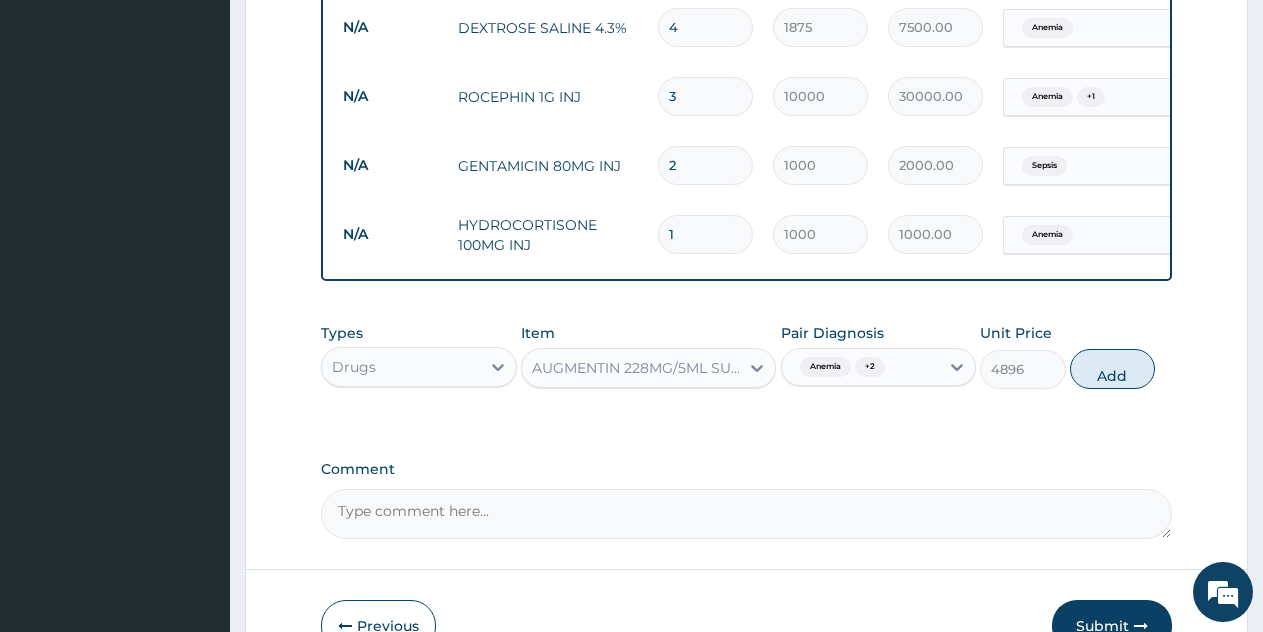 click on "Add" at bounding box center [1112, 369] 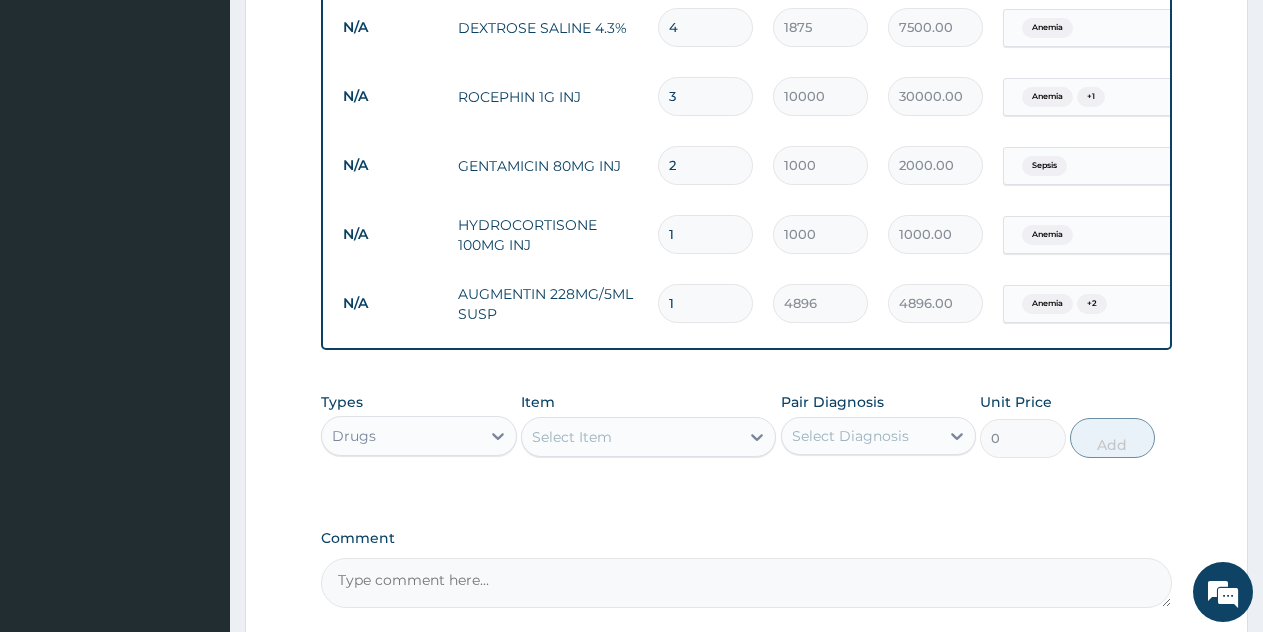 click on "Select Item" at bounding box center [572, 437] 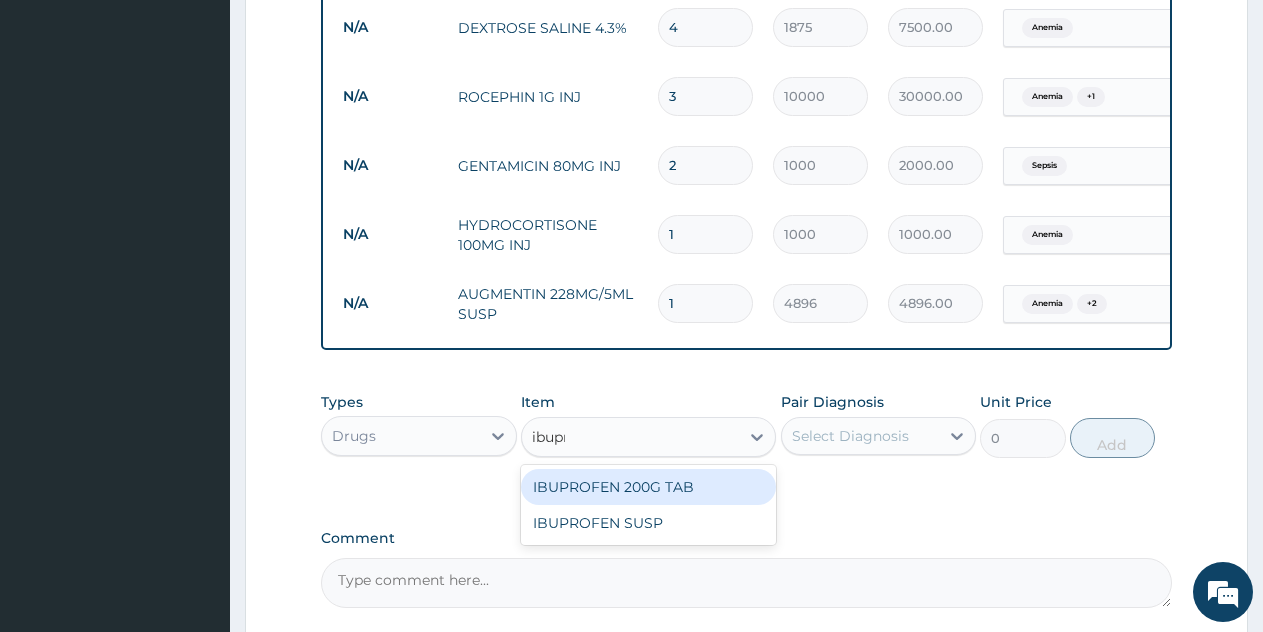 type on "ibupro" 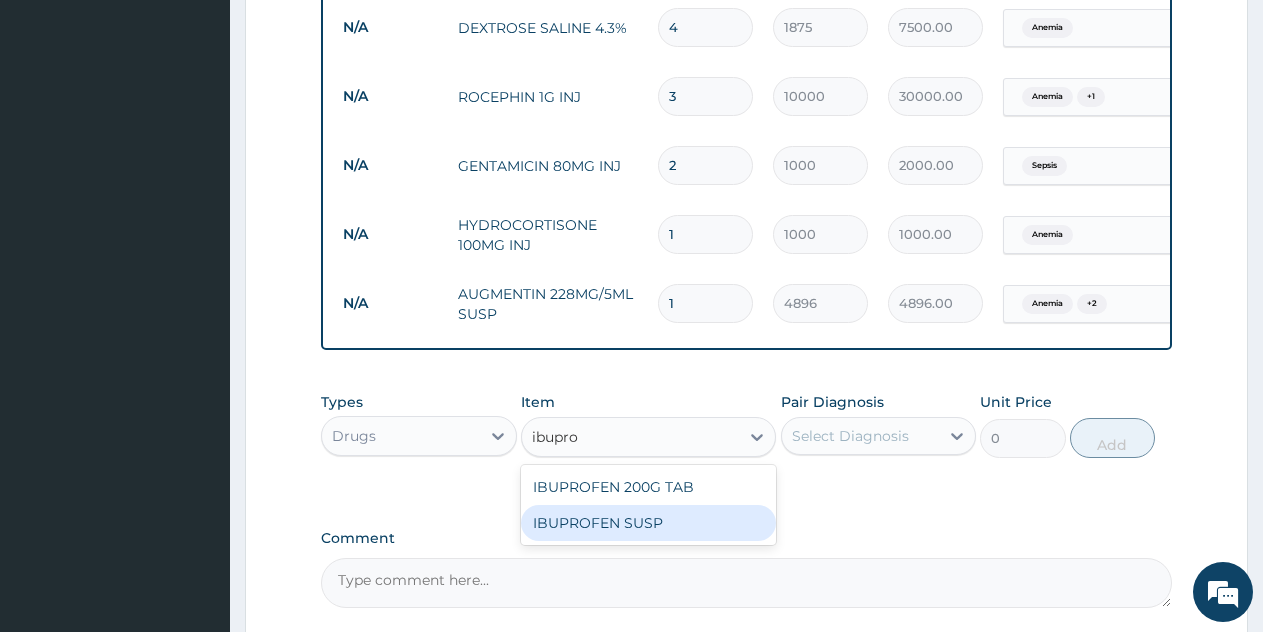 click on "IBUPROFEN SUSP" at bounding box center (648, 523) 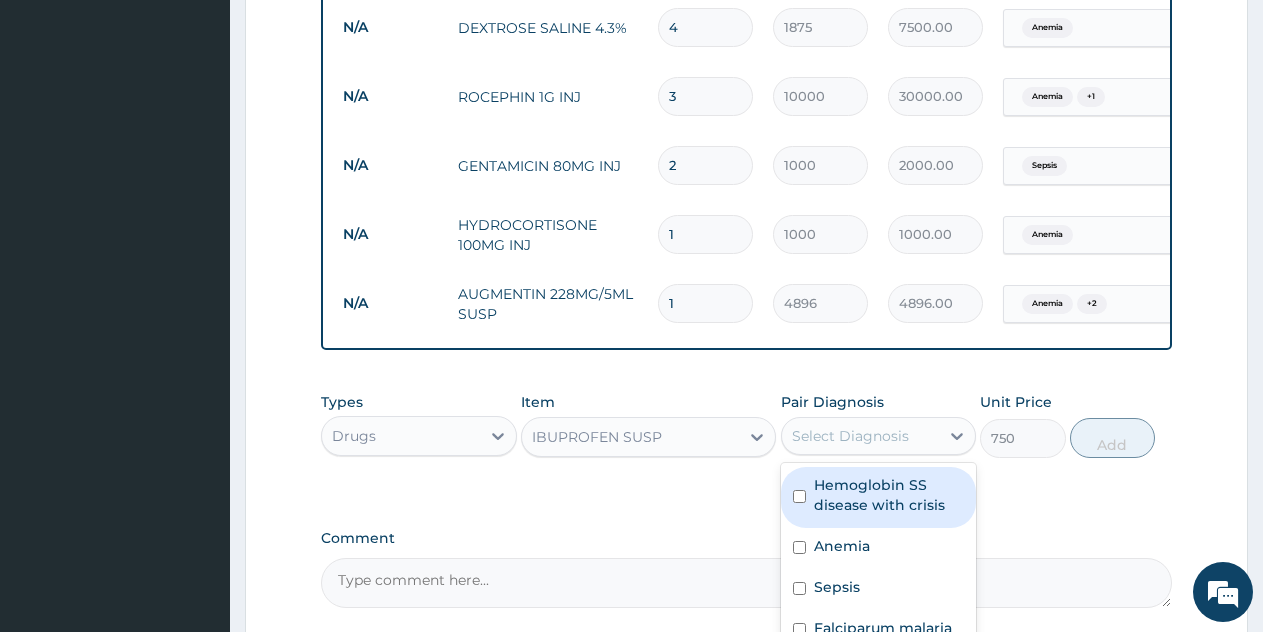 click on "Select Diagnosis" at bounding box center (861, 436) 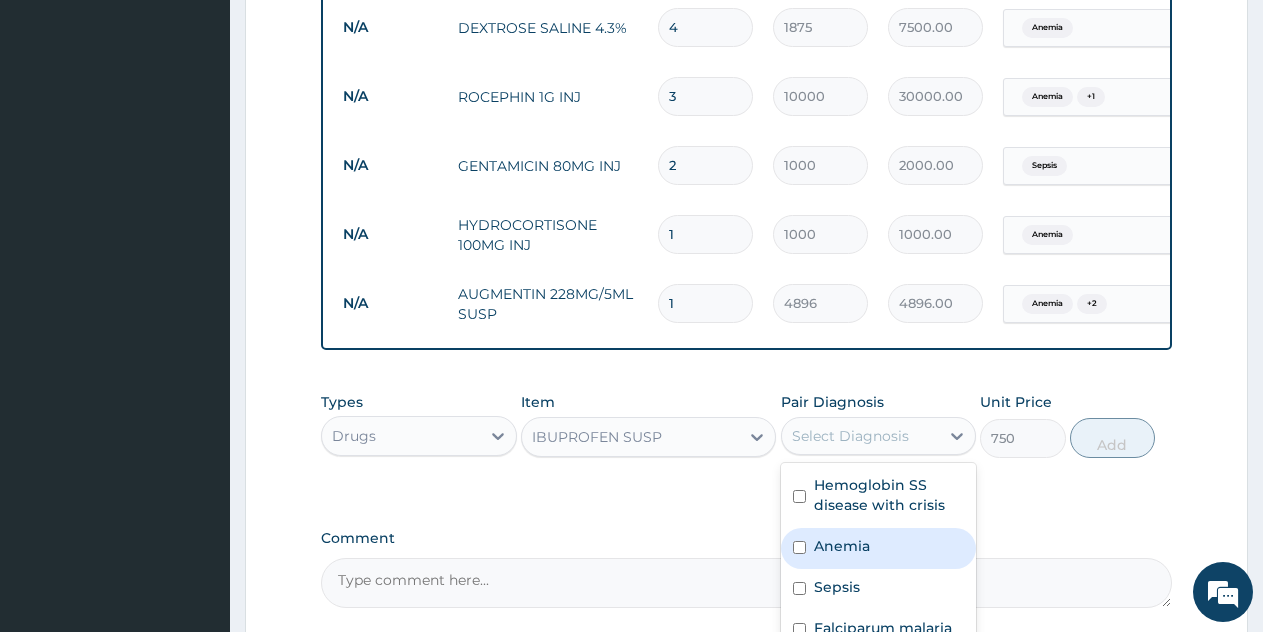 click on "Anemia" at bounding box center [842, 546] 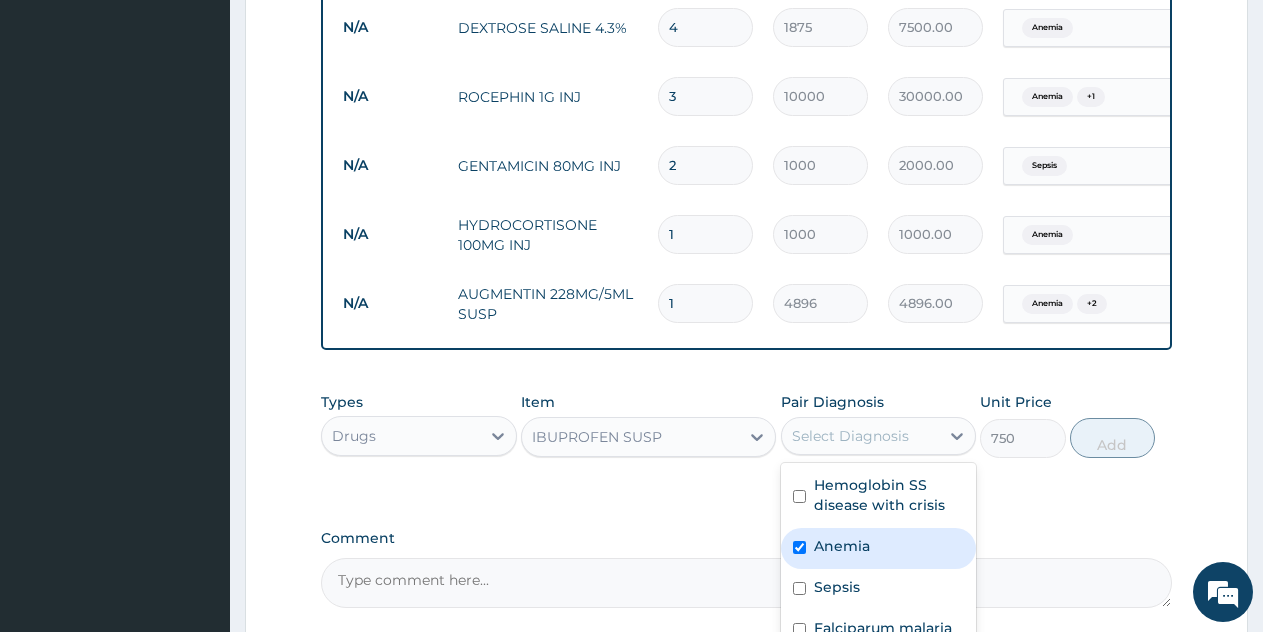 checkbox on "true" 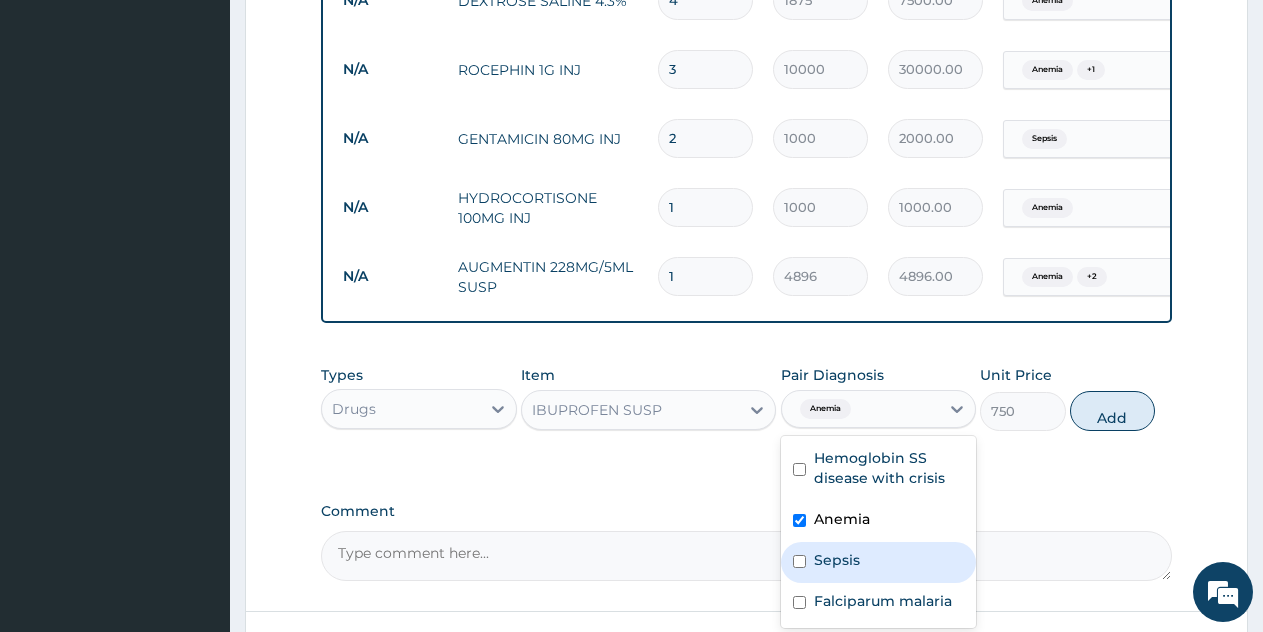scroll, scrollTop: 1444, scrollLeft: 0, axis: vertical 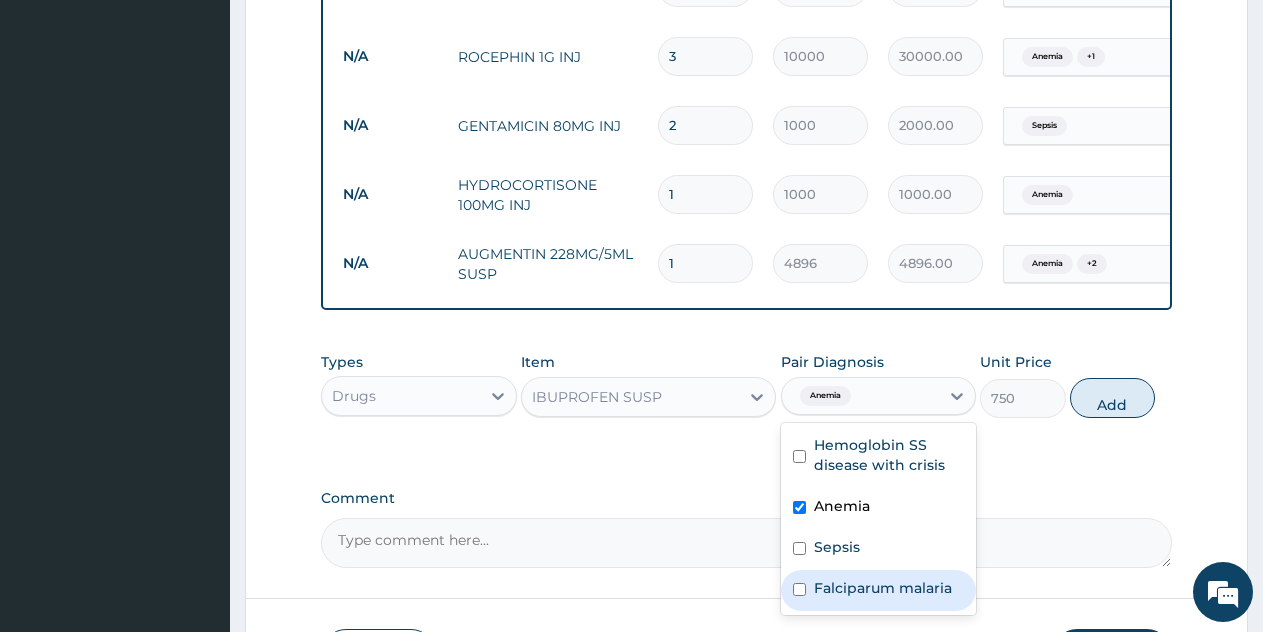 click on "Falciparum malaria" at bounding box center (883, 588) 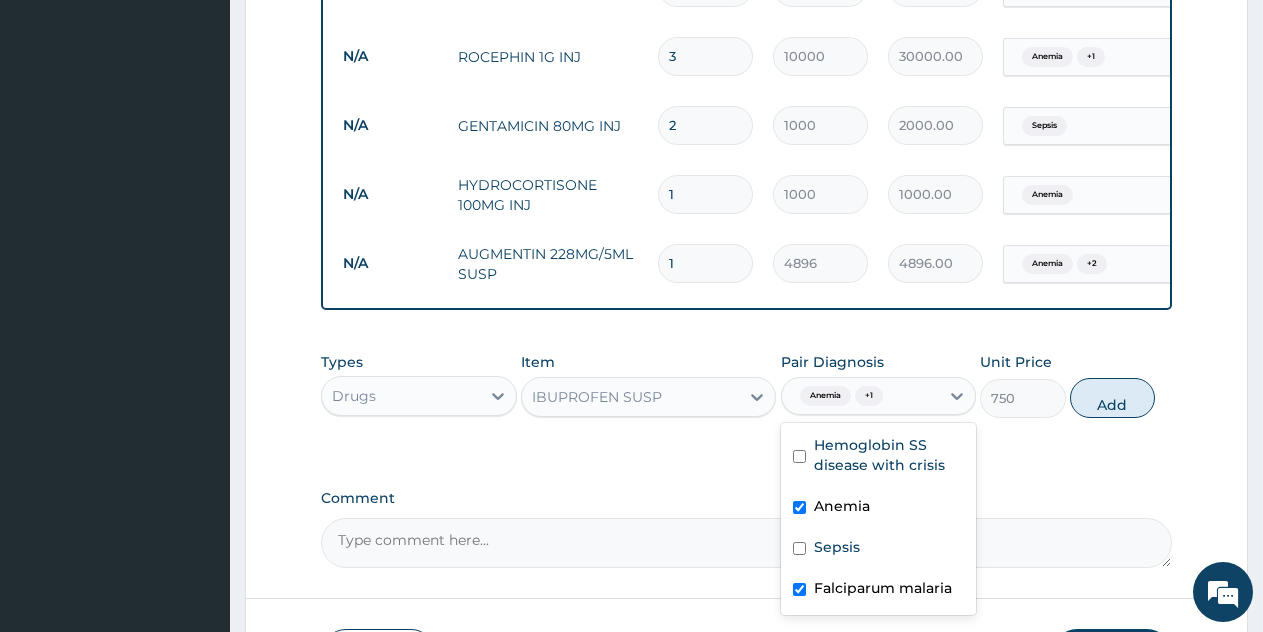 checkbox on "true" 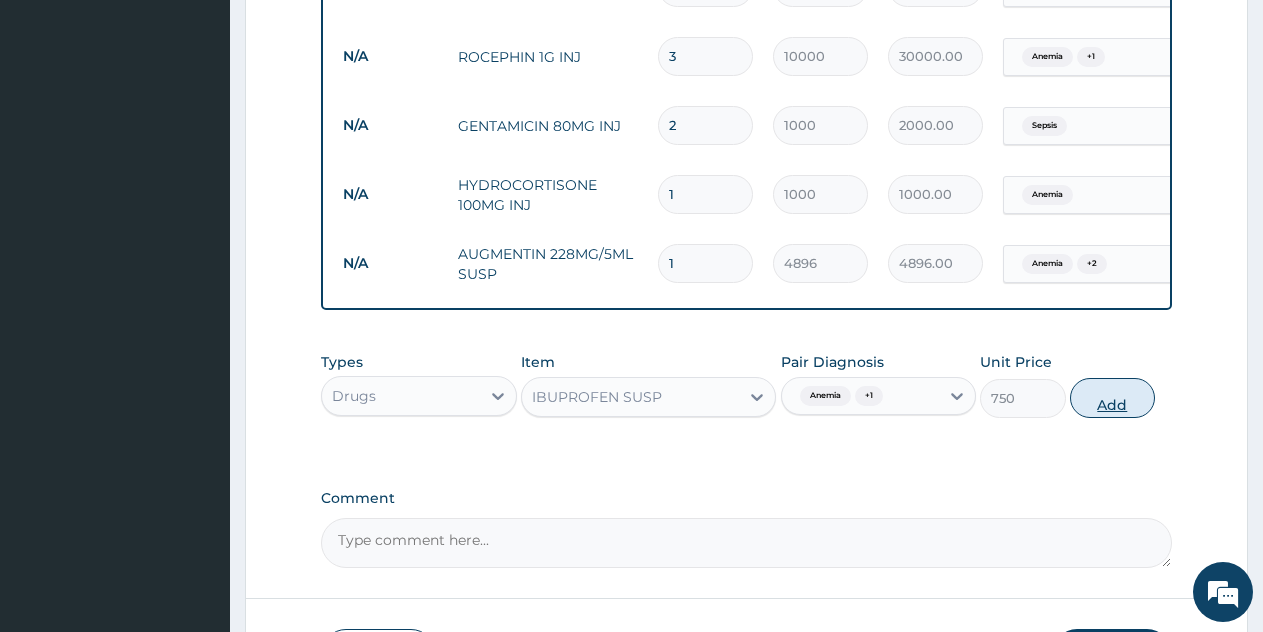 click on "Add" at bounding box center [1112, 398] 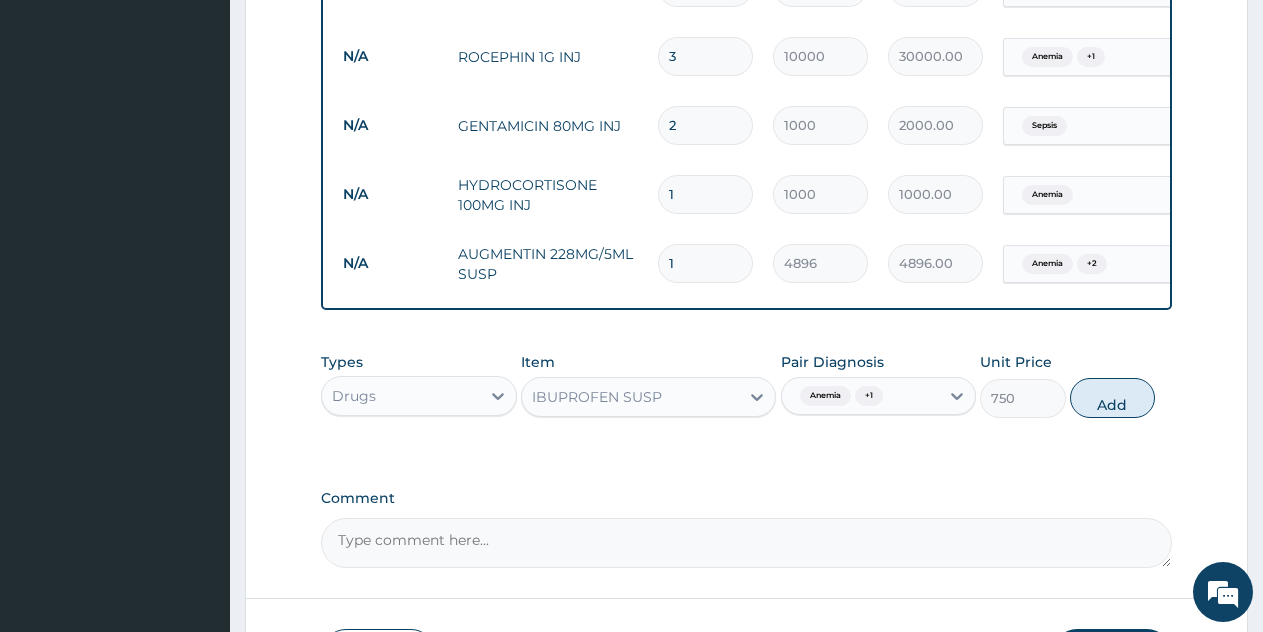 type on "0" 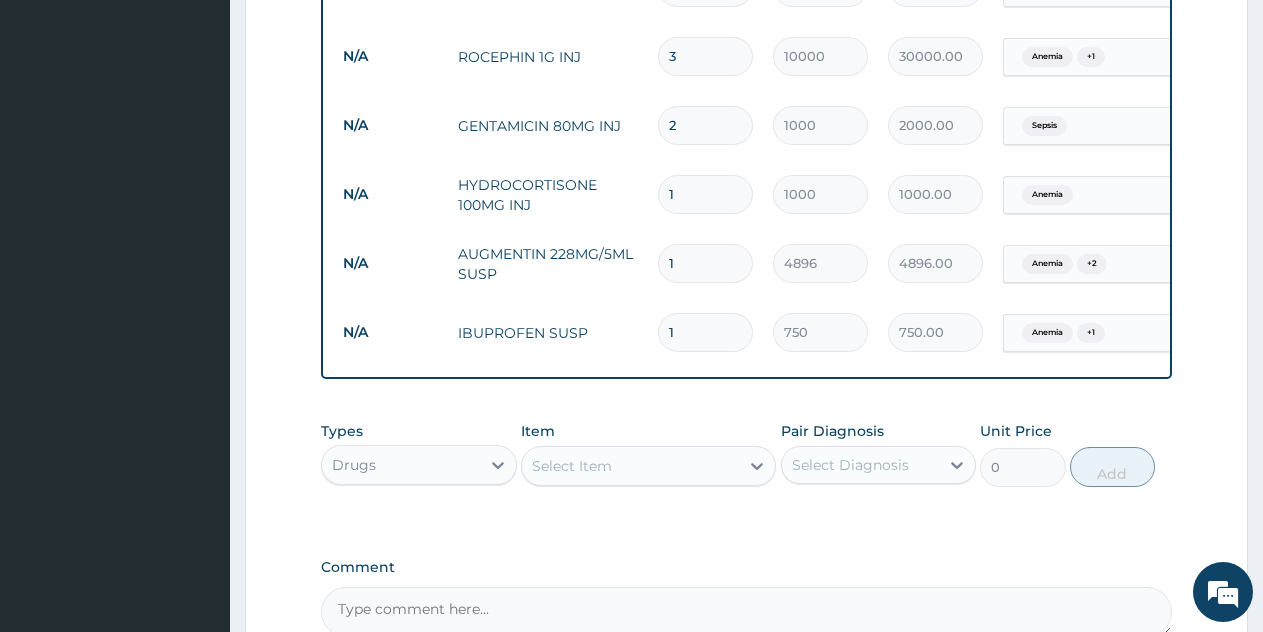 click on "Select Item" at bounding box center [572, 466] 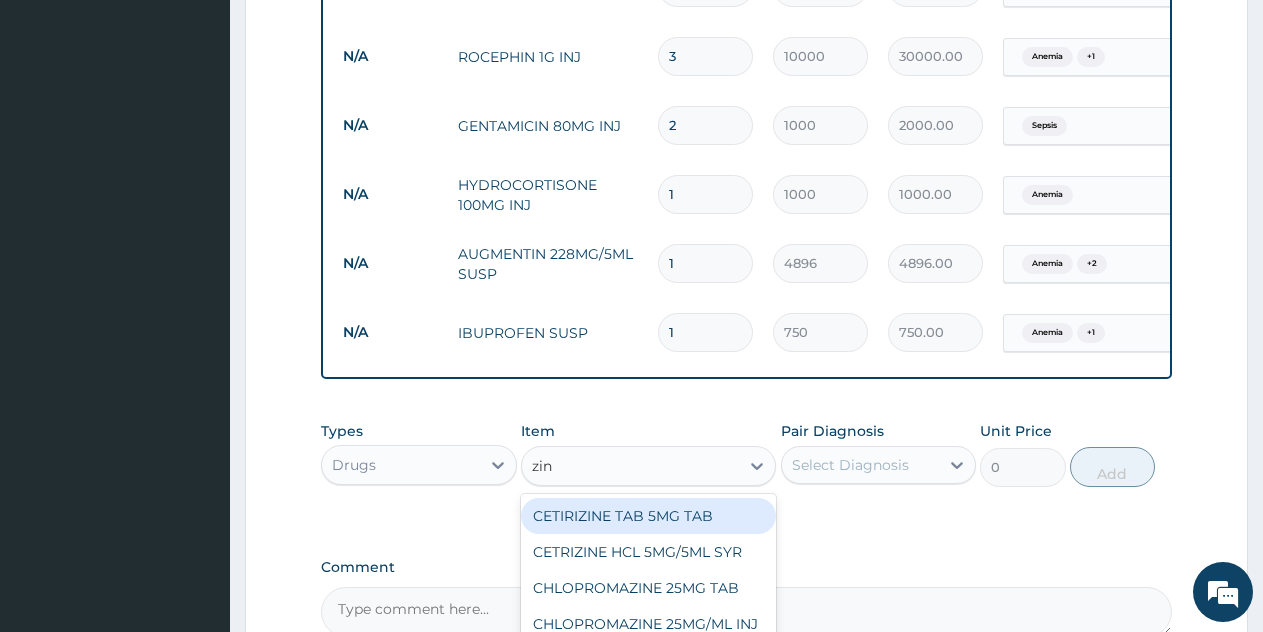 type on "zinc" 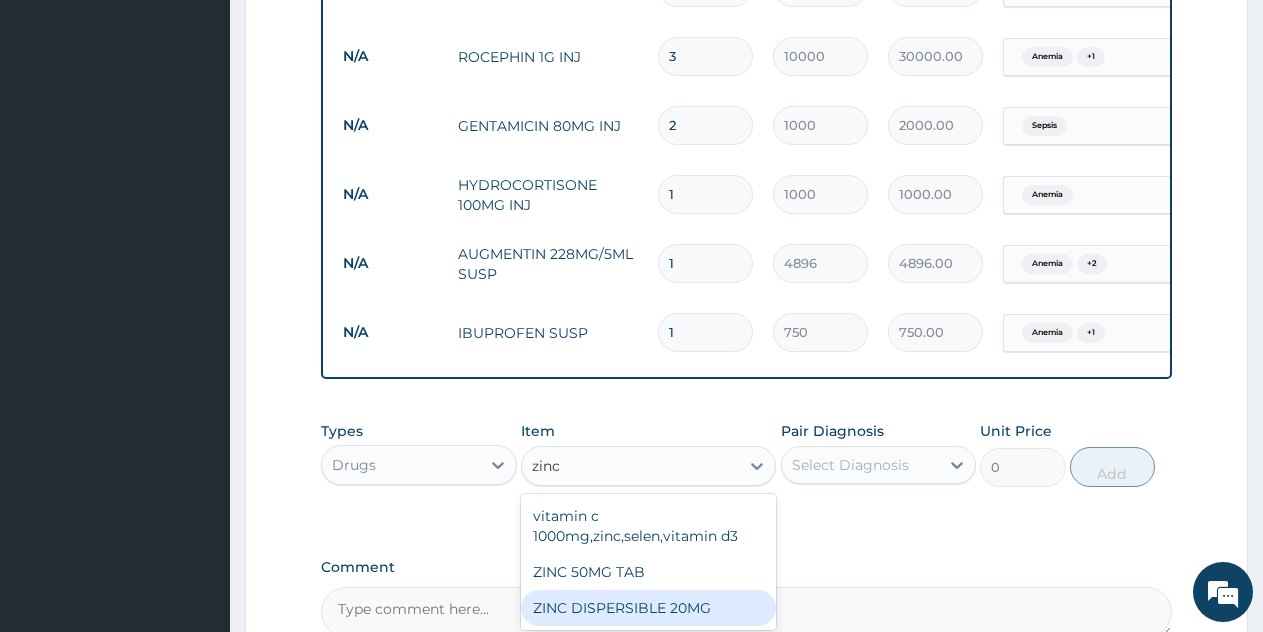 click on "ZINC DISPERSIBLE 20MG" at bounding box center [648, 608] 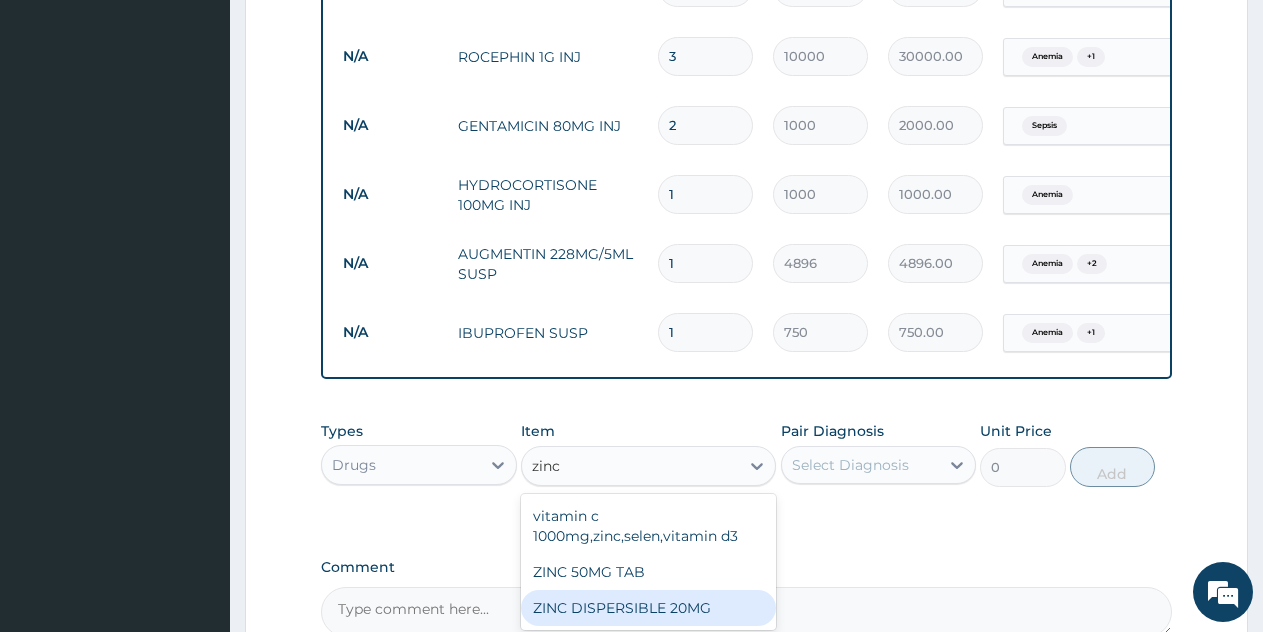 type 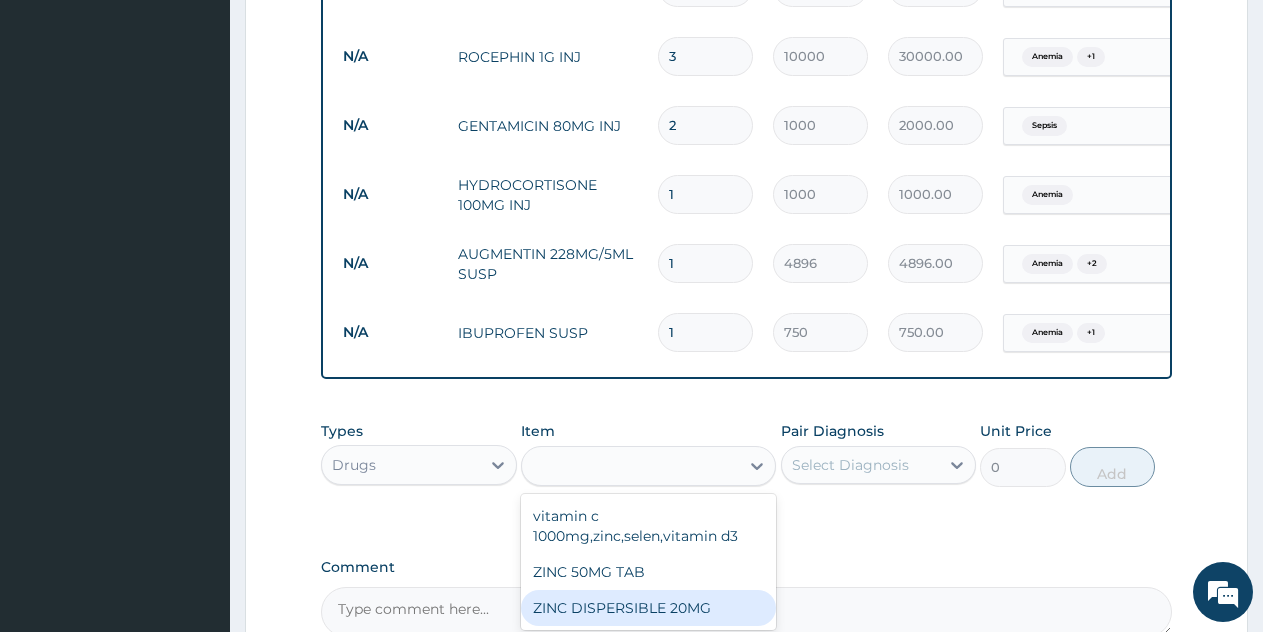 type on "30" 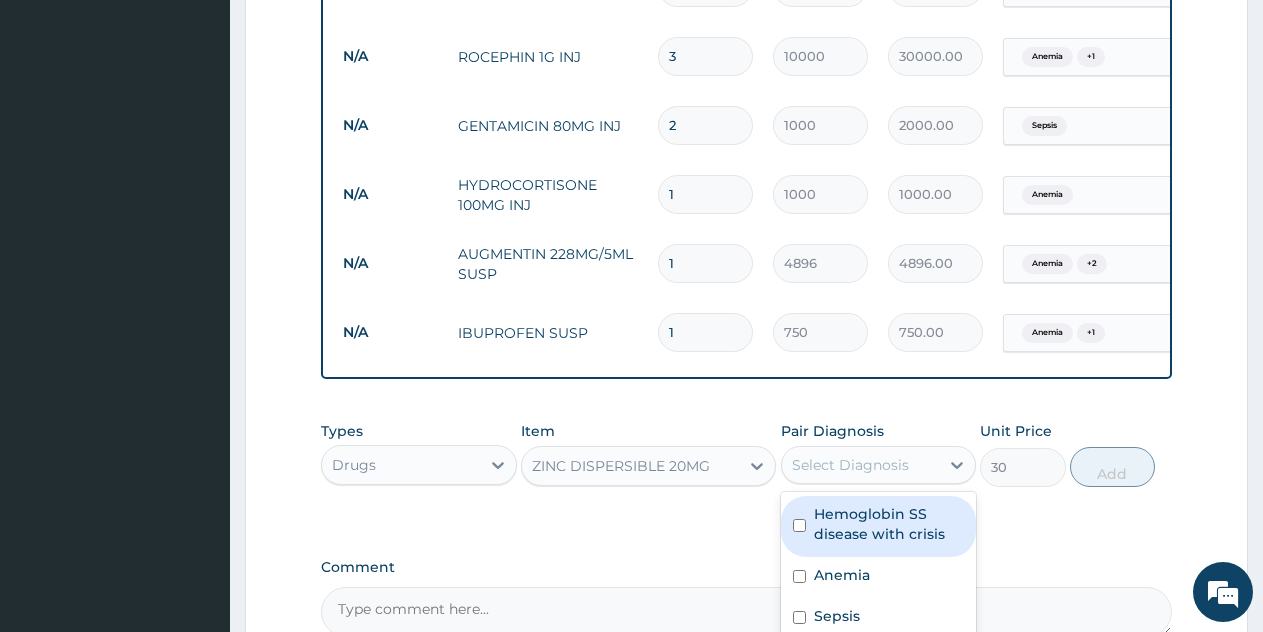 click on "Select Diagnosis" at bounding box center (850, 465) 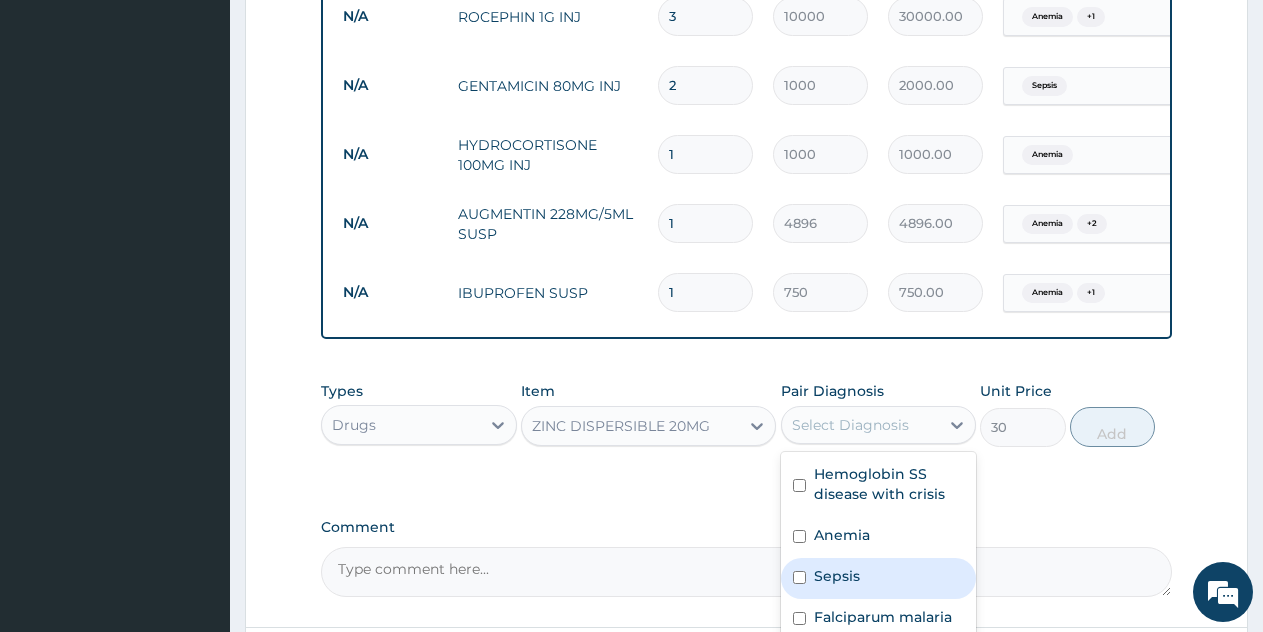 scroll, scrollTop: 1524, scrollLeft: 0, axis: vertical 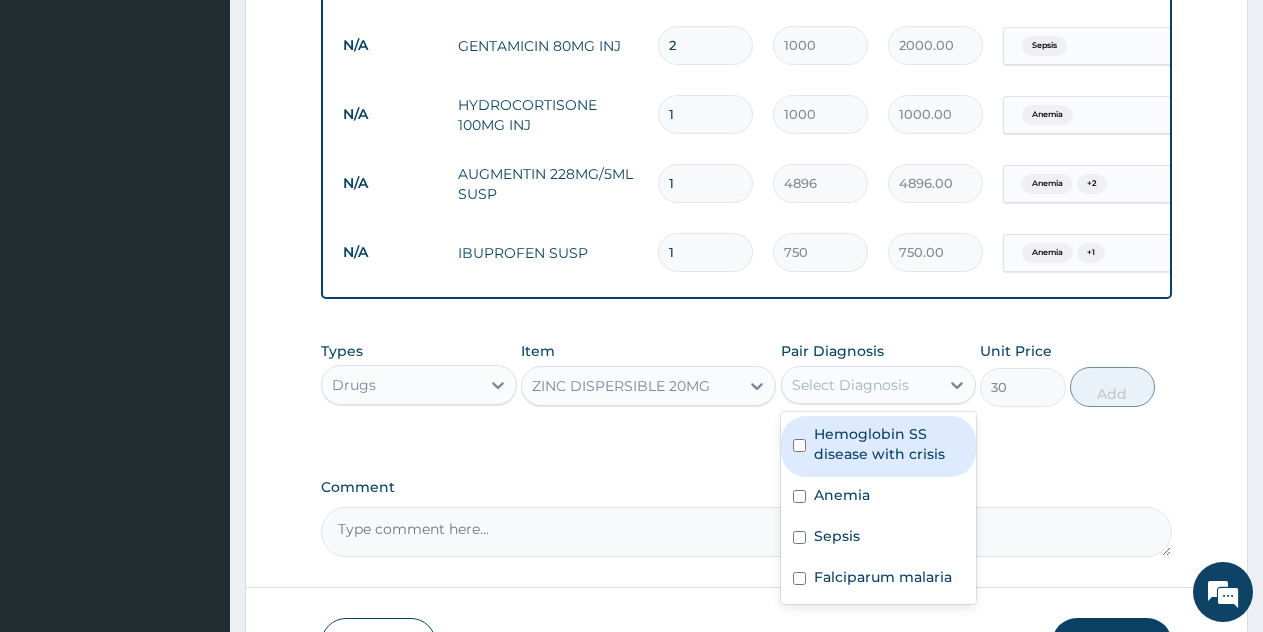 click on "ZINC DISPERSIBLE 20MG" at bounding box center (621, 386) 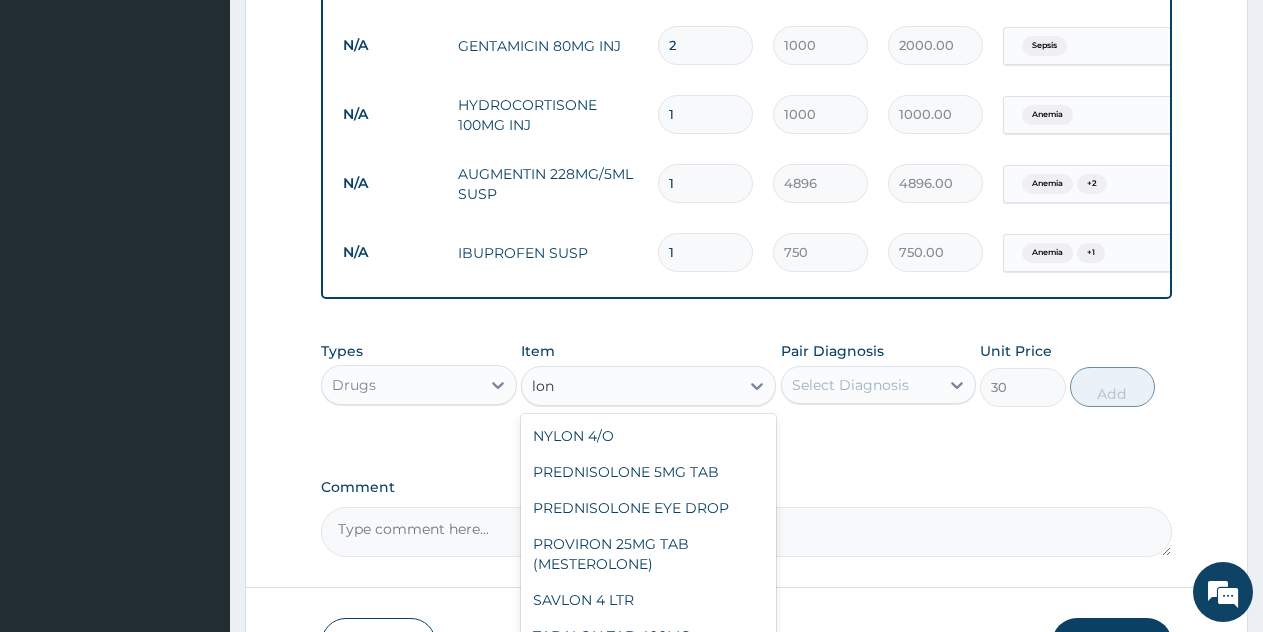 scroll, scrollTop: 364, scrollLeft: 0, axis: vertical 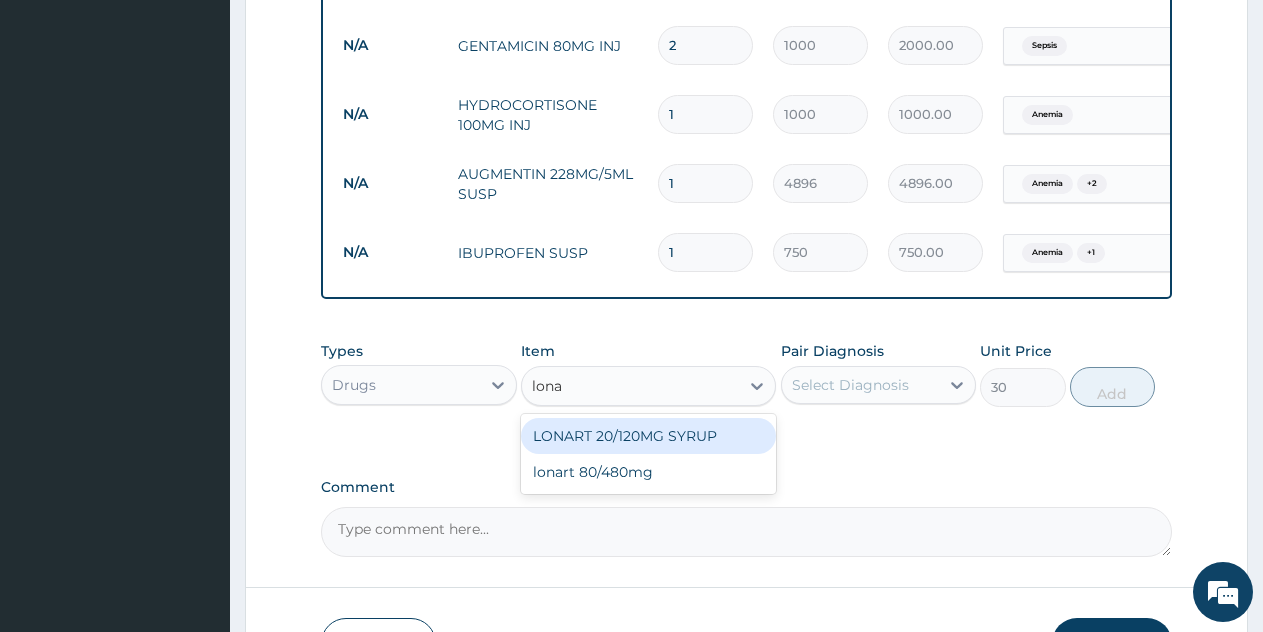 click on "LONART 20/120MG SYRUP" at bounding box center (648, 436) 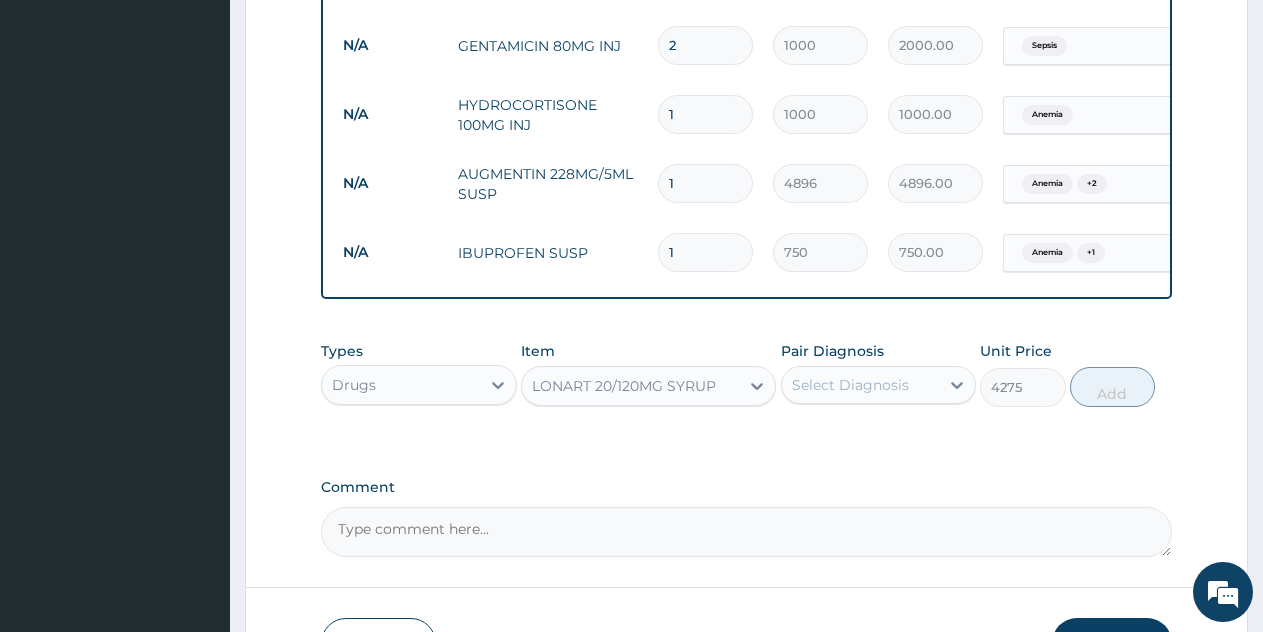 click on "Select Diagnosis" at bounding box center (861, 385) 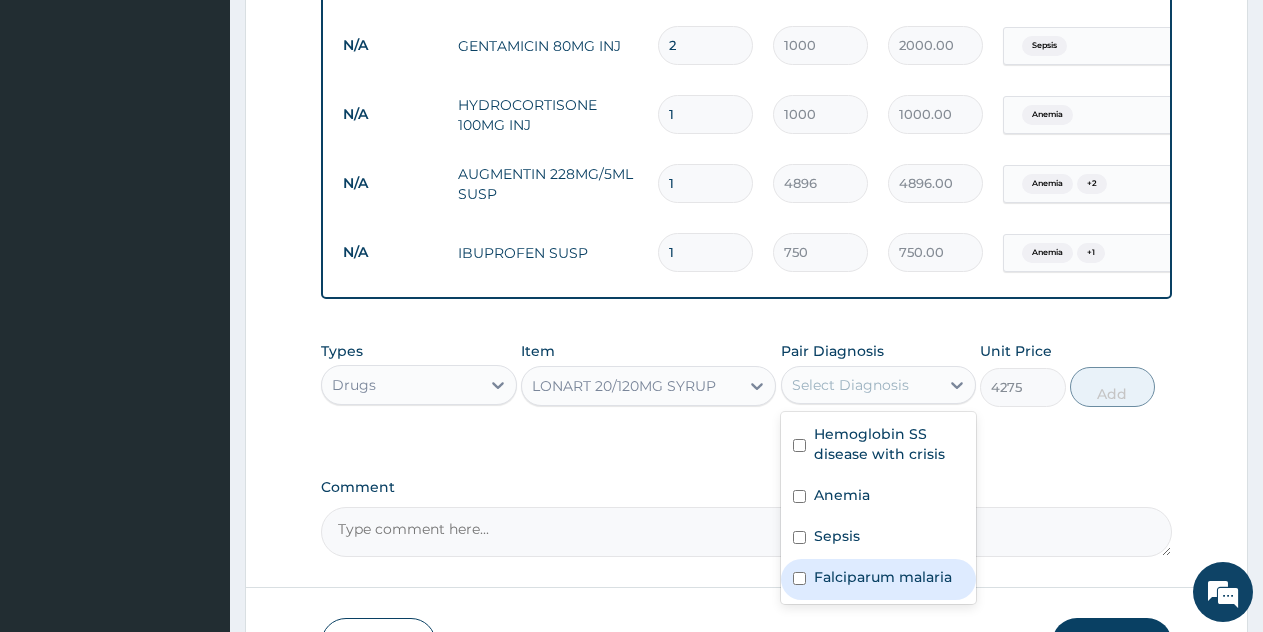 click on "Falciparum malaria" at bounding box center (883, 577) 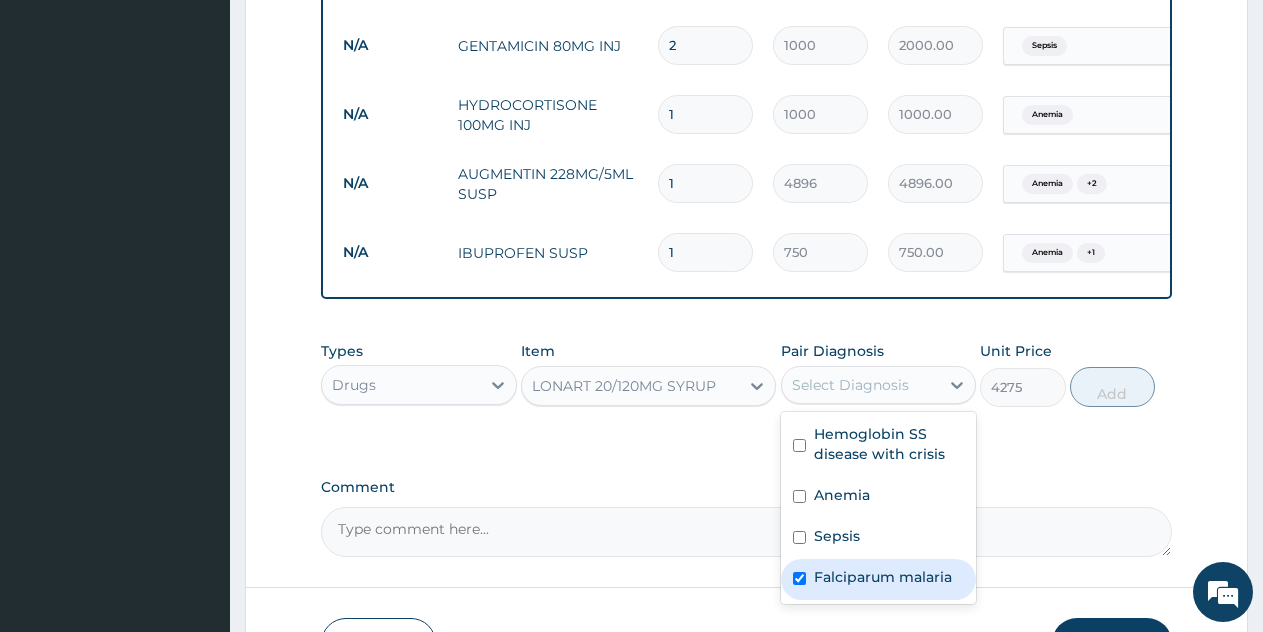 checkbox on "true" 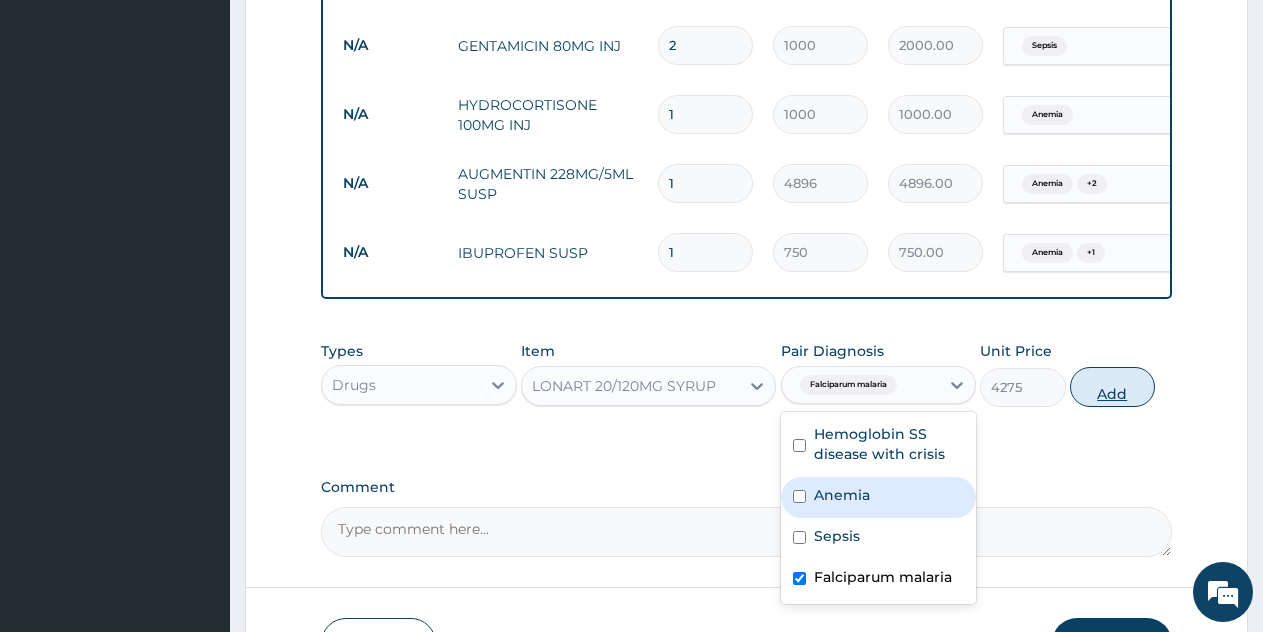 click on "Add" at bounding box center (1112, 387) 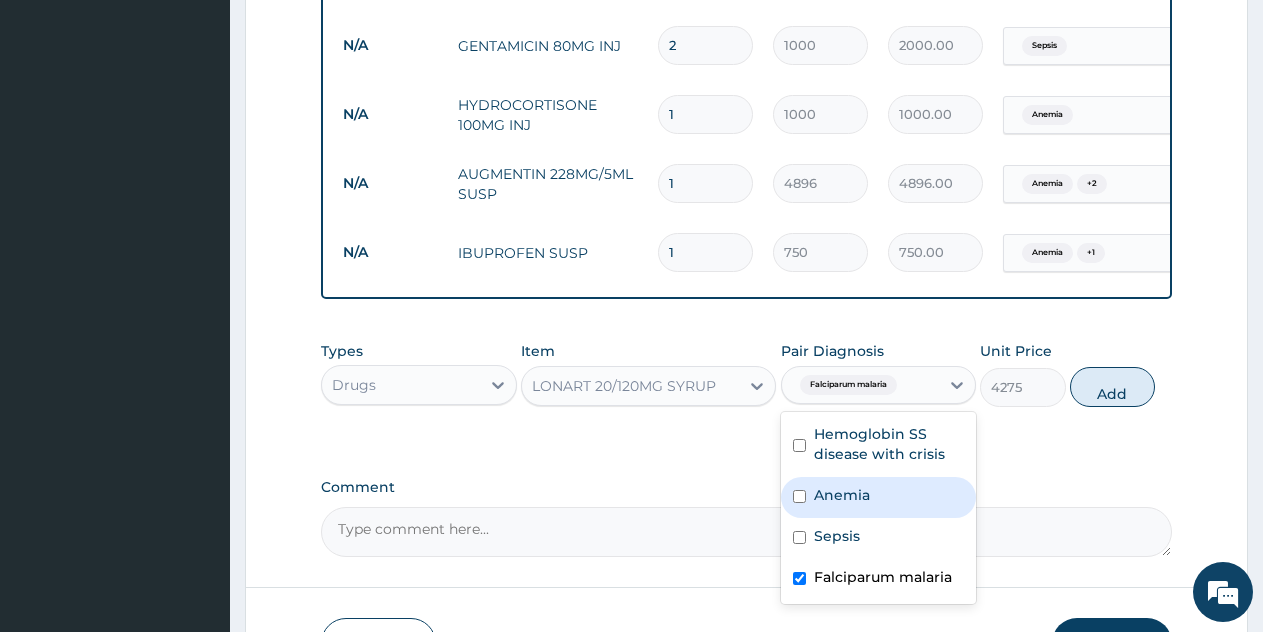 type on "0" 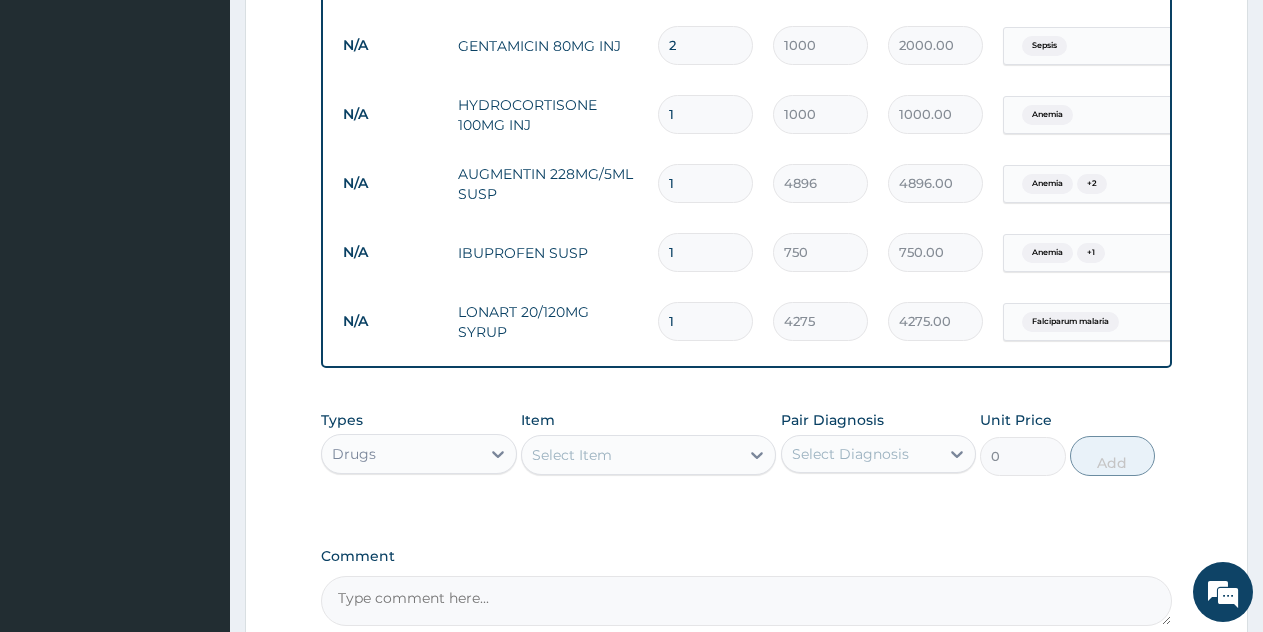 click on "Select Item" at bounding box center (572, 455) 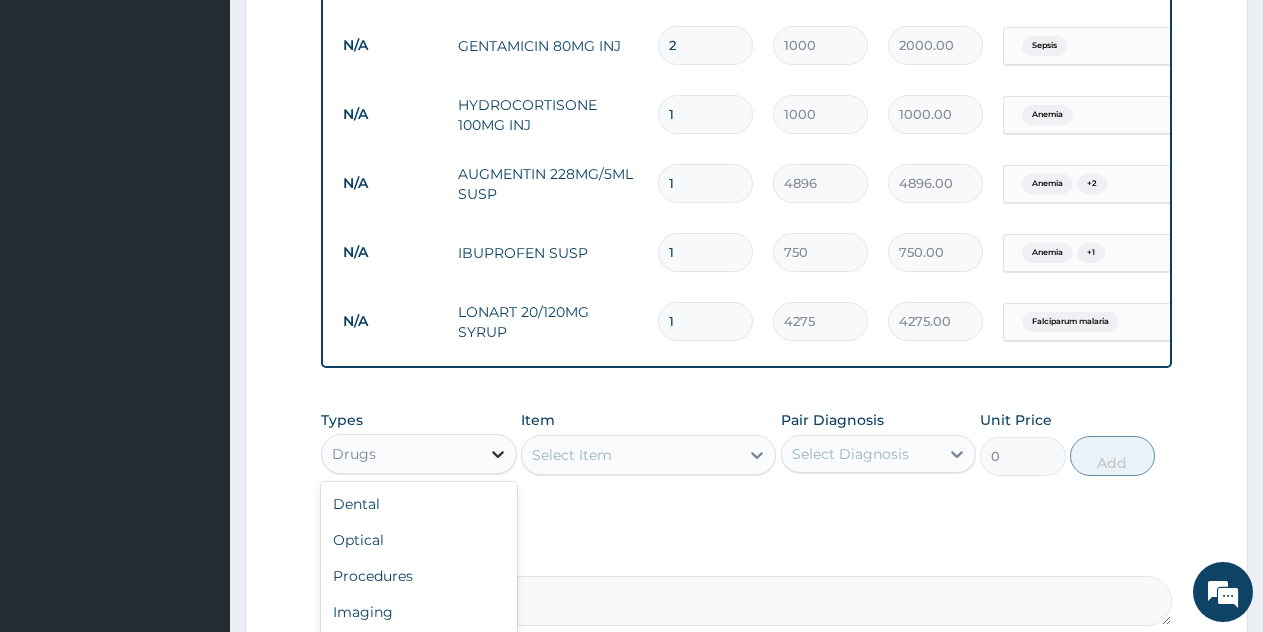click 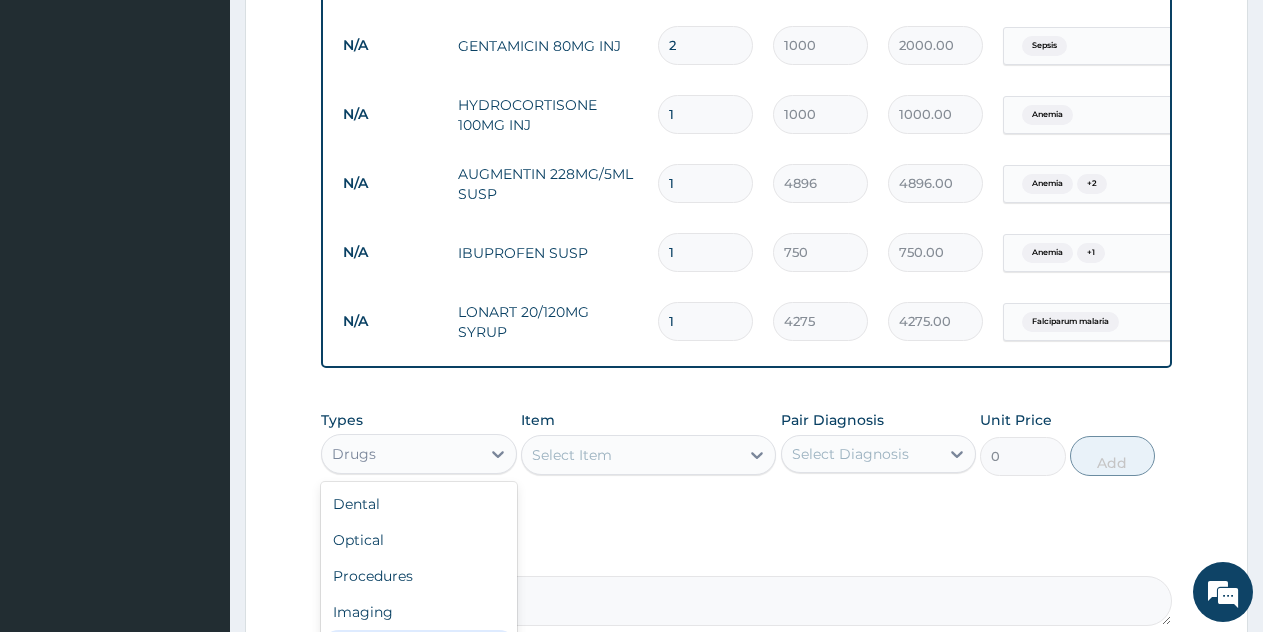 scroll, scrollTop: 68, scrollLeft: 0, axis: vertical 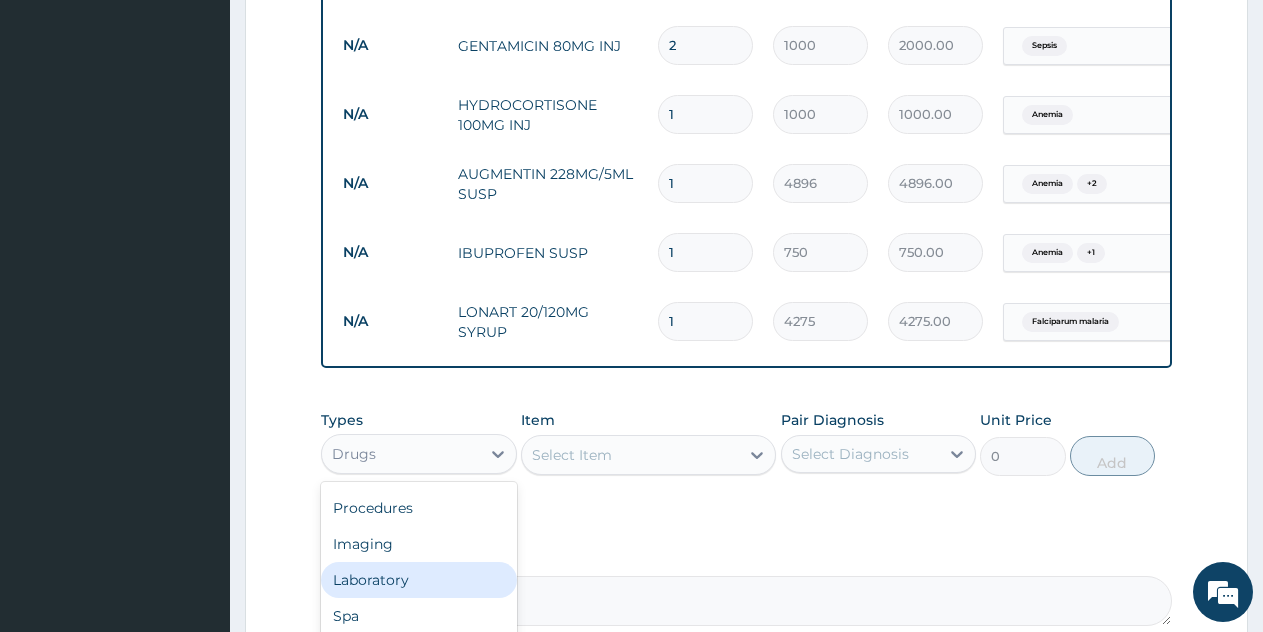 drag, startPoint x: 389, startPoint y: 599, endPoint x: 540, endPoint y: 577, distance: 152.59424 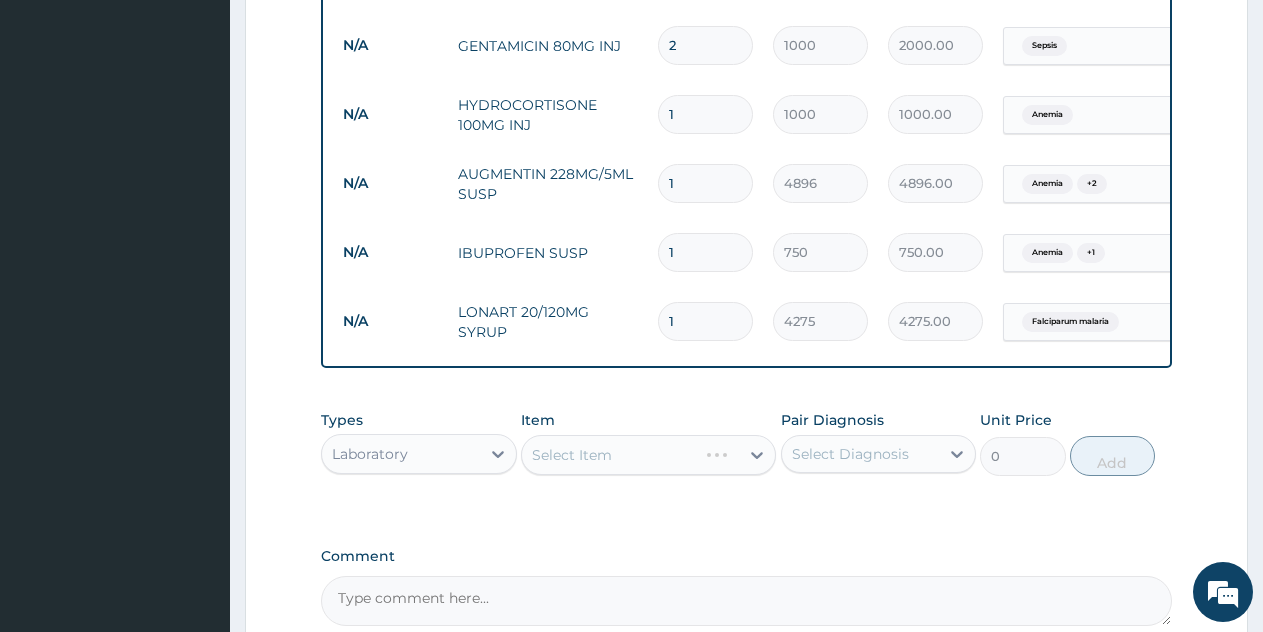 click on "Select Item" at bounding box center (648, 455) 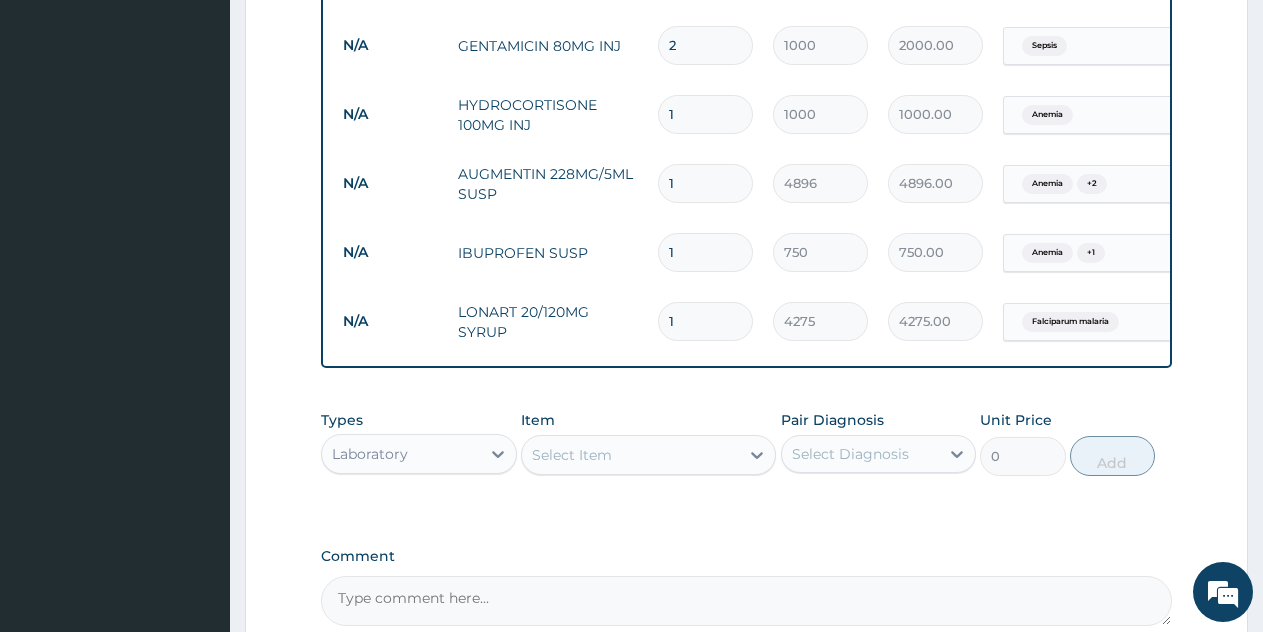 click on "Select Item" at bounding box center (630, 455) 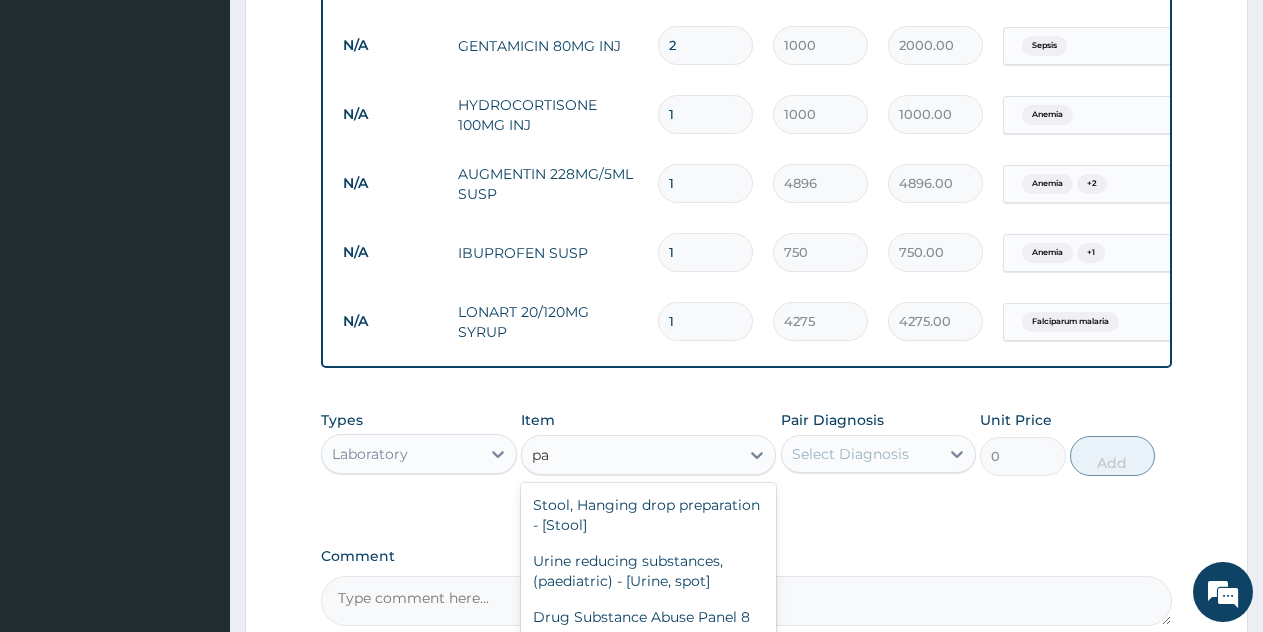type on "p" 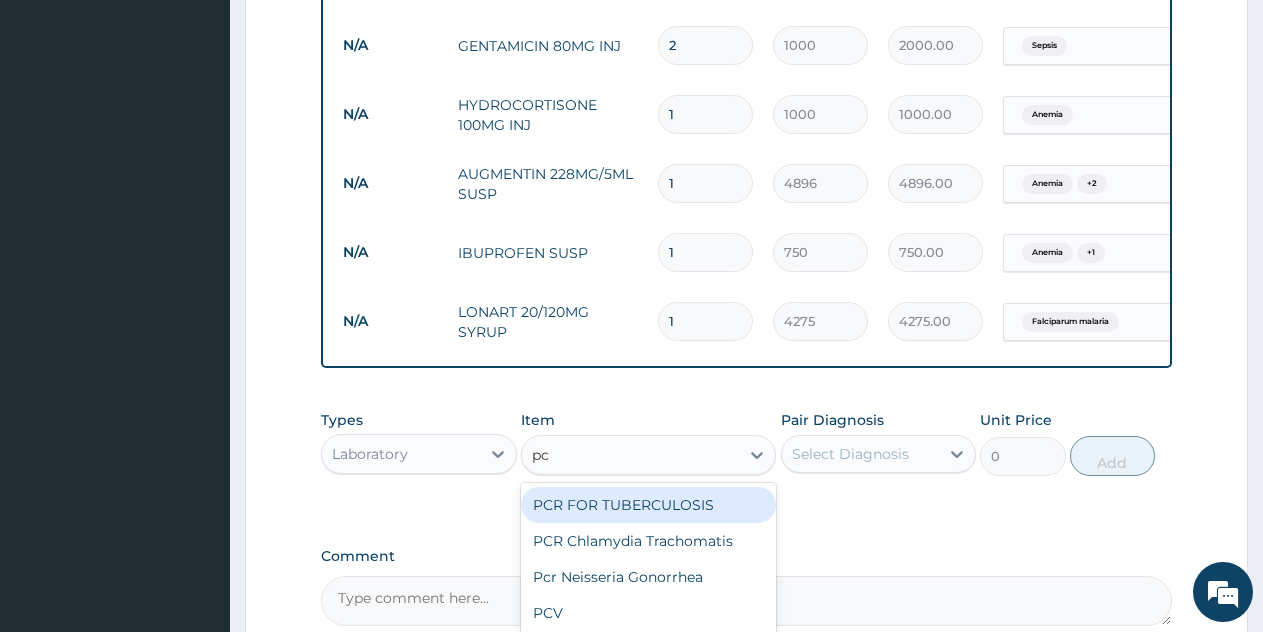 type on "pcv" 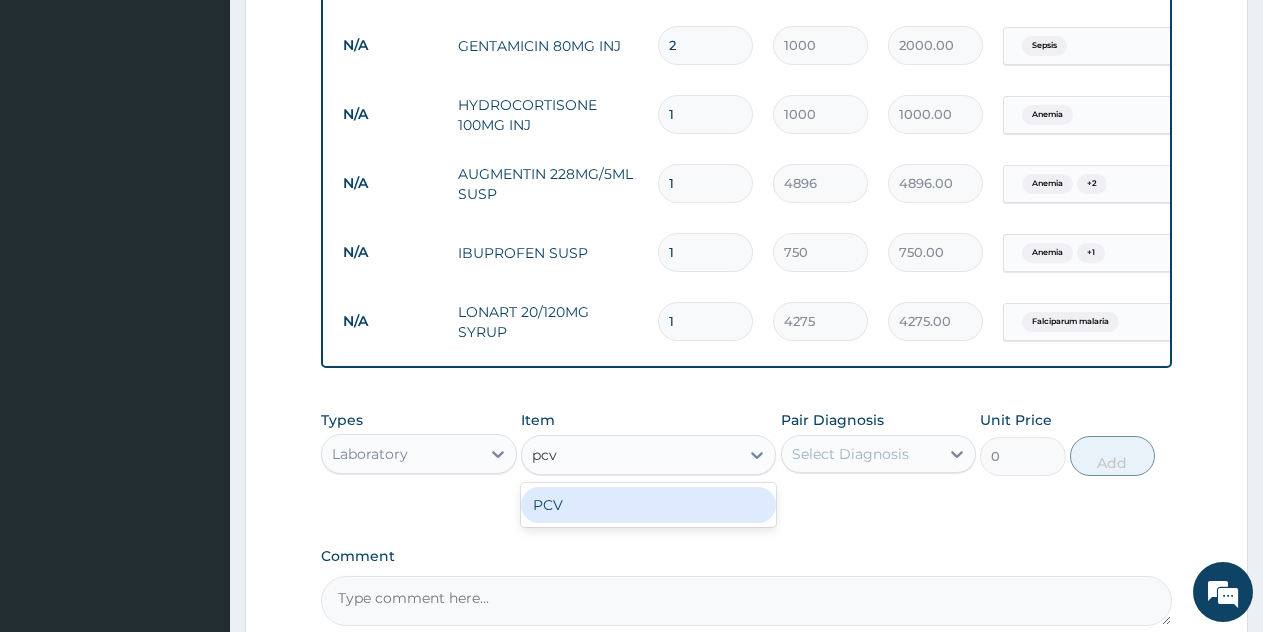click on "PCV" at bounding box center [648, 505] 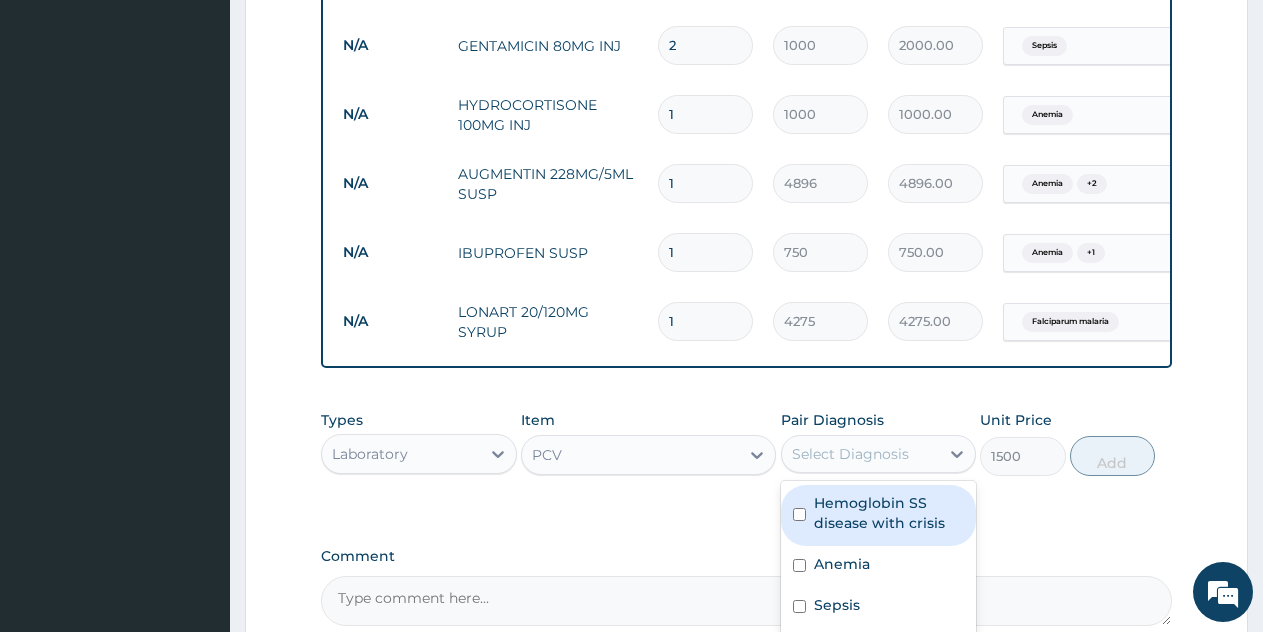 click on "Select Diagnosis" at bounding box center [850, 454] 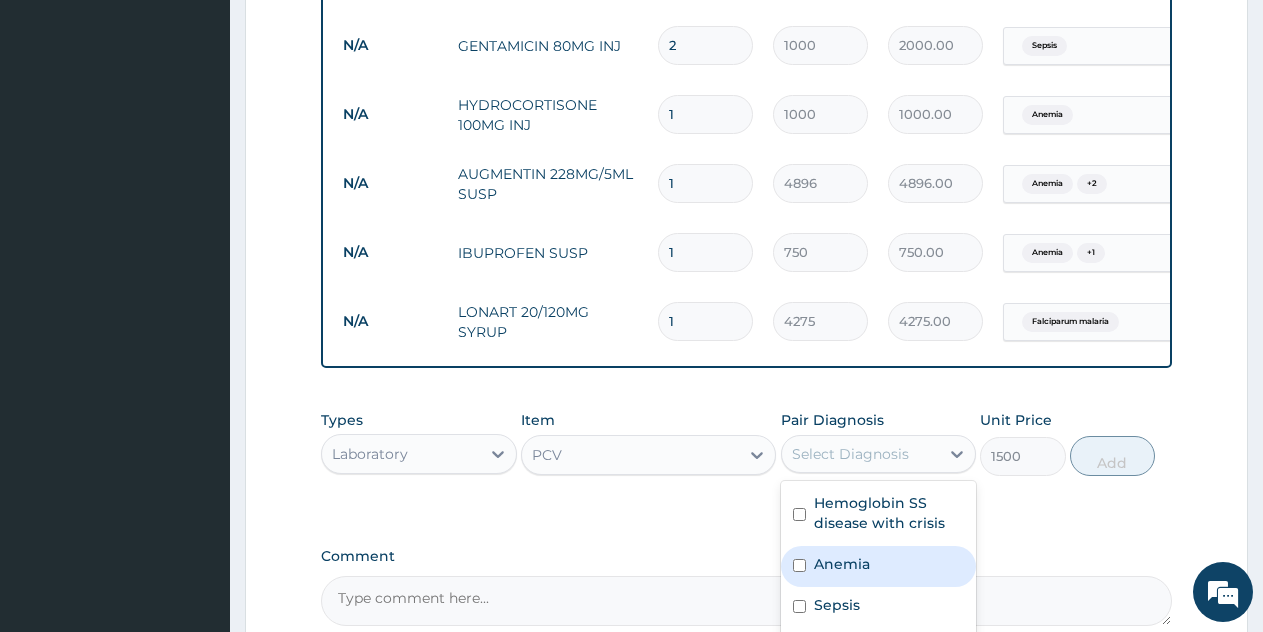 click on "Anemia" at bounding box center (842, 564) 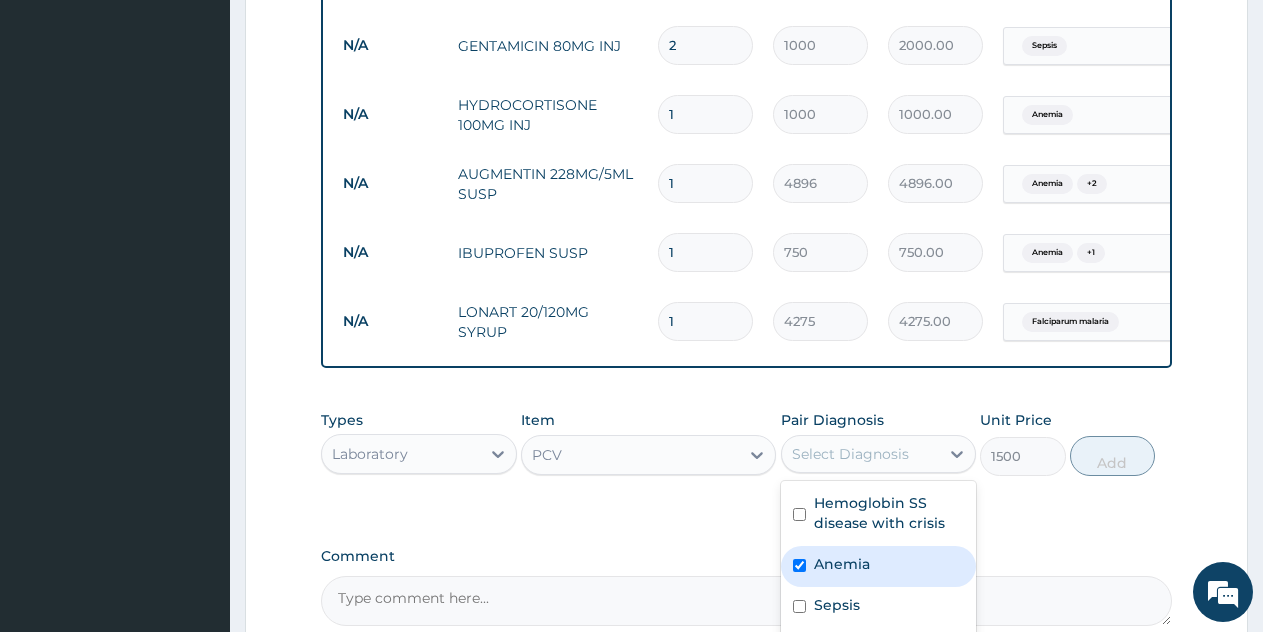 checkbox on "true" 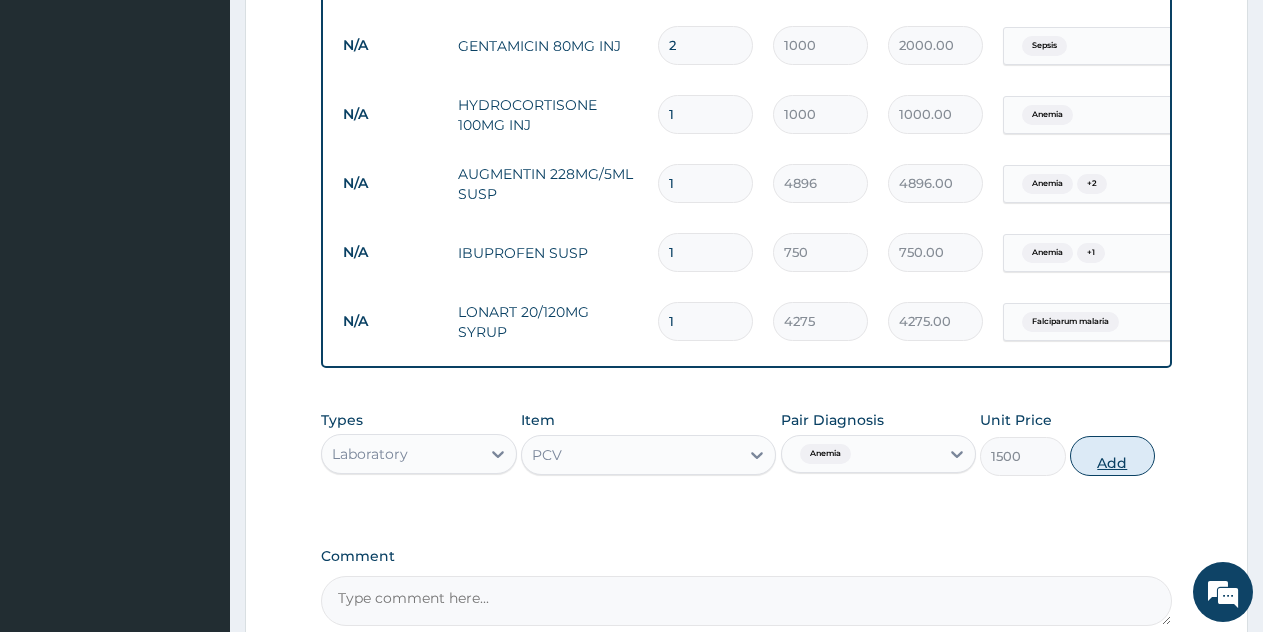 click on "Add" at bounding box center [1112, 456] 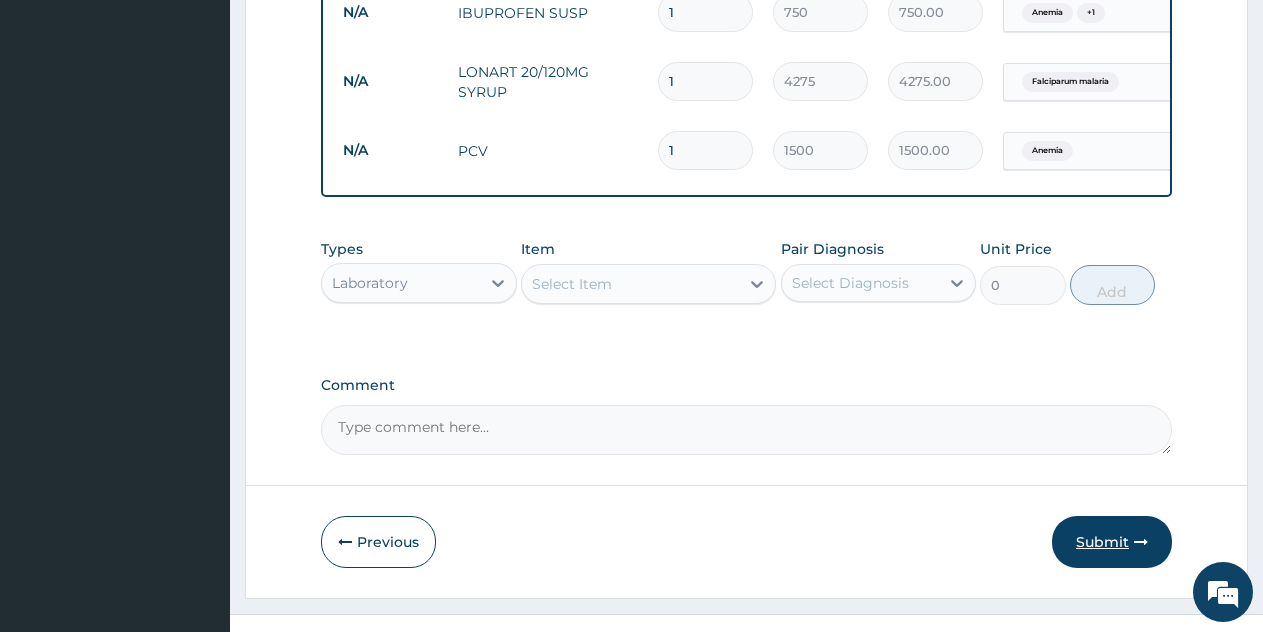 scroll, scrollTop: 1814, scrollLeft: 0, axis: vertical 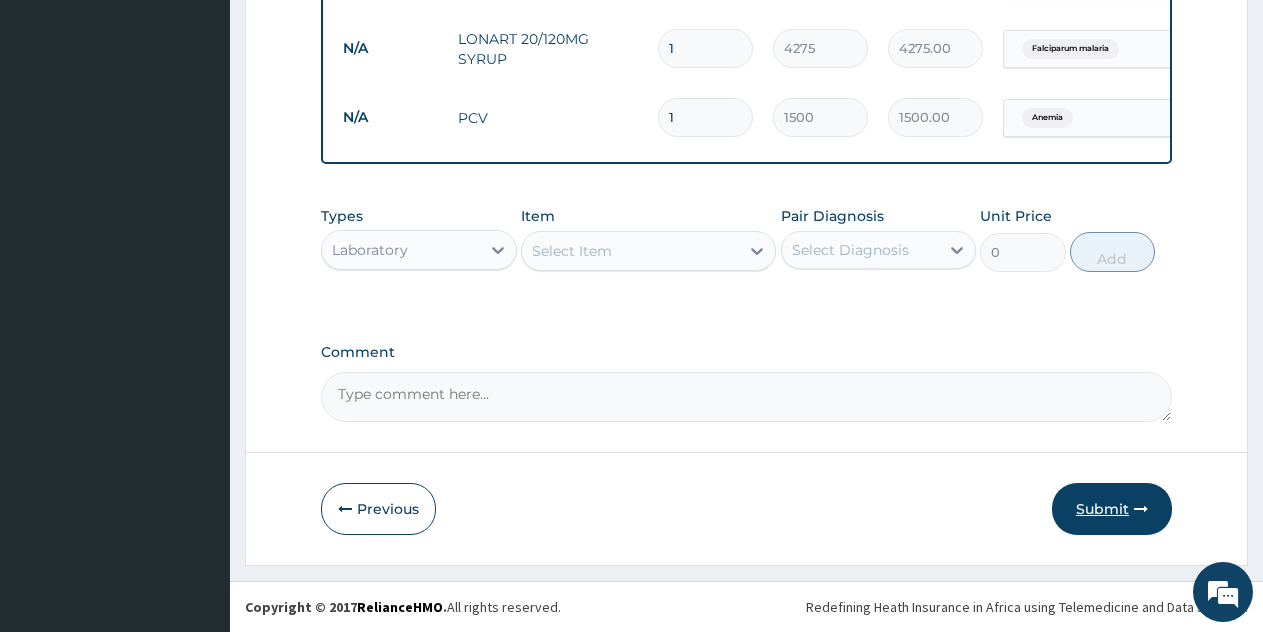 click on "Submit" at bounding box center (1112, 509) 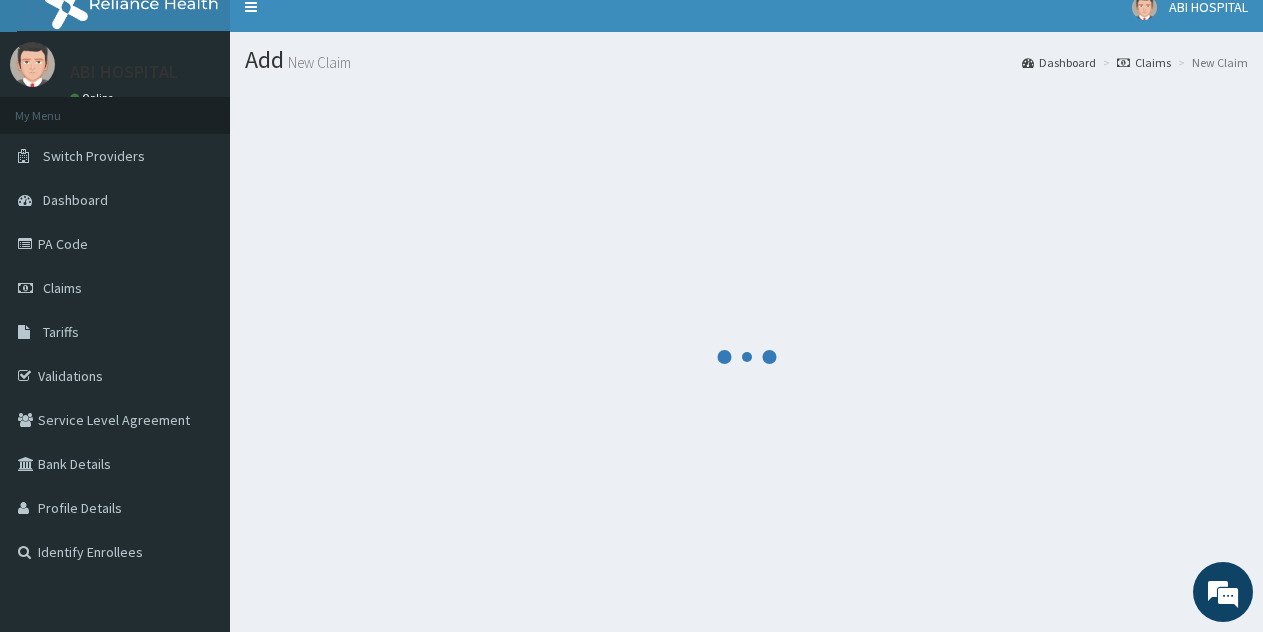 scroll, scrollTop: 0, scrollLeft: 0, axis: both 